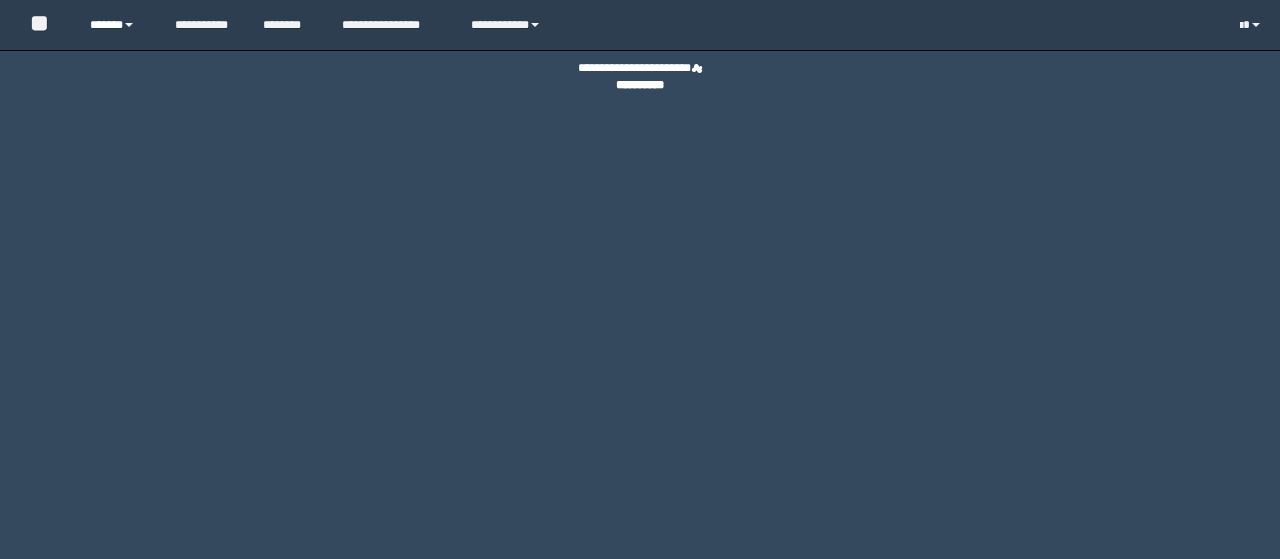 scroll, scrollTop: 0, scrollLeft: 0, axis: both 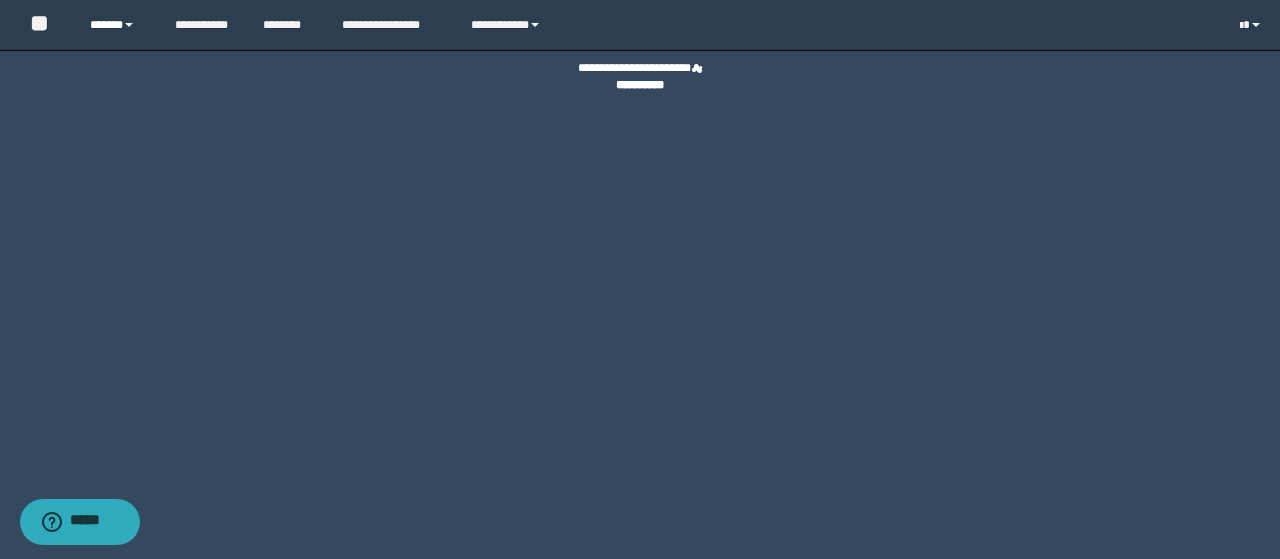 click on "******" at bounding box center (117, 25) 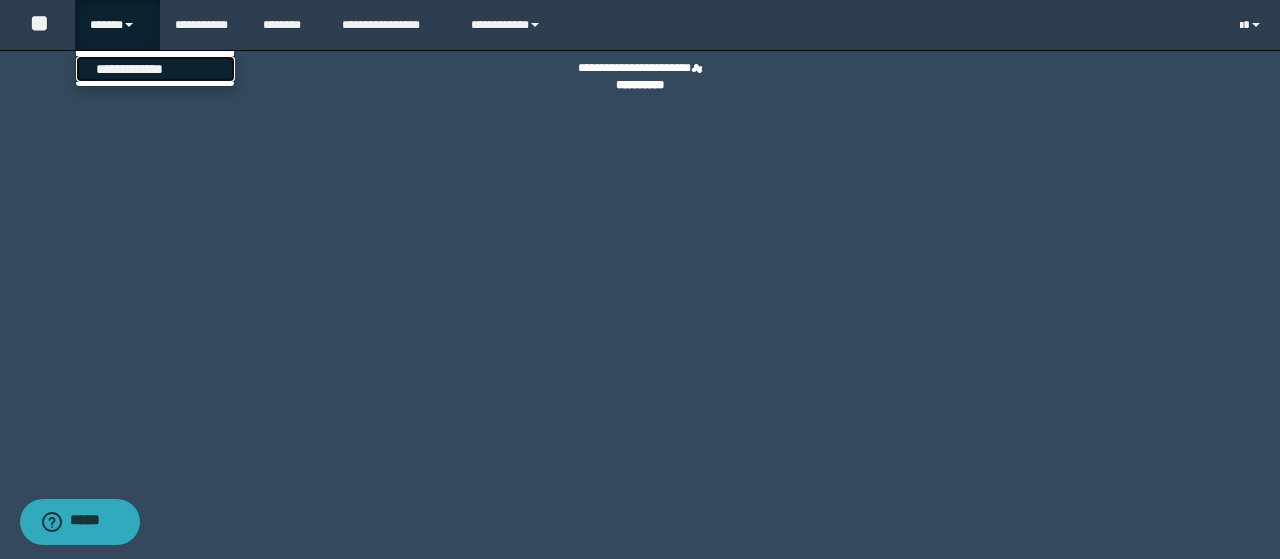 click on "**********" at bounding box center [155, 69] 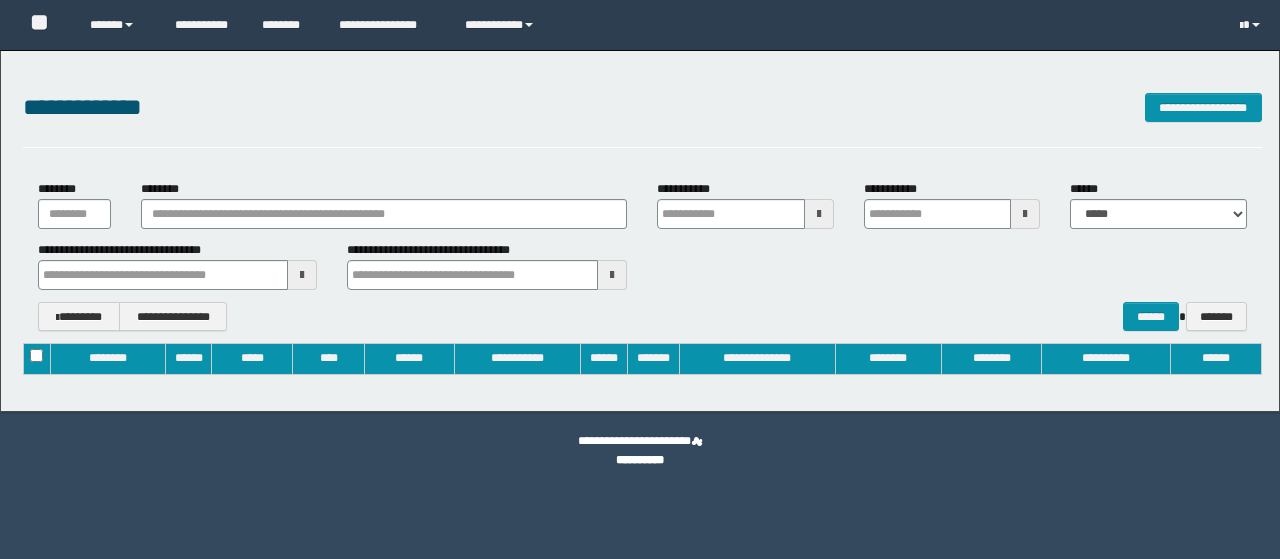 type on "**********" 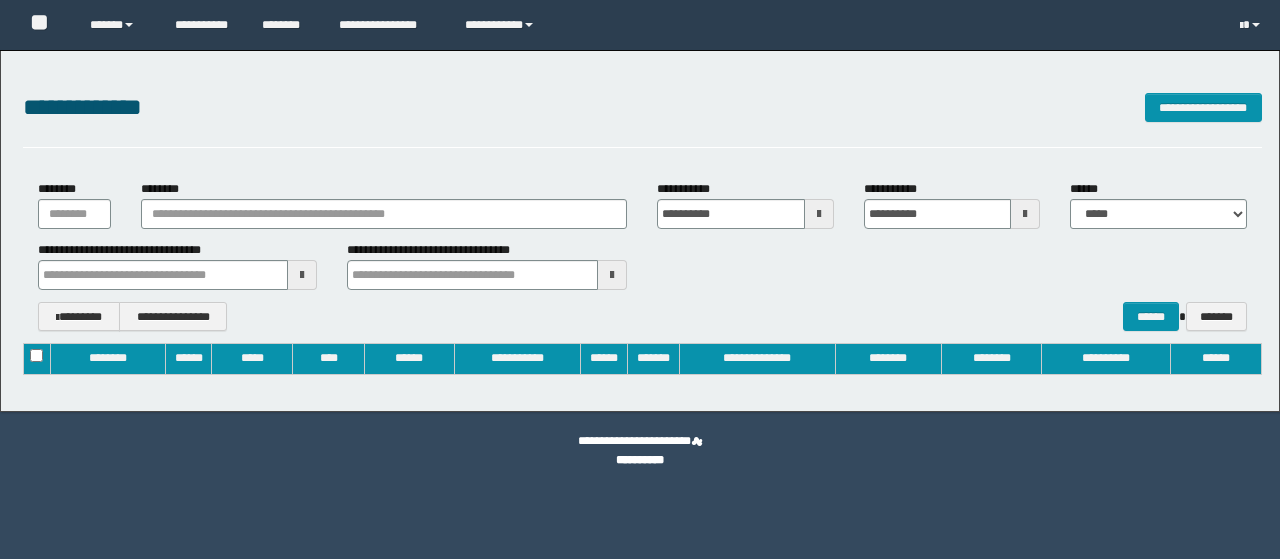 scroll, scrollTop: 0, scrollLeft: 0, axis: both 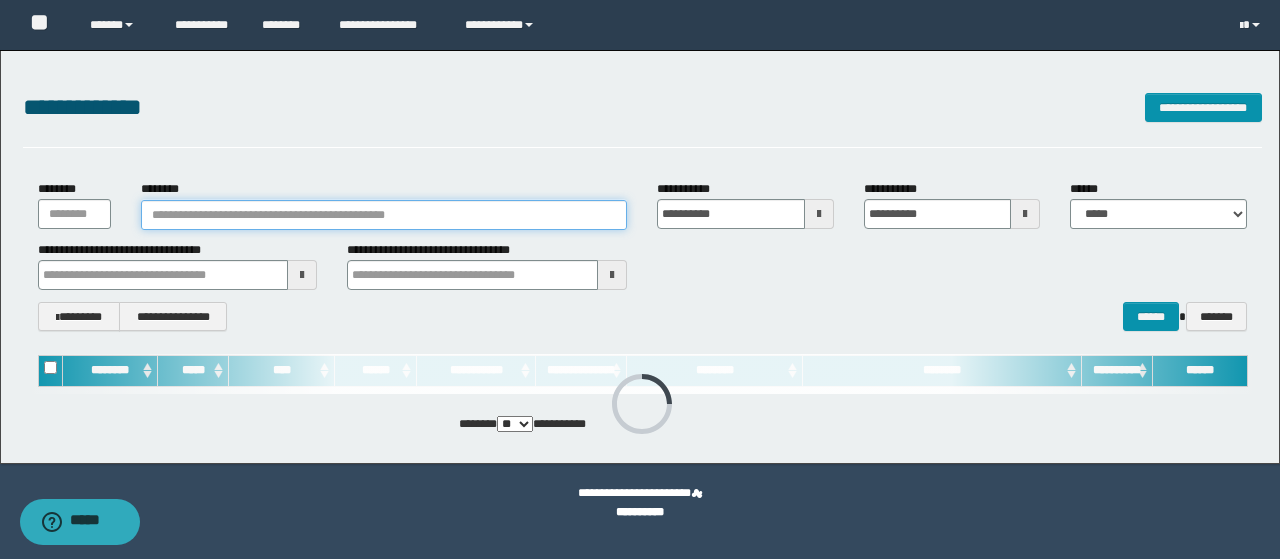 click on "********" at bounding box center (384, 215) 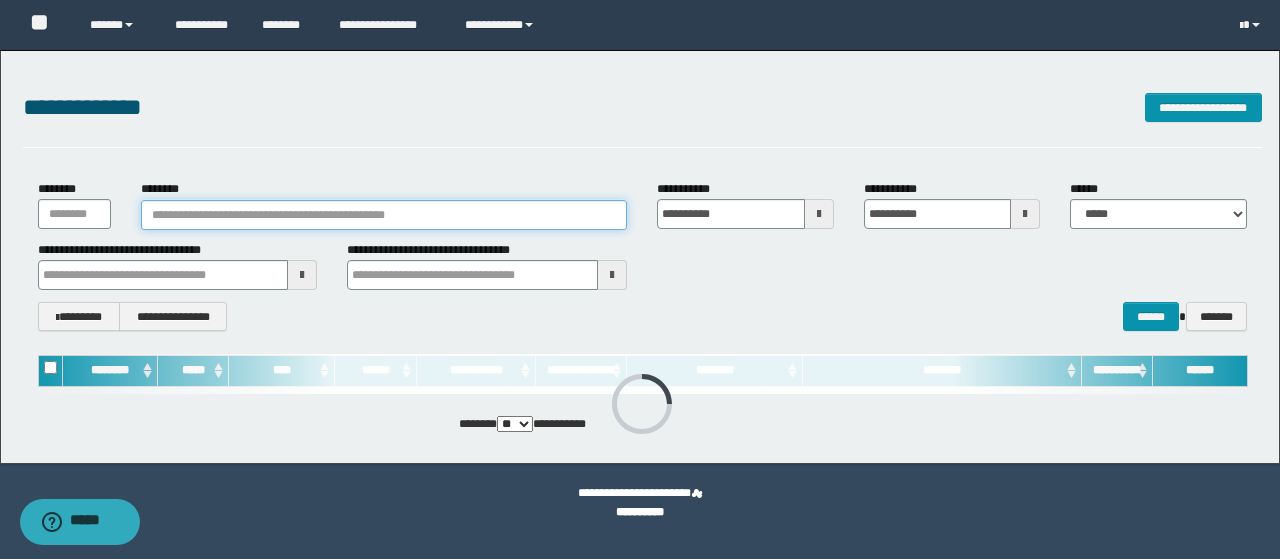 type 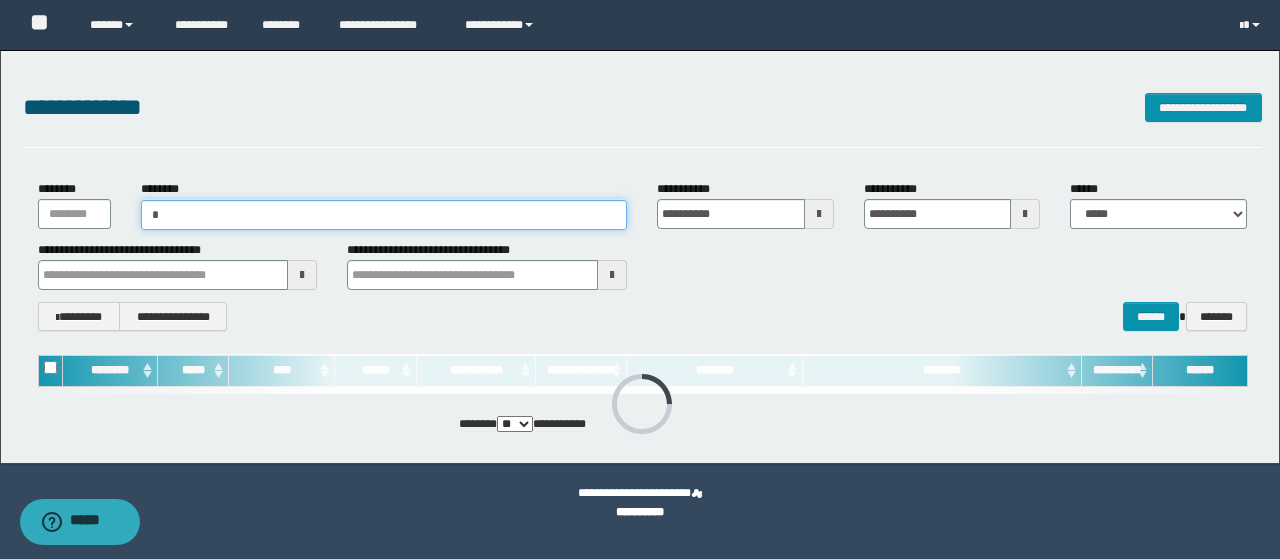 type on "**" 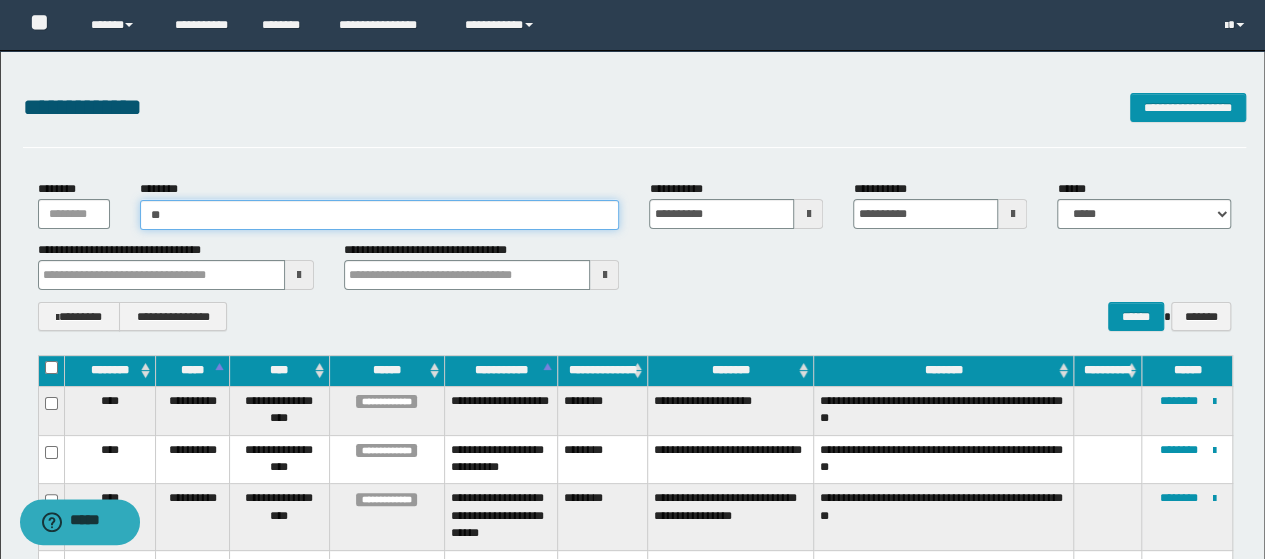 type on "**" 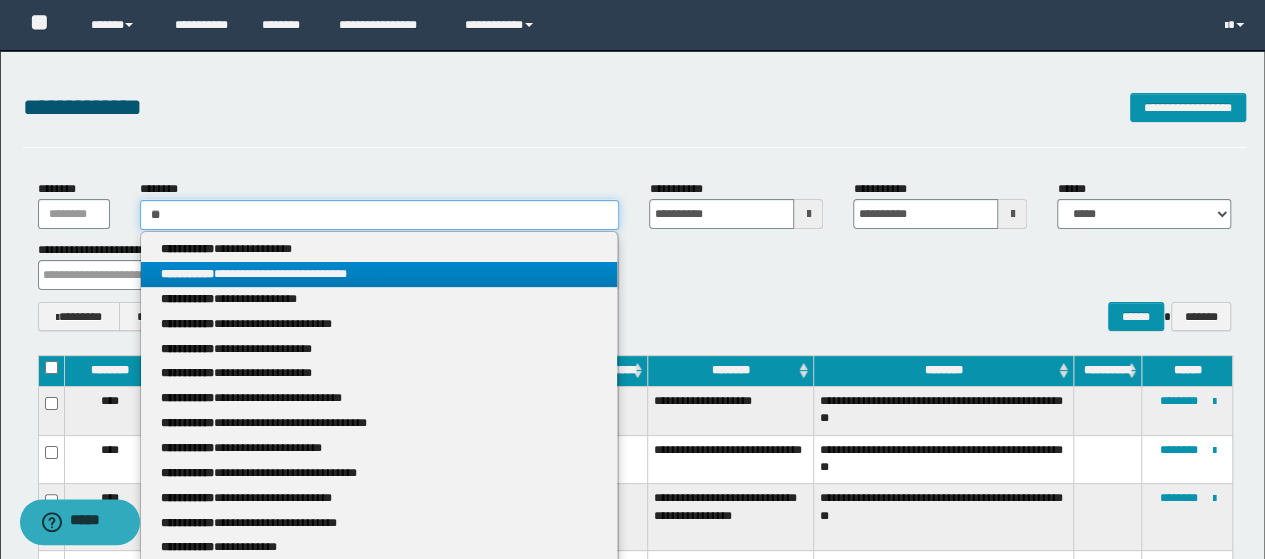 type 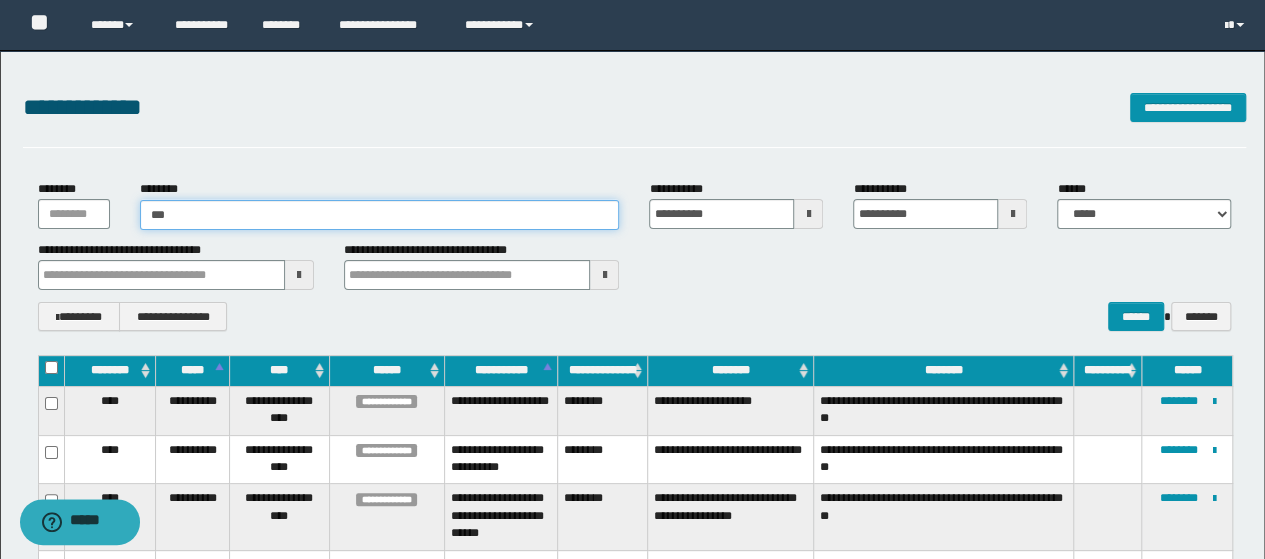 type on "***" 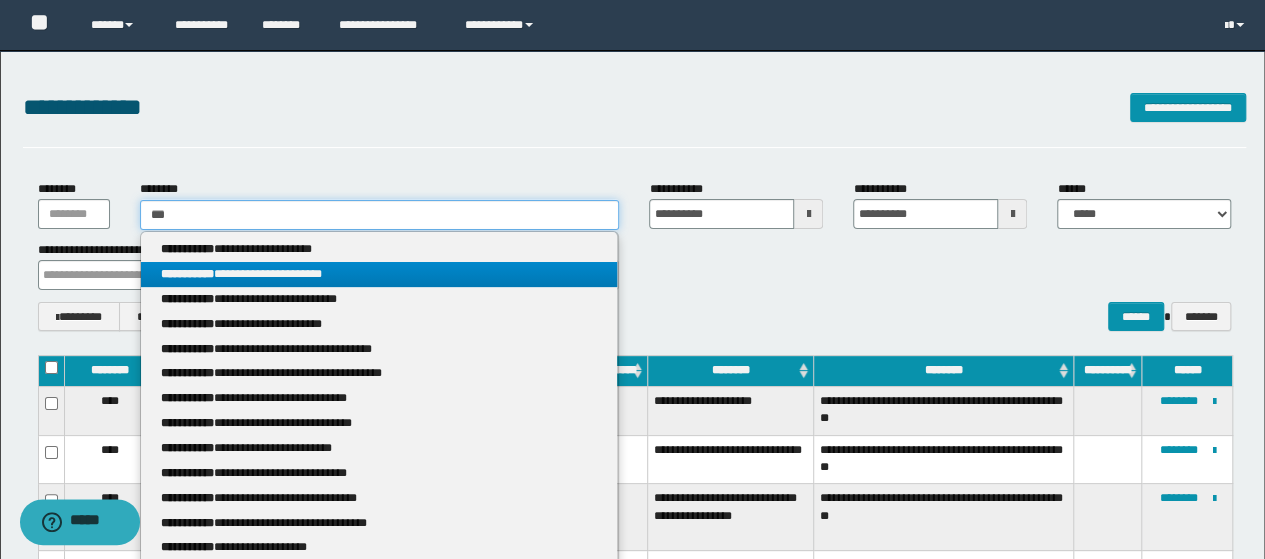 type 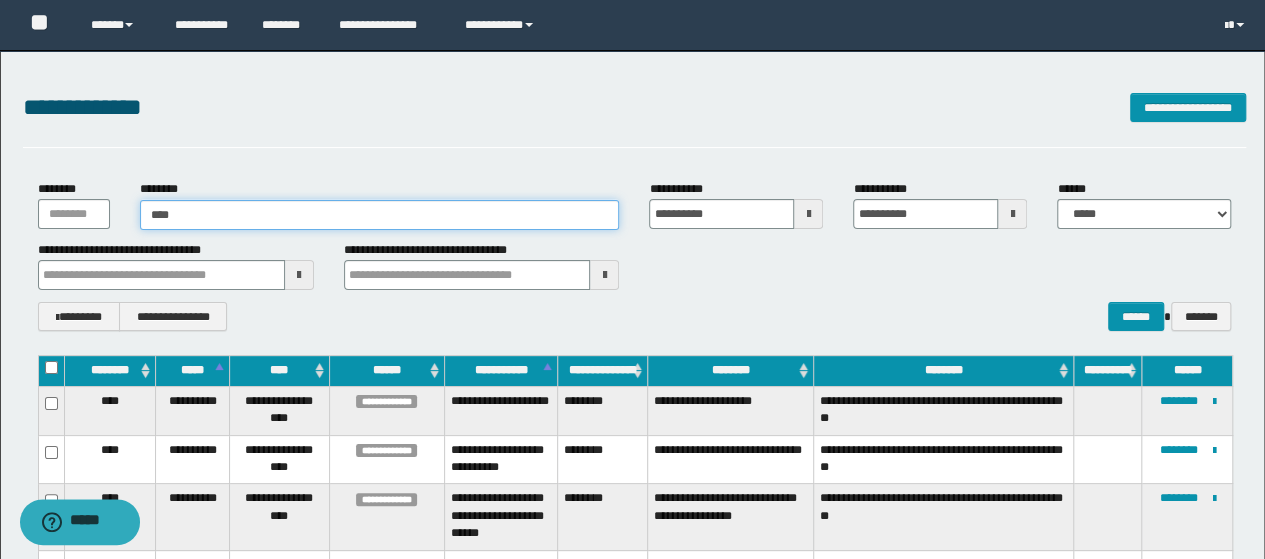 type on "****" 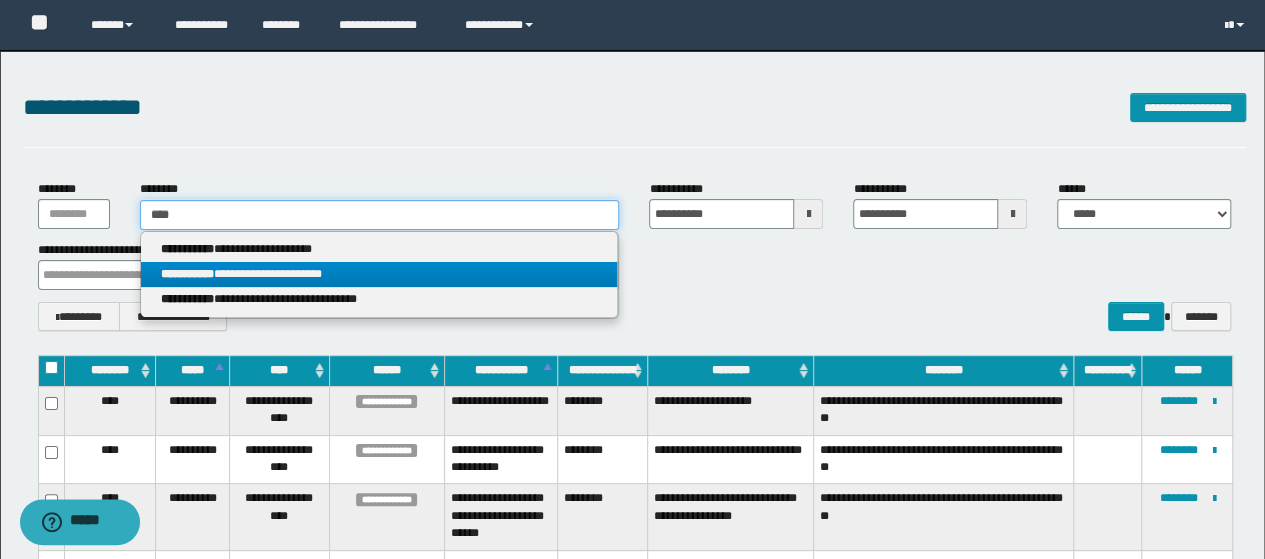 type 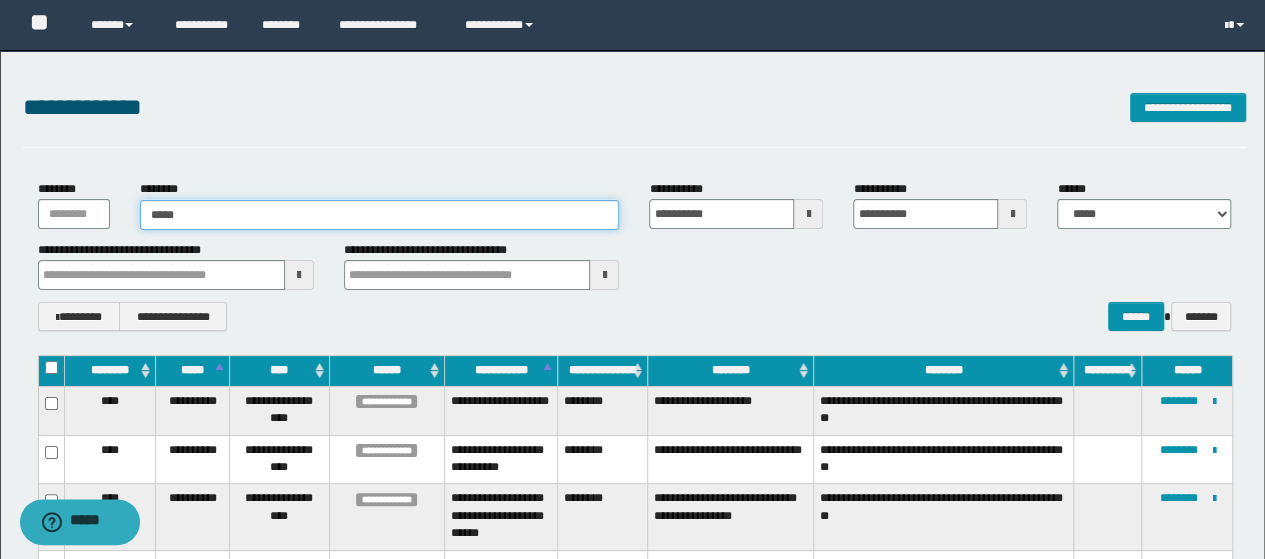 type on "*****" 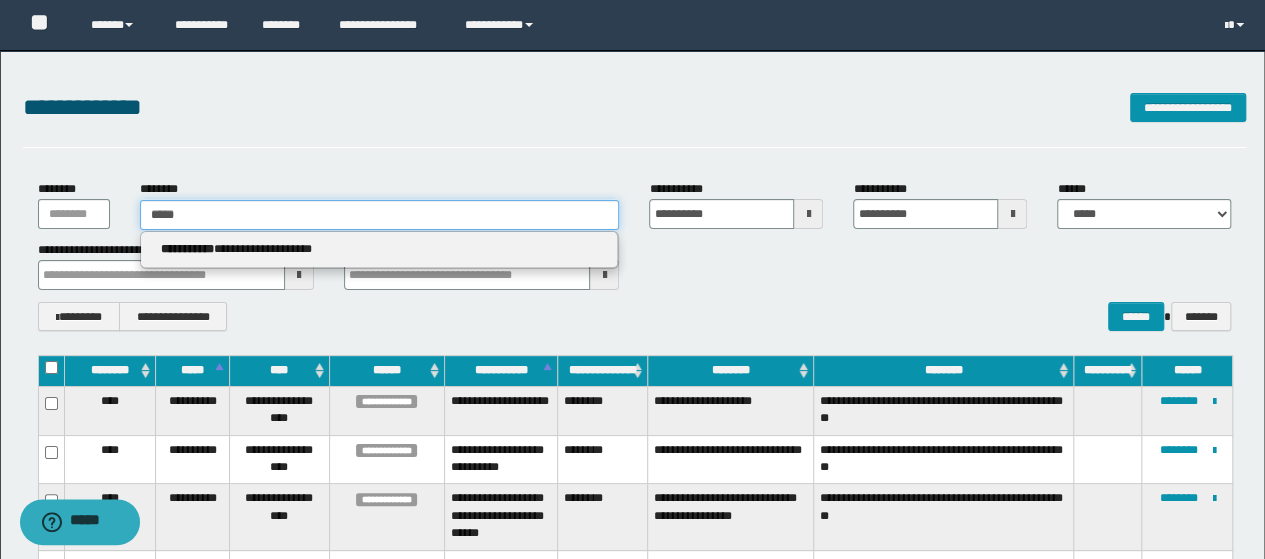 type 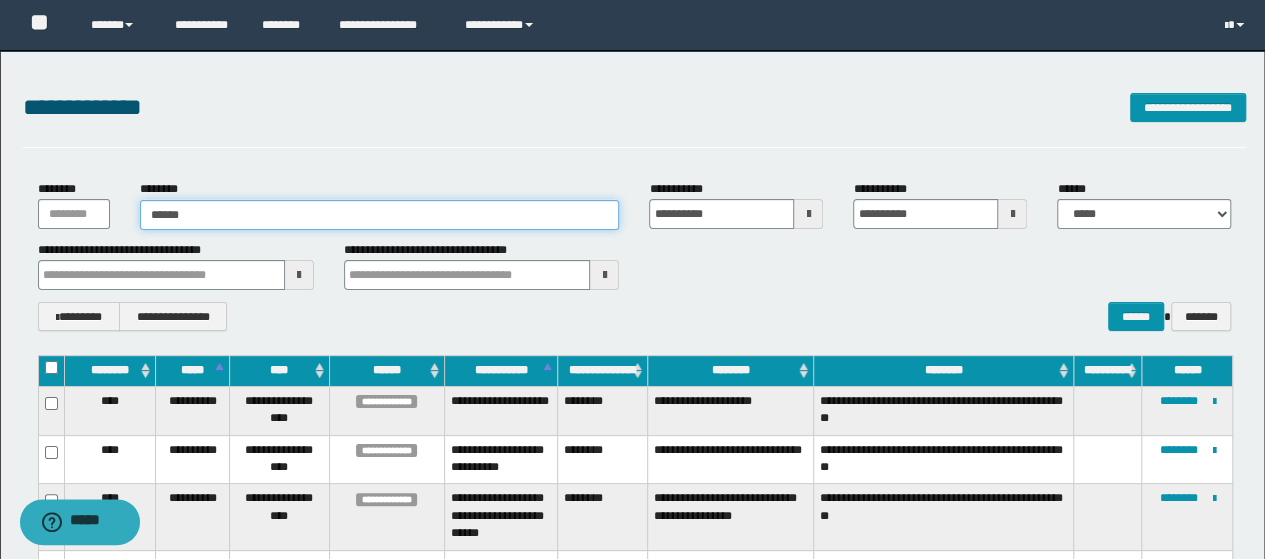 type on "*******" 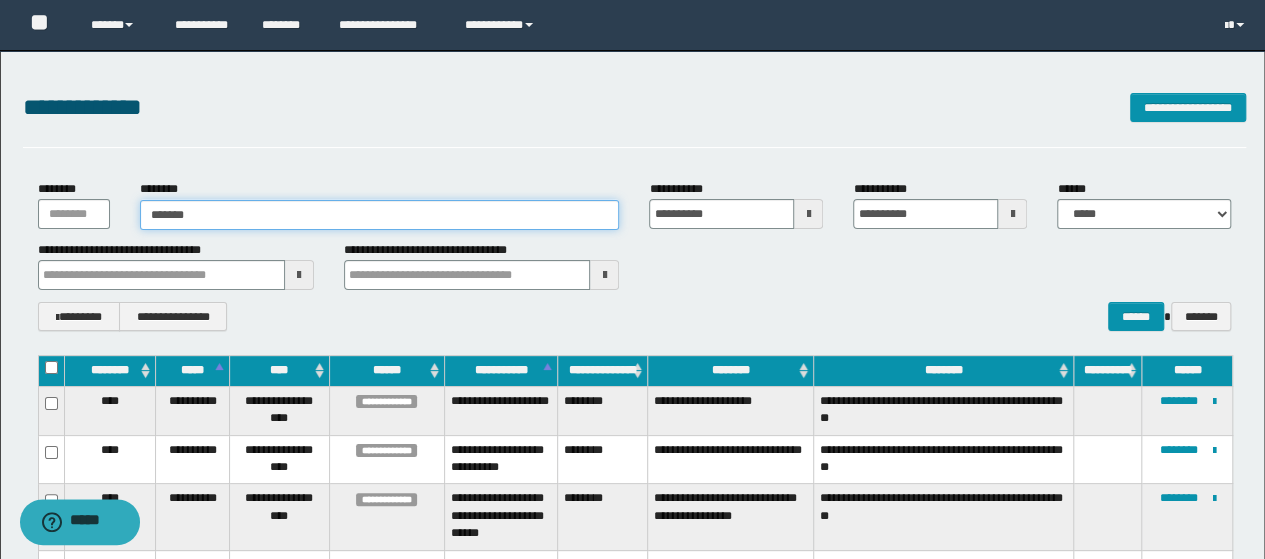 type on "*******" 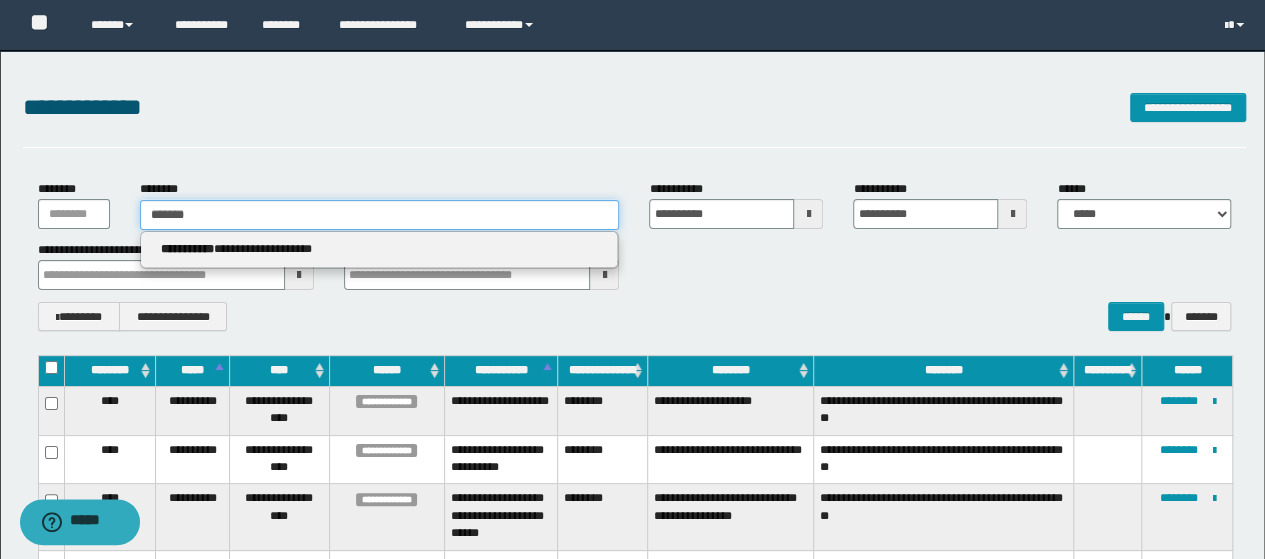 type 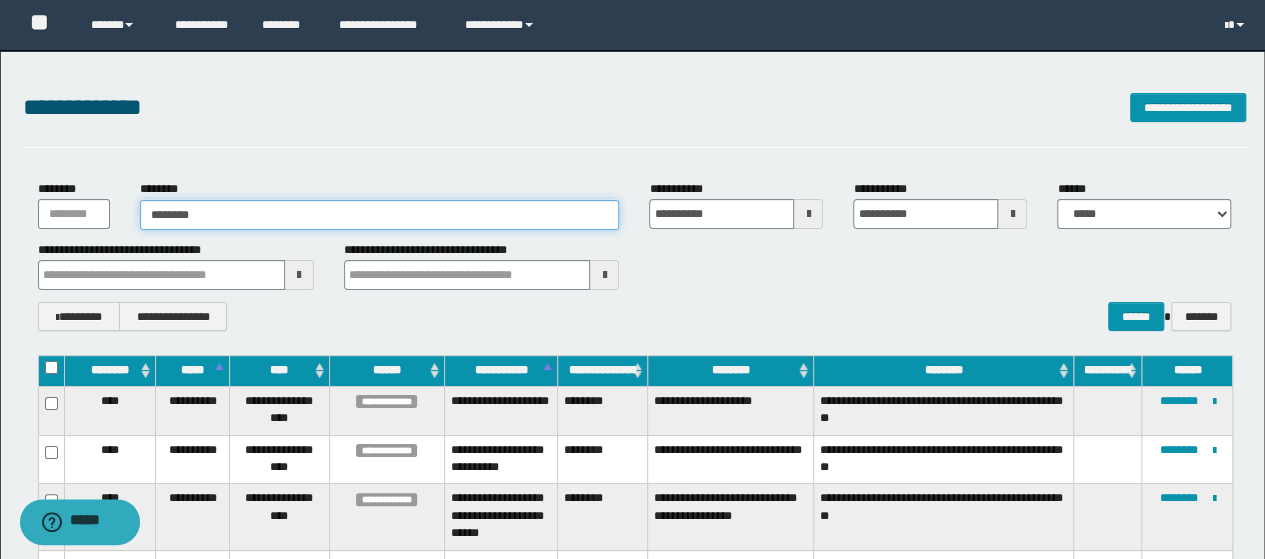 type on "********" 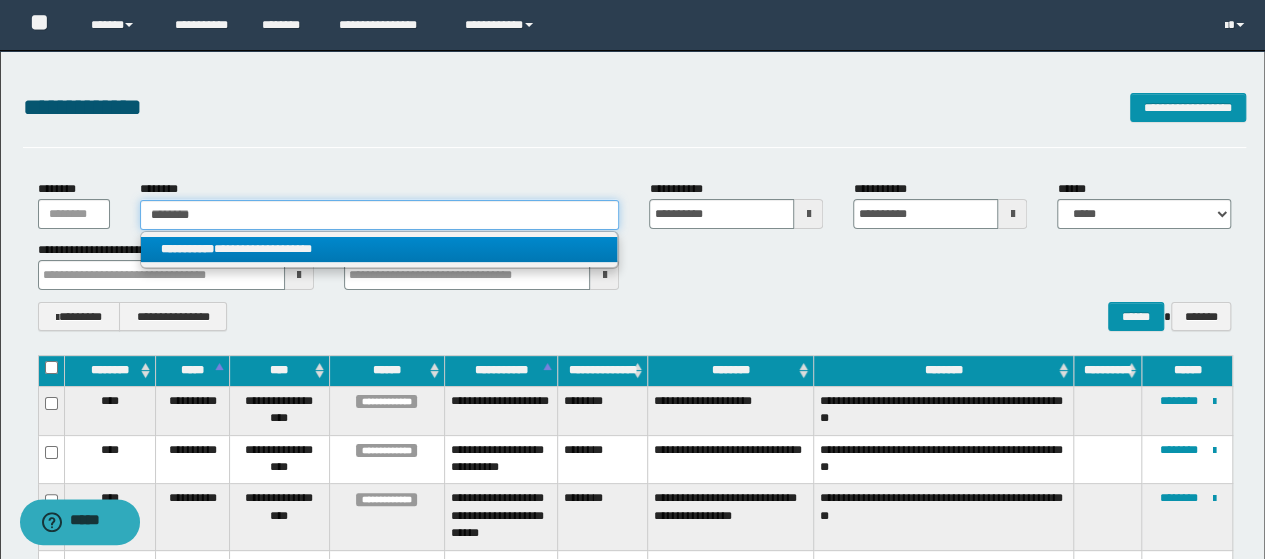 type 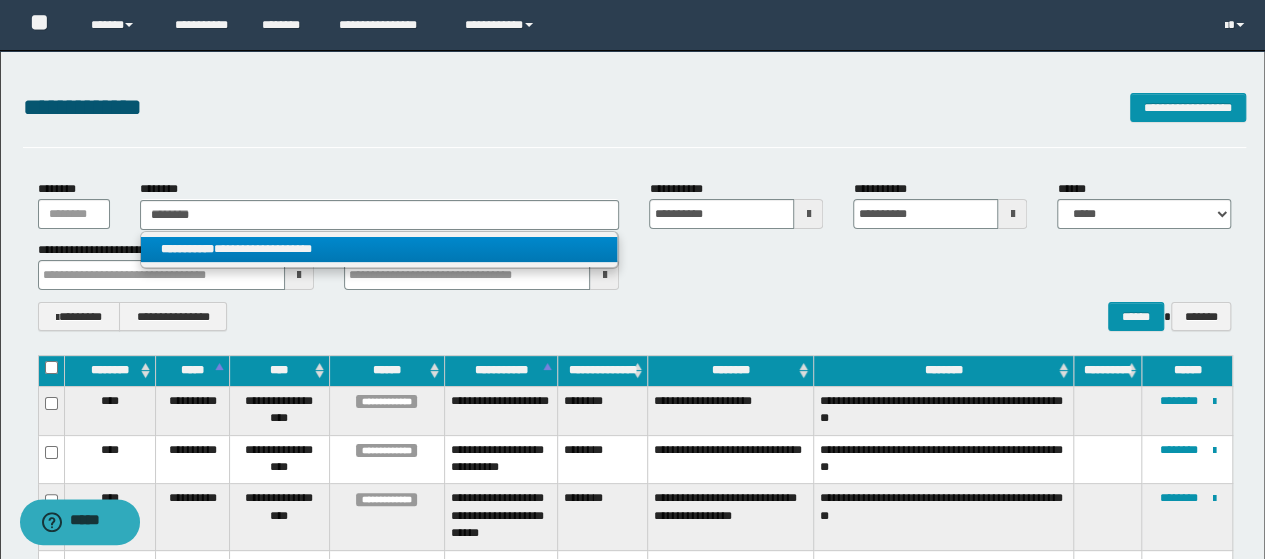 click on "**********" at bounding box center [379, 249] 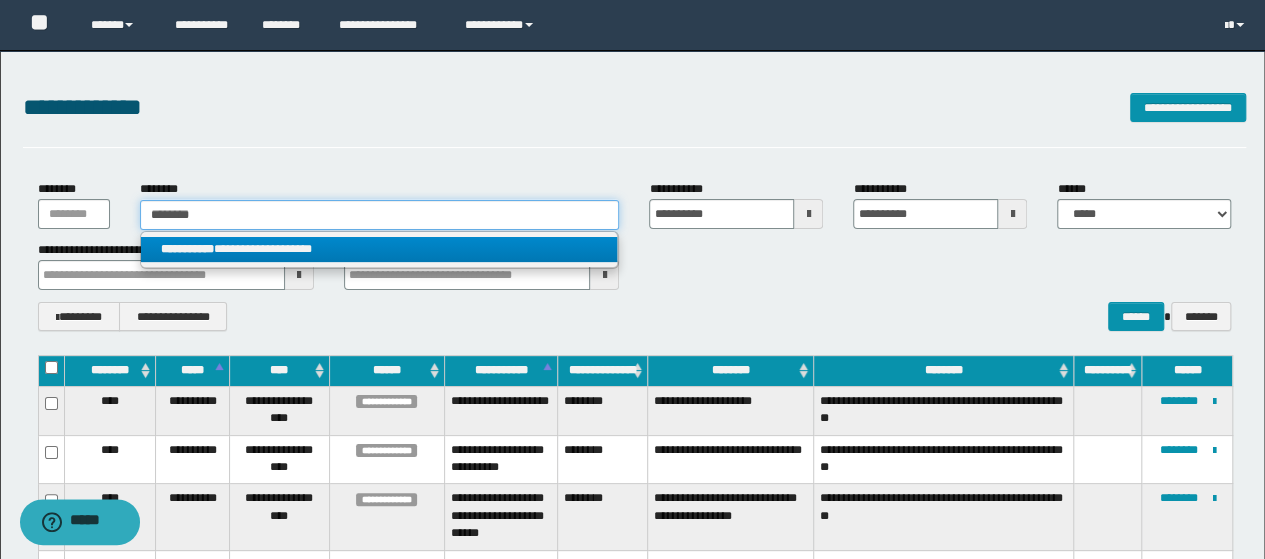 type 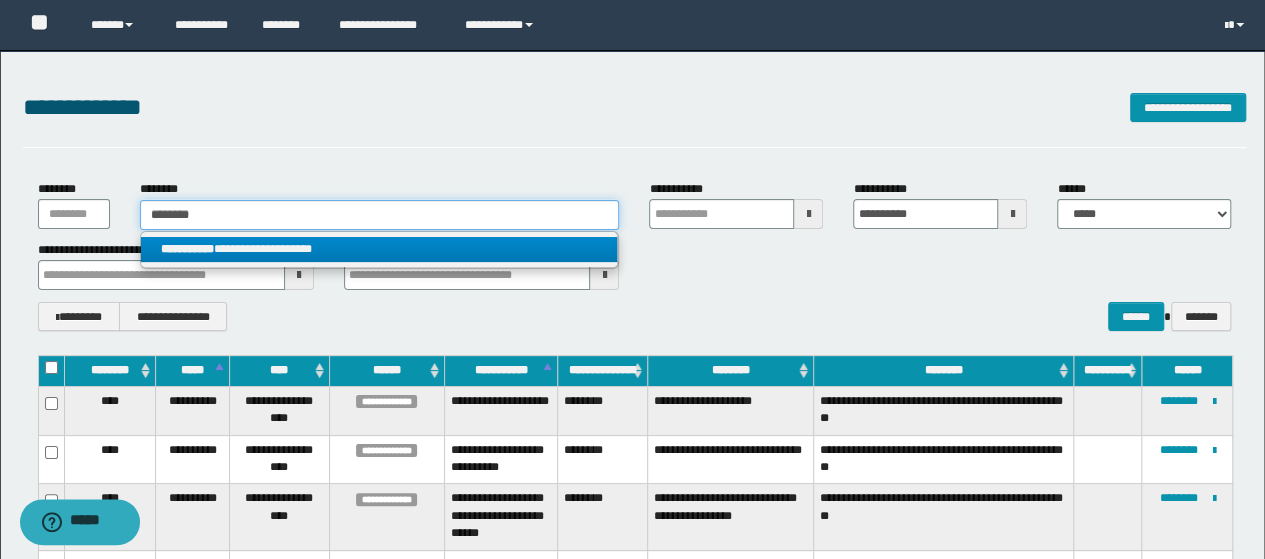 type 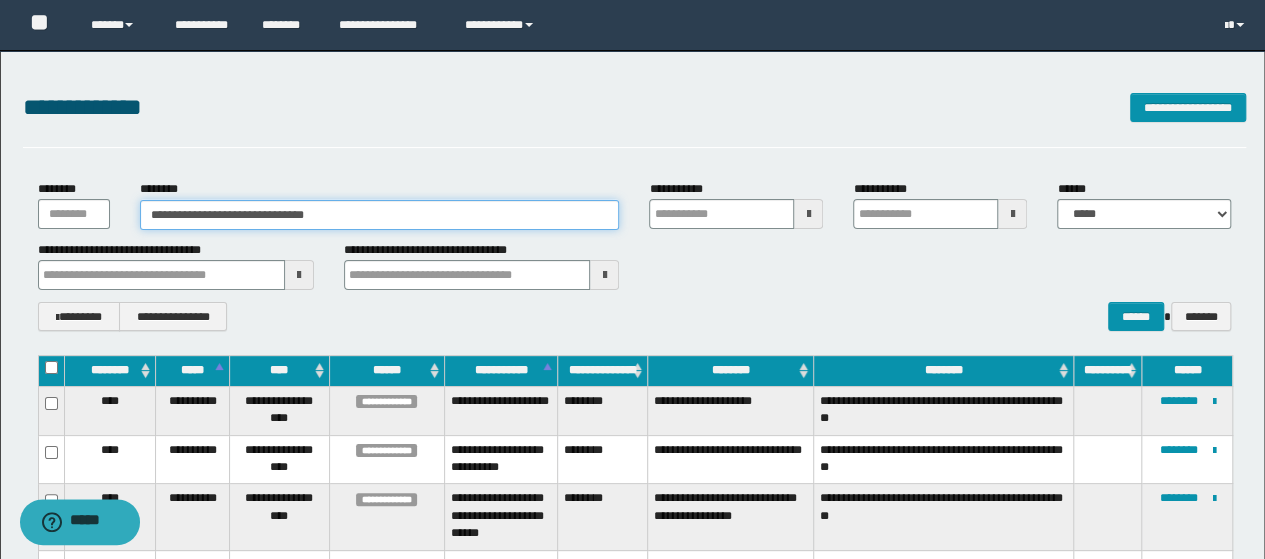 type 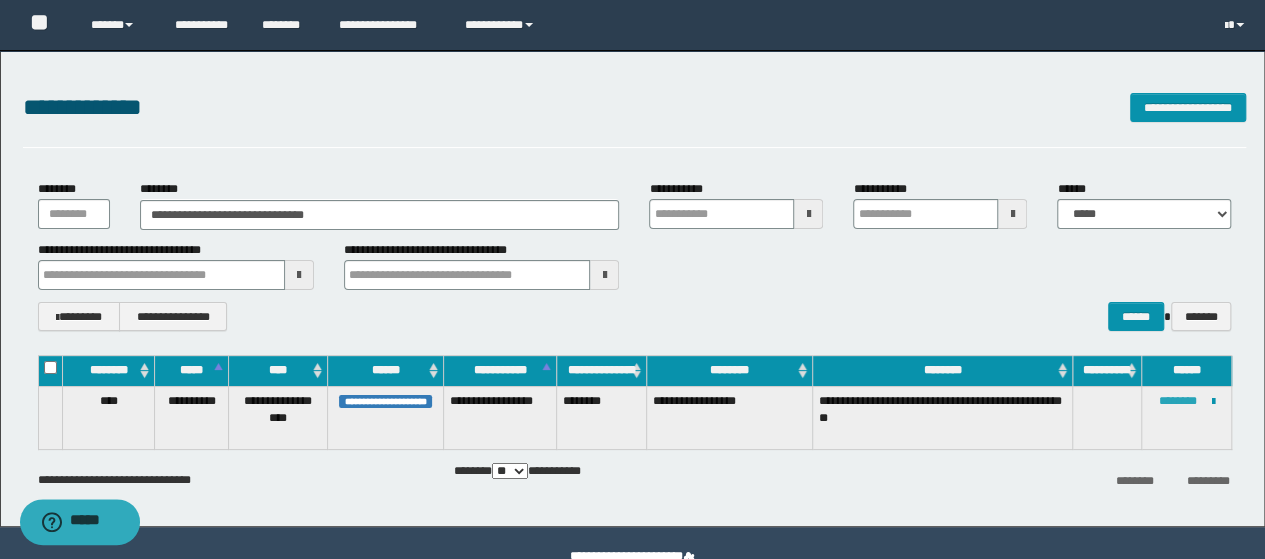 click on "********" at bounding box center [1177, 401] 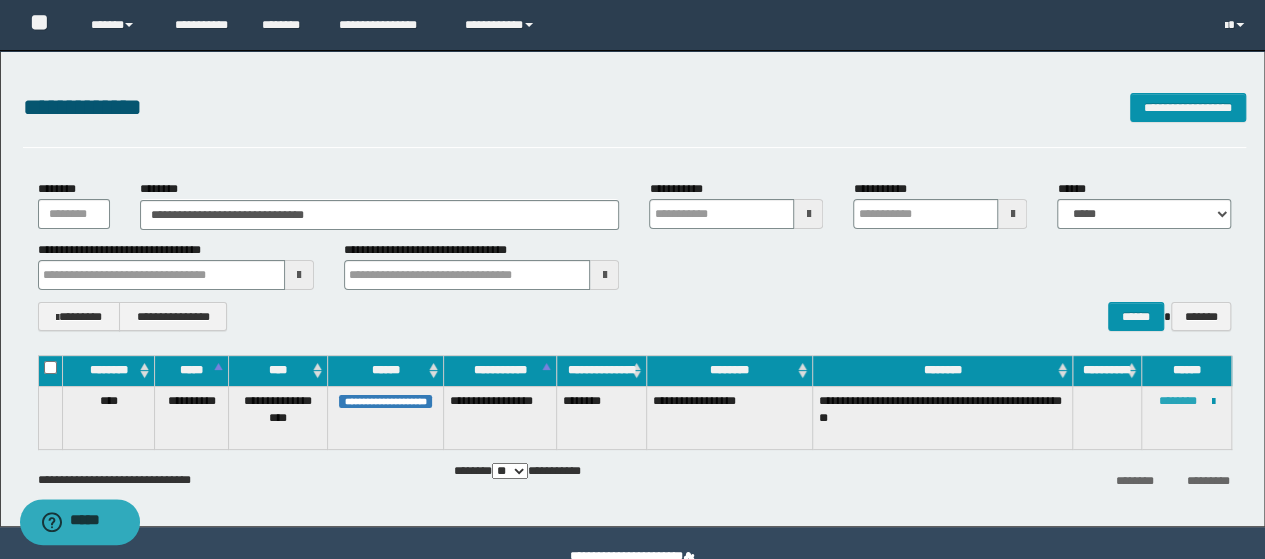 type 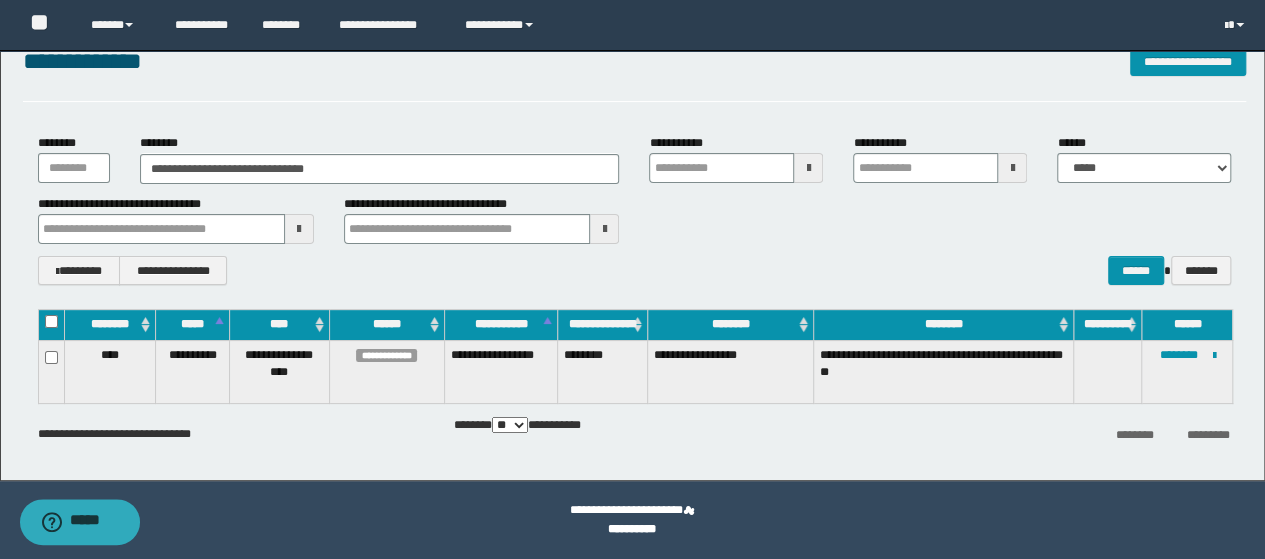 type 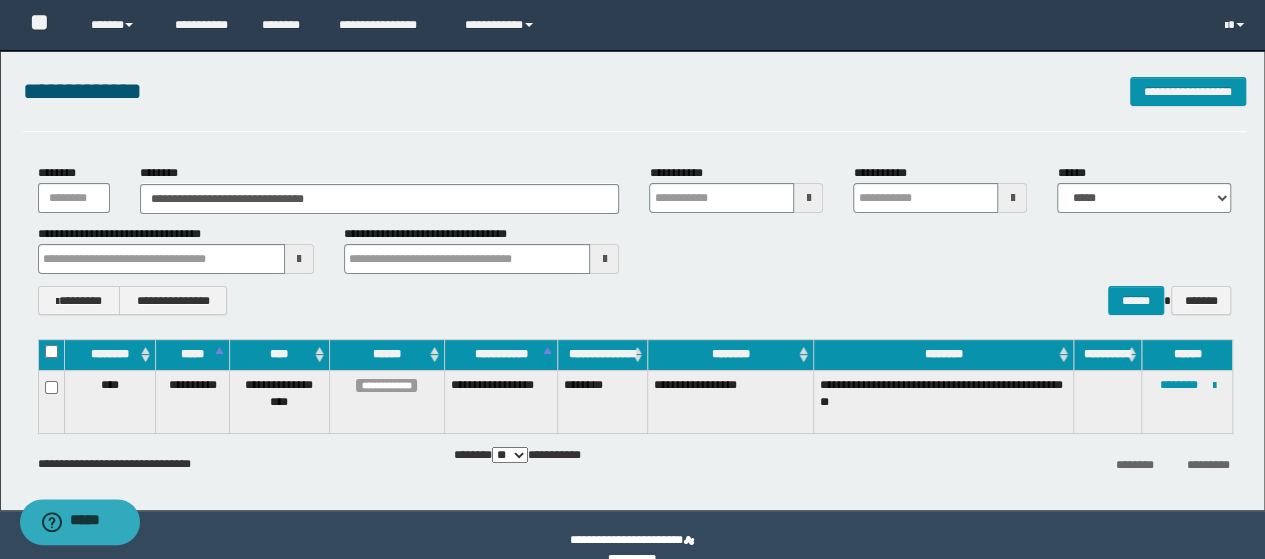 scroll, scrollTop: 0, scrollLeft: 0, axis: both 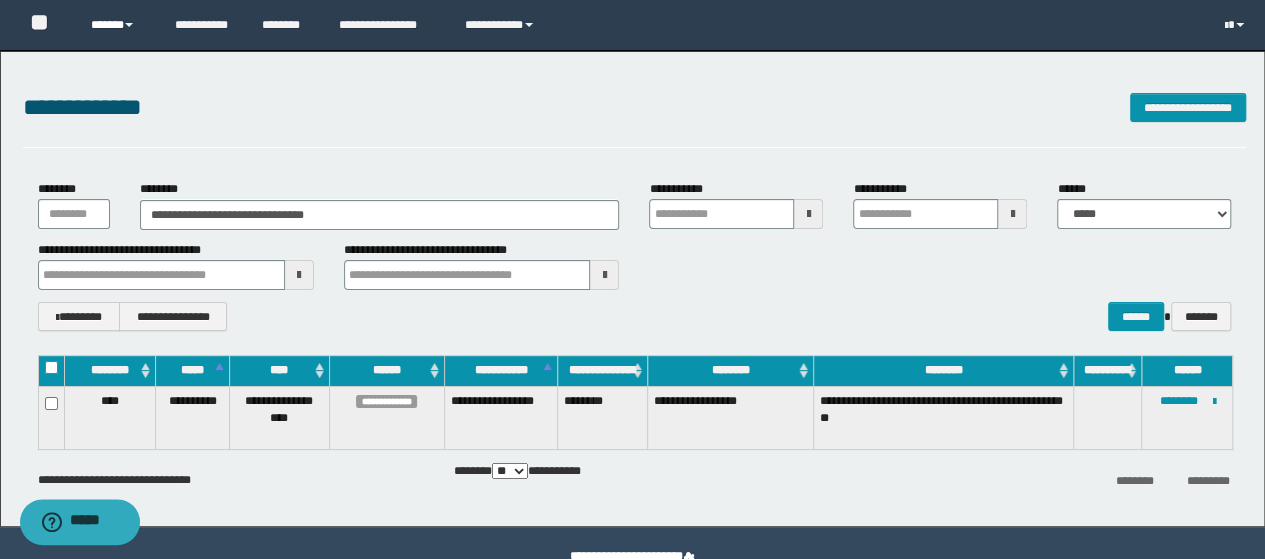 click on "******" at bounding box center [117, 25] 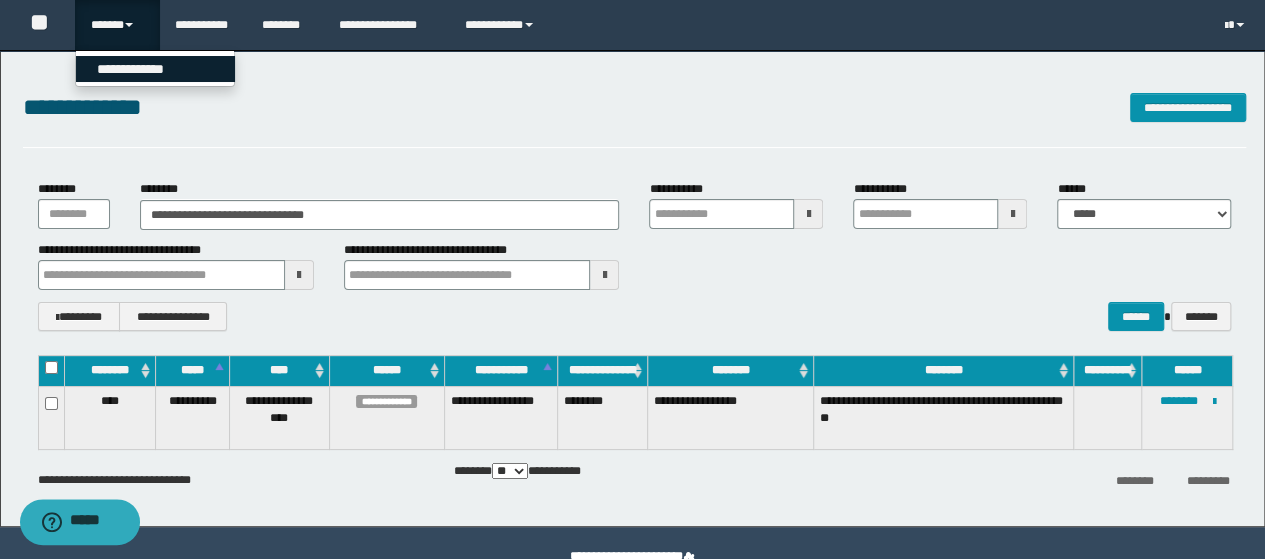 click on "**********" at bounding box center (155, 69) 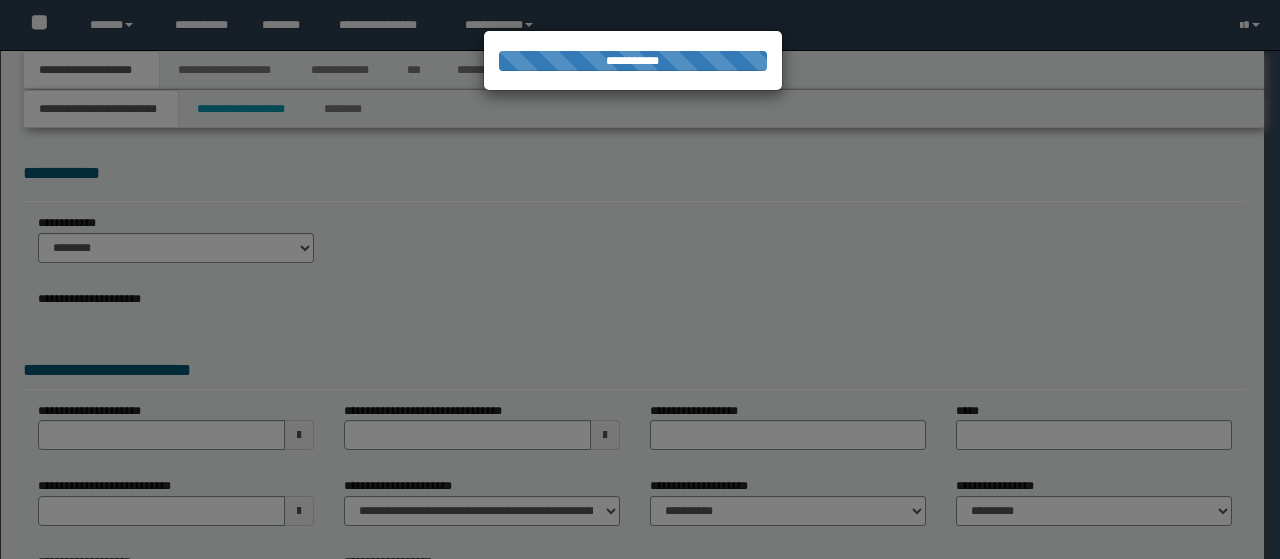 scroll, scrollTop: 0, scrollLeft: 0, axis: both 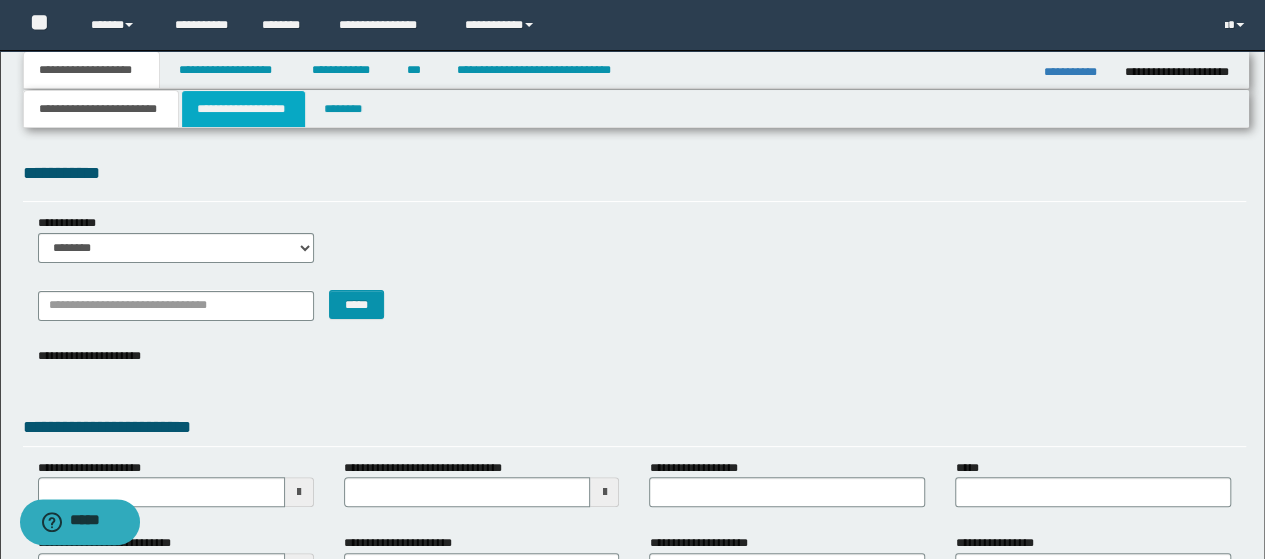 click on "**********" at bounding box center [243, 109] 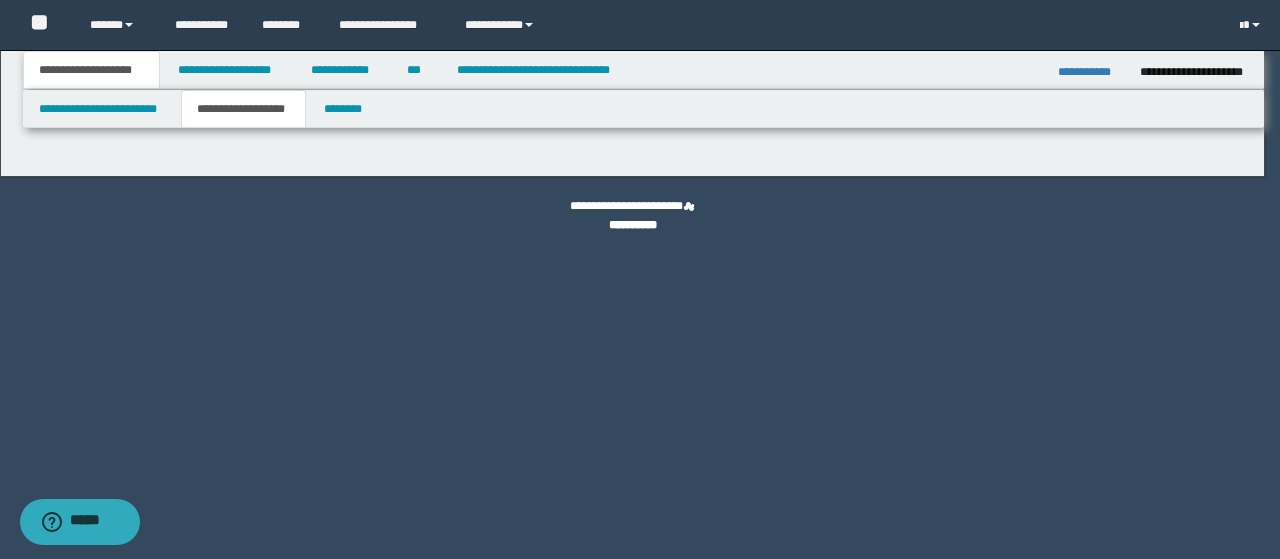 type on "********" 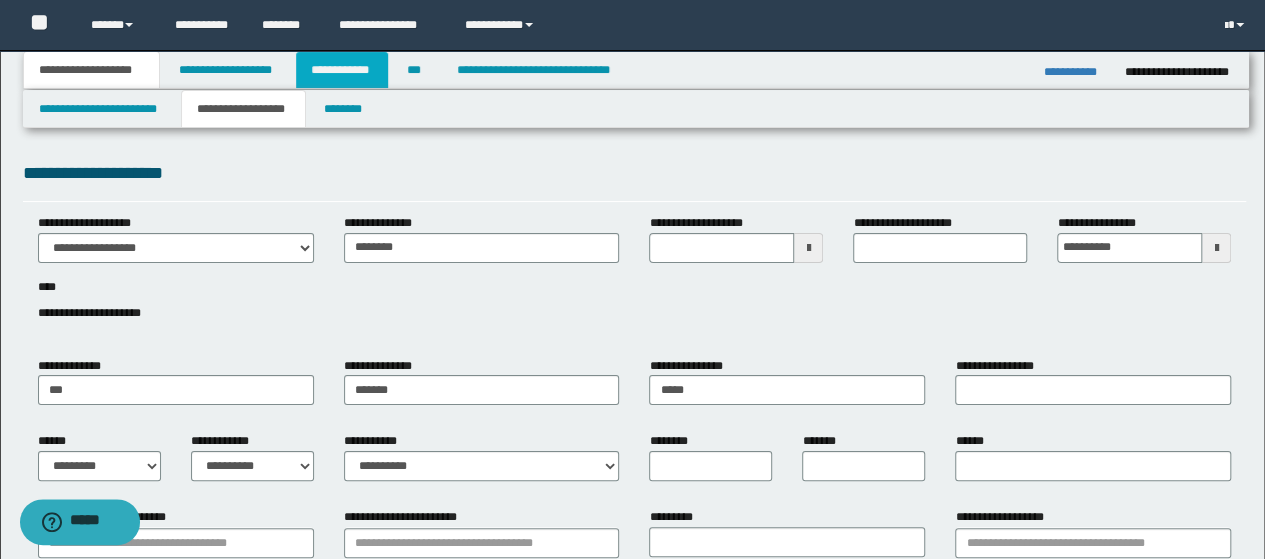 click on "**********" at bounding box center [342, 70] 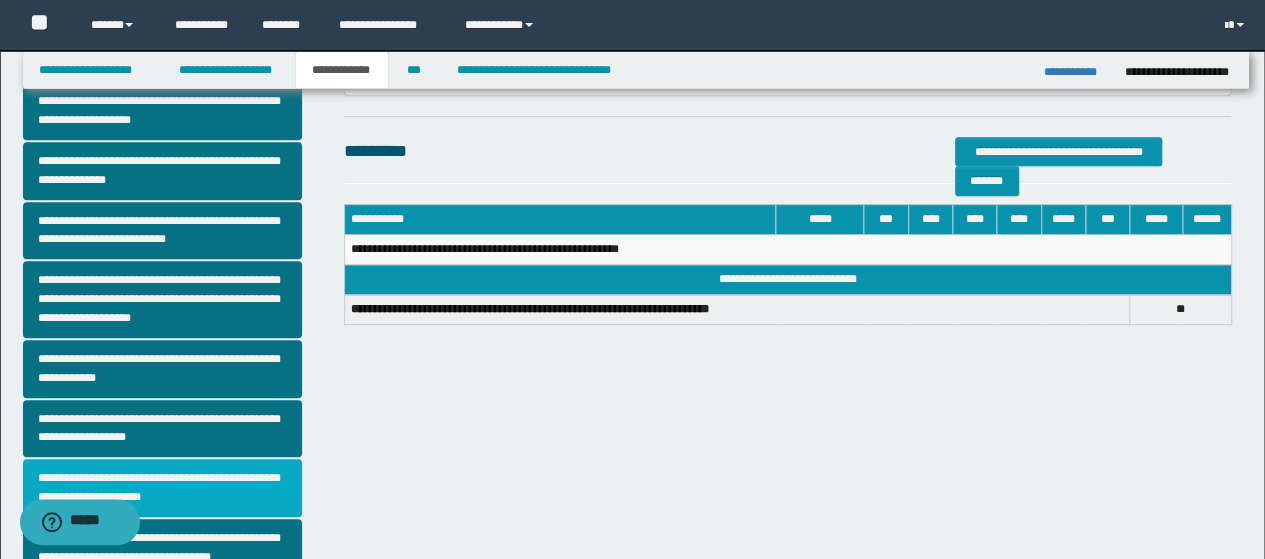 scroll, scrollTop: 500, scrollLeft: 0, axis: vertical 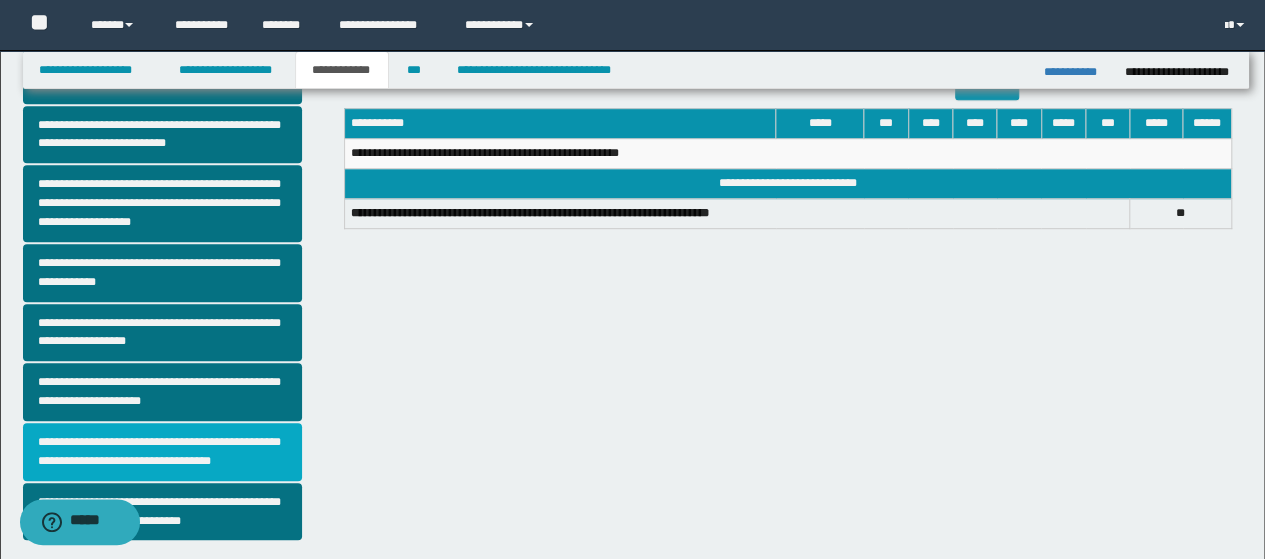 click on "**********" at bounding box center [162, 452] 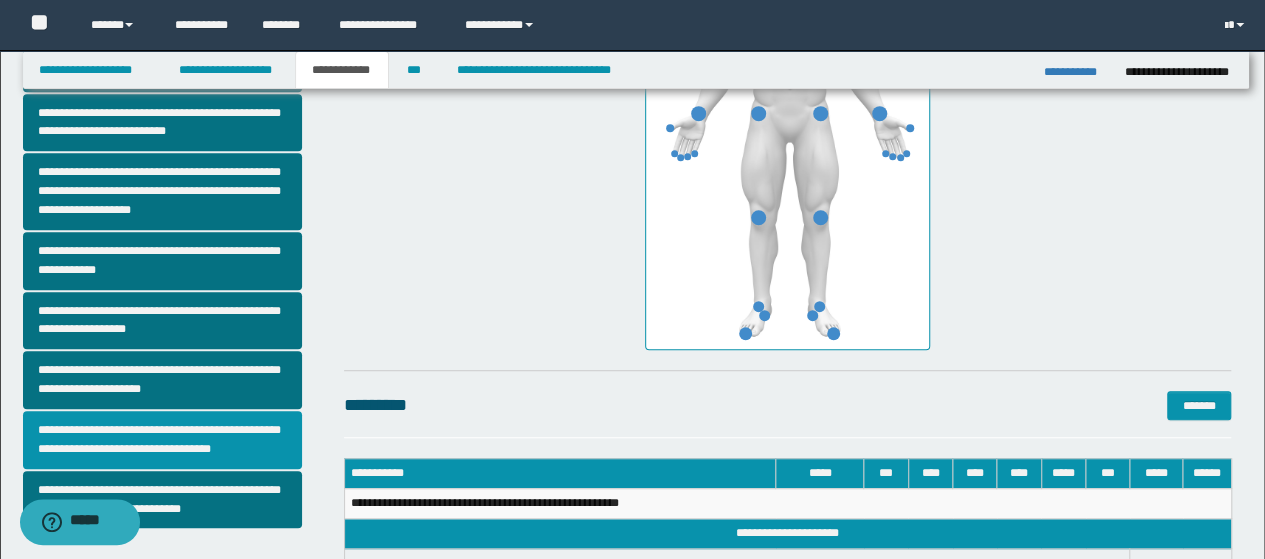 scroll, scrollTop: 600, scrollLeft: 0, axis: vertical 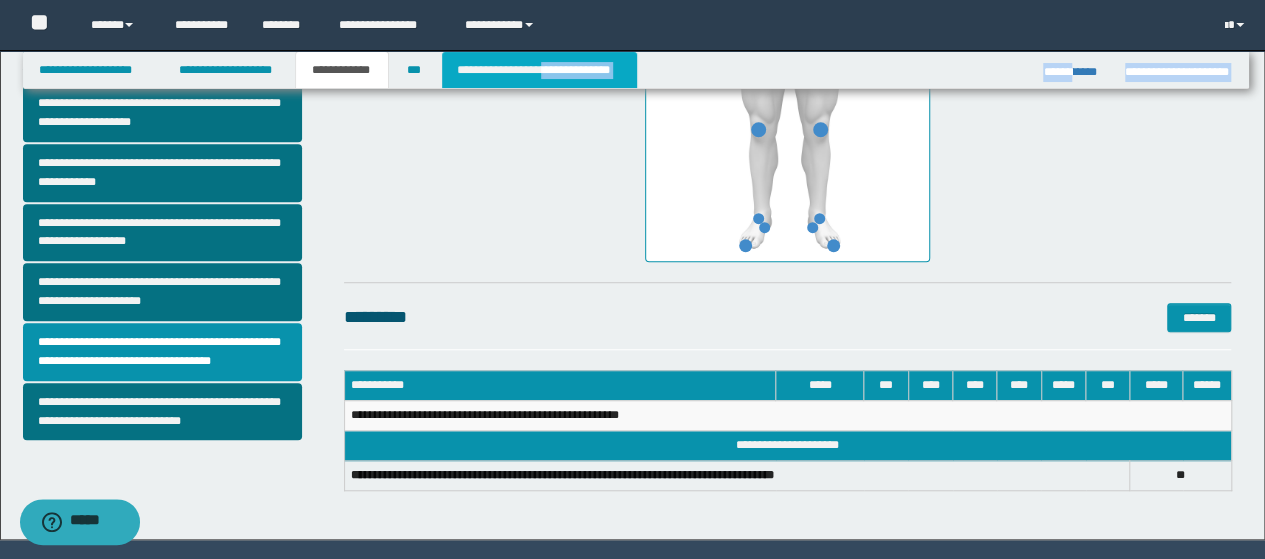 drag, startPoint x: 1078, startPoint y: 78, endPoint x: 548, endPoint y: 55, distance: 530.49884 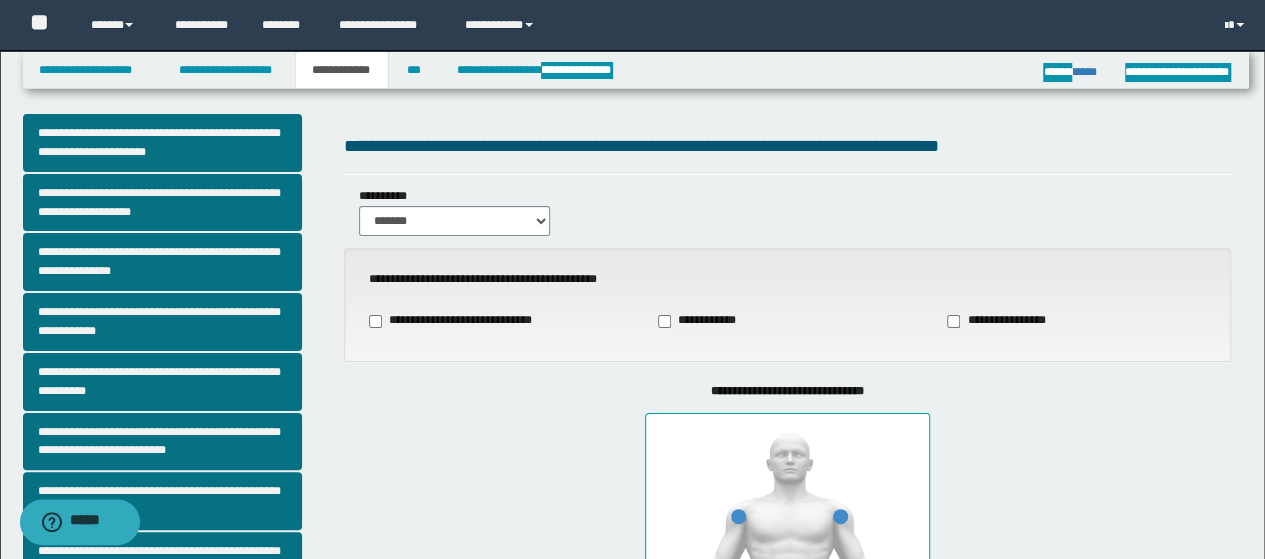 scroll, scrollTop: 0, scrollLeft: 0, axis: both 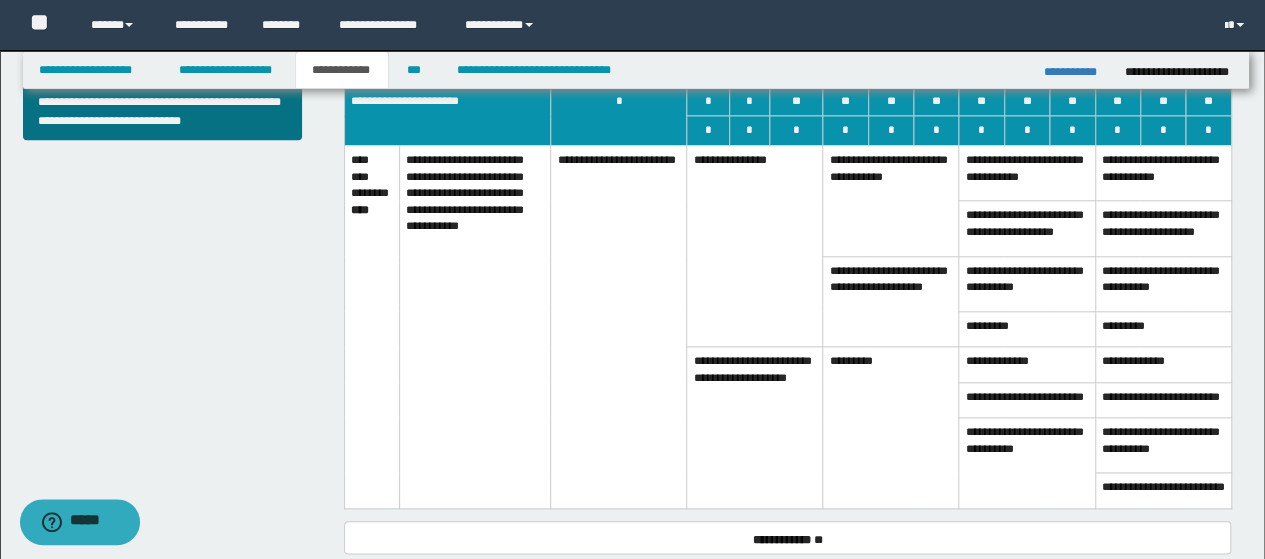 click on "**********" at bounding box center [1027, 462] 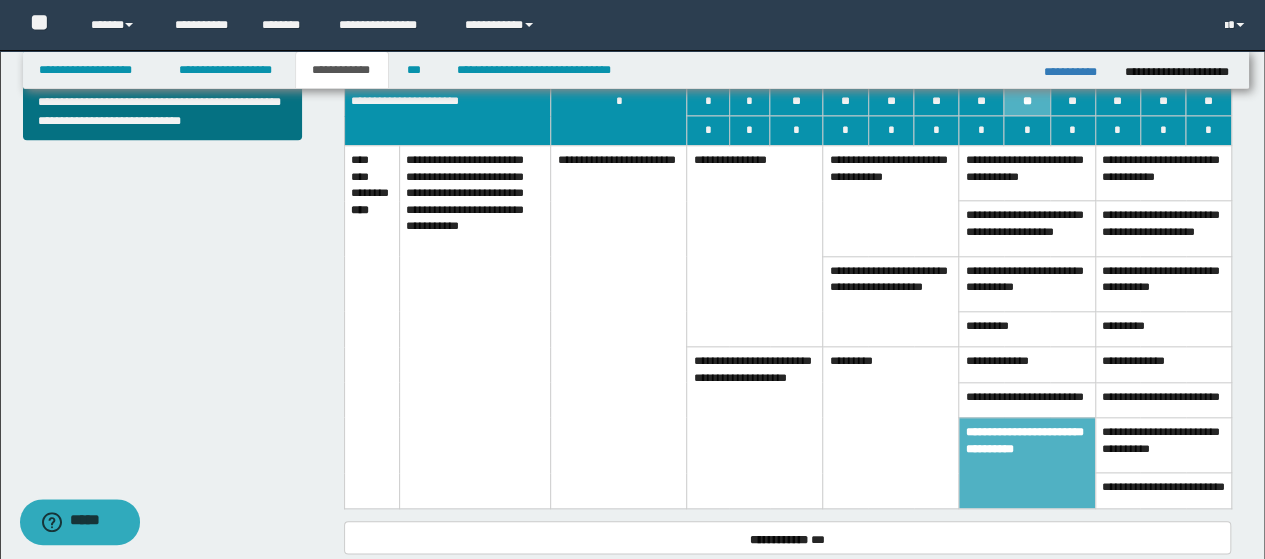 click on "*********" at bounding box center (891, 428) 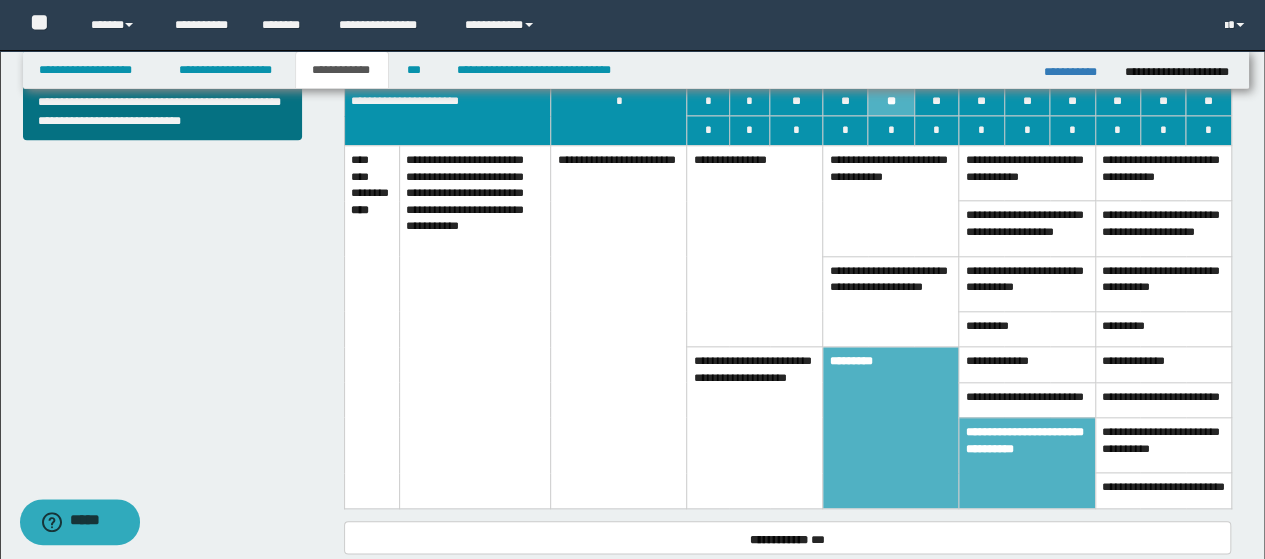 click on "**********" at bounding box center [891, 301] 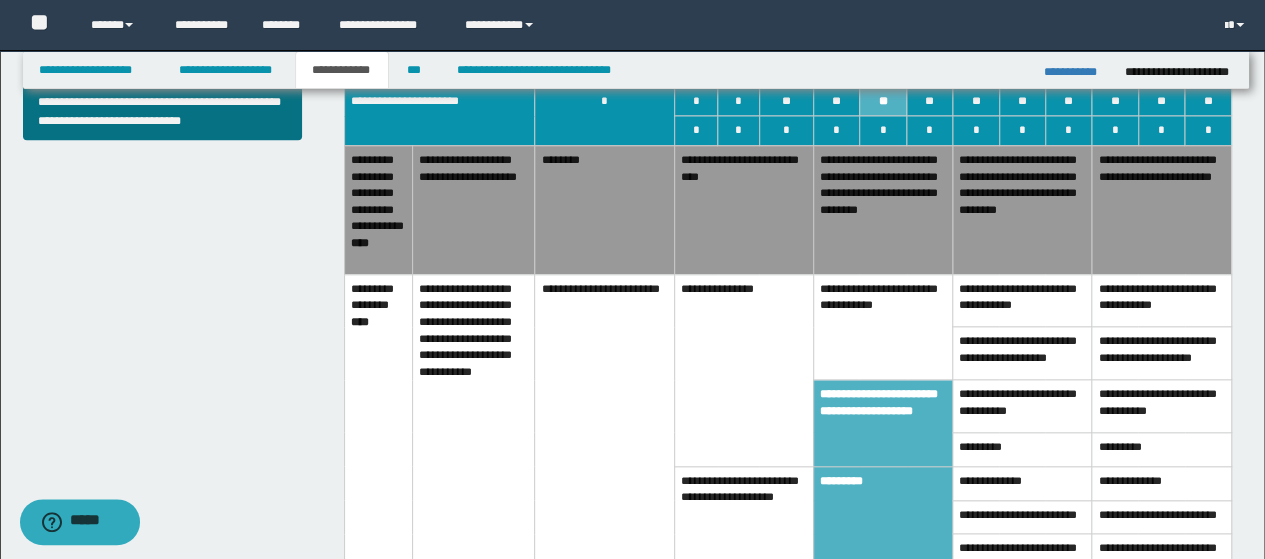 click on "**********" at bounding box center (882, 327) 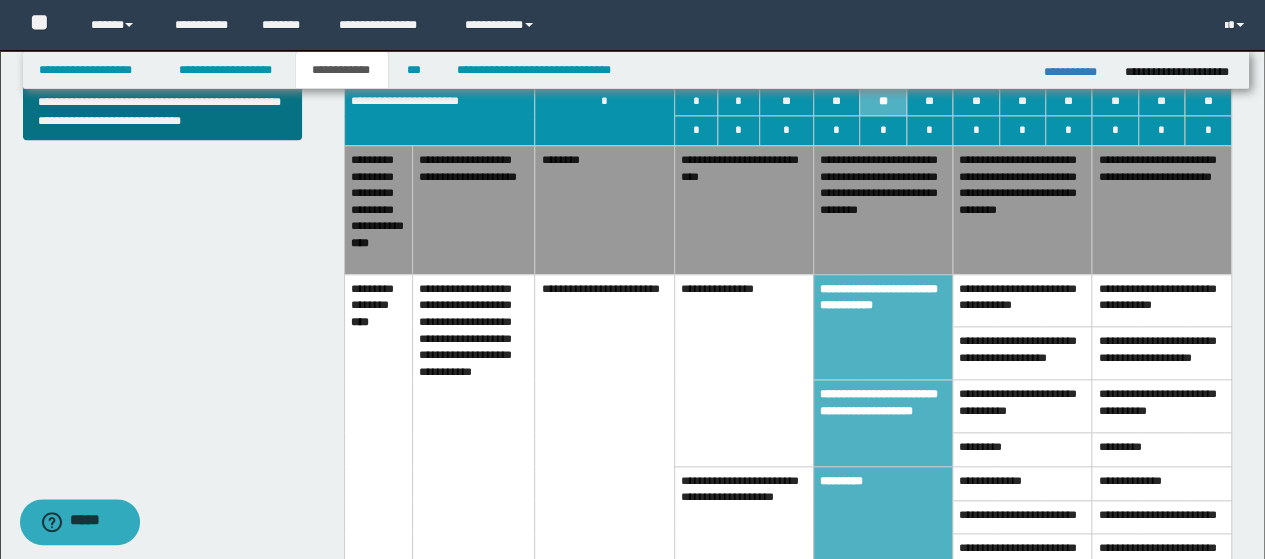 click on "**********" at bounding box center (1022, 209) 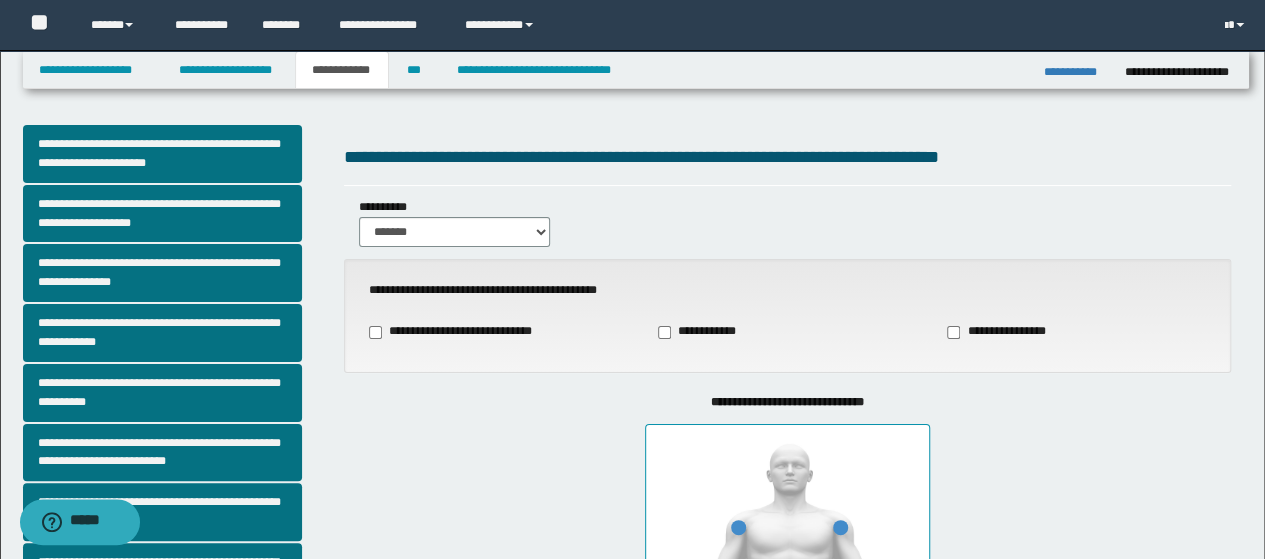 scroll, scrollTop: 0, scrollLeft: 0, axis: both 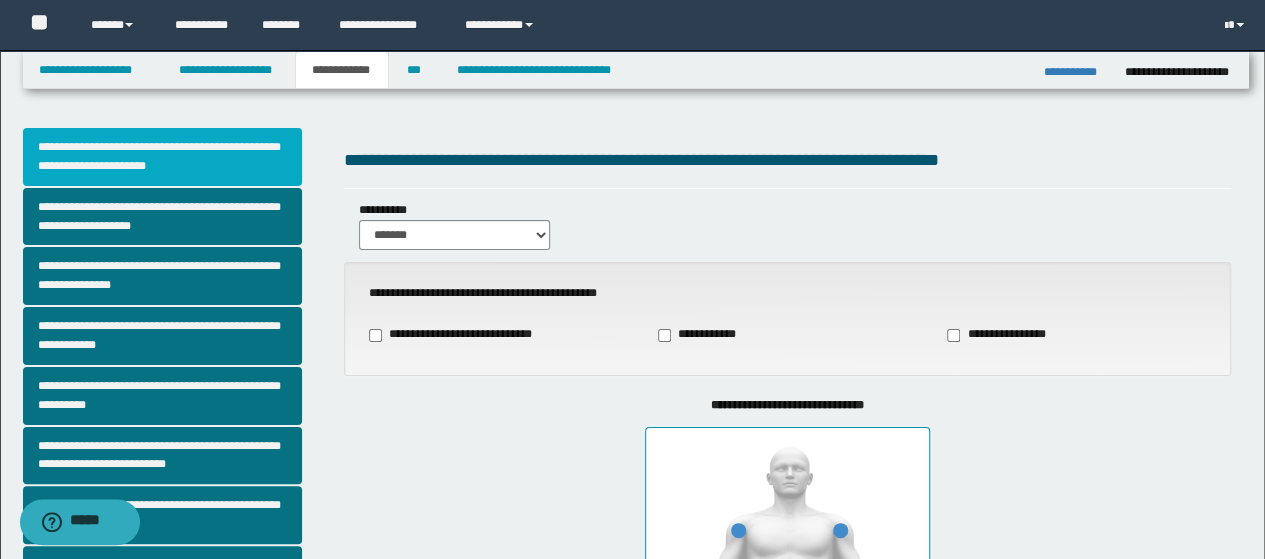 click on "**********" at bounding box center [162, 157] 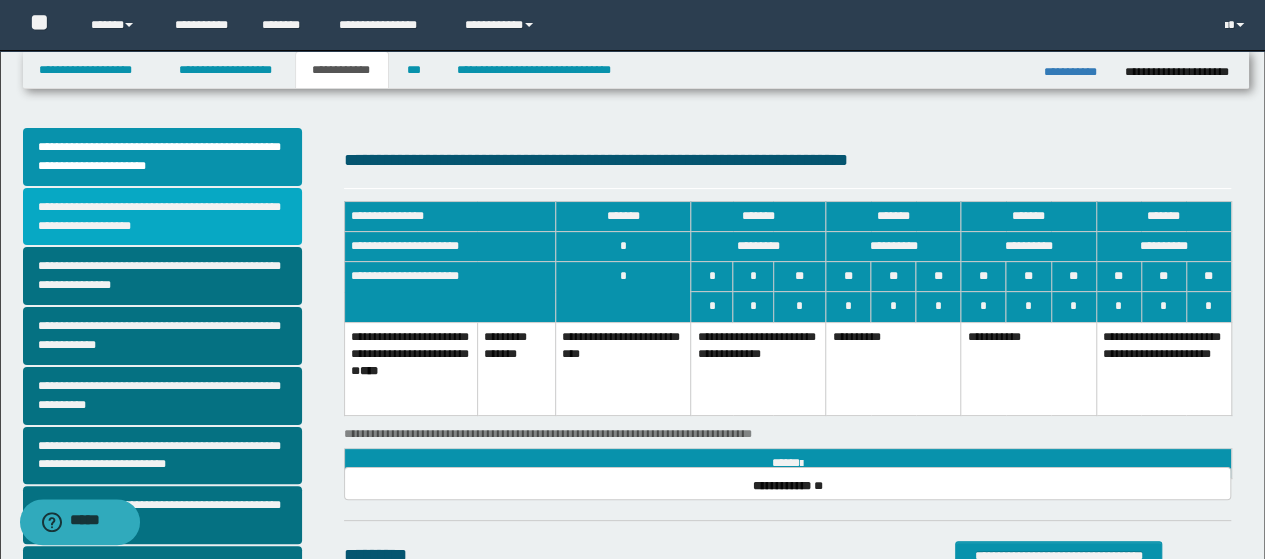 click on "**********" at bounding box center [162, 217] 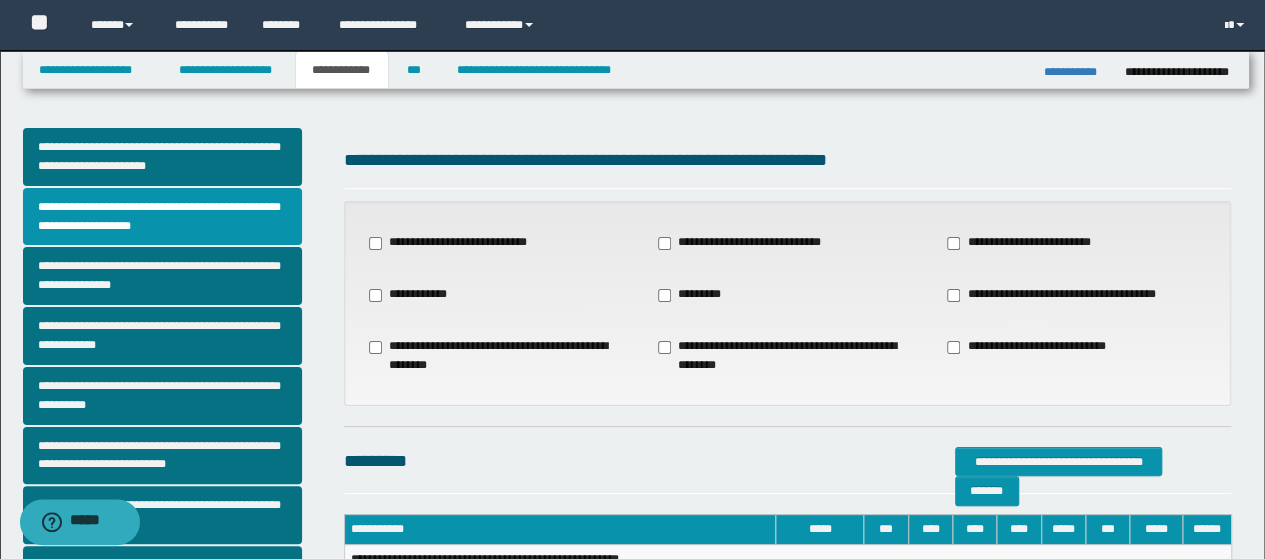 click on "**********" at bounding box center (1076, 295) 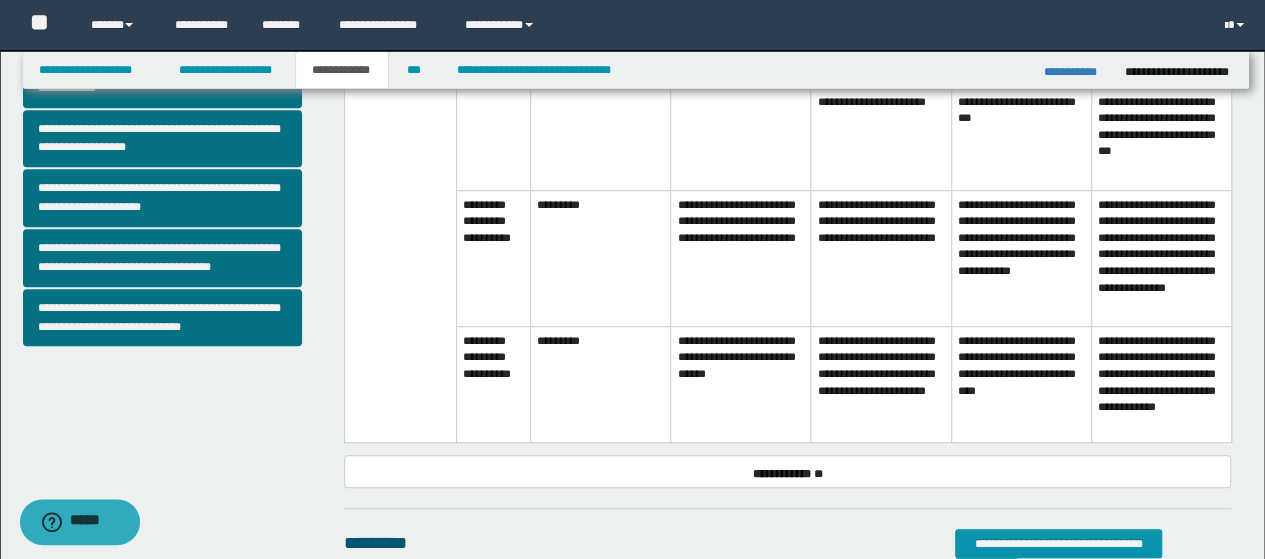 scroll, scrollTop: 800, scrollLeft: 0, axis: vertical 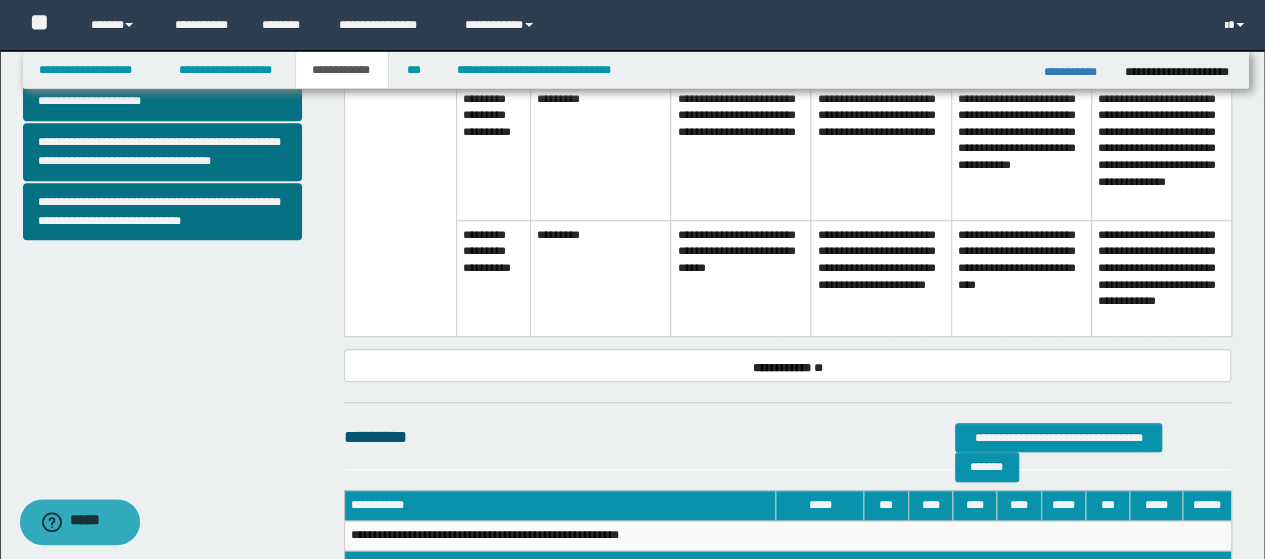click on "**********" at bounding box center (741, 278) 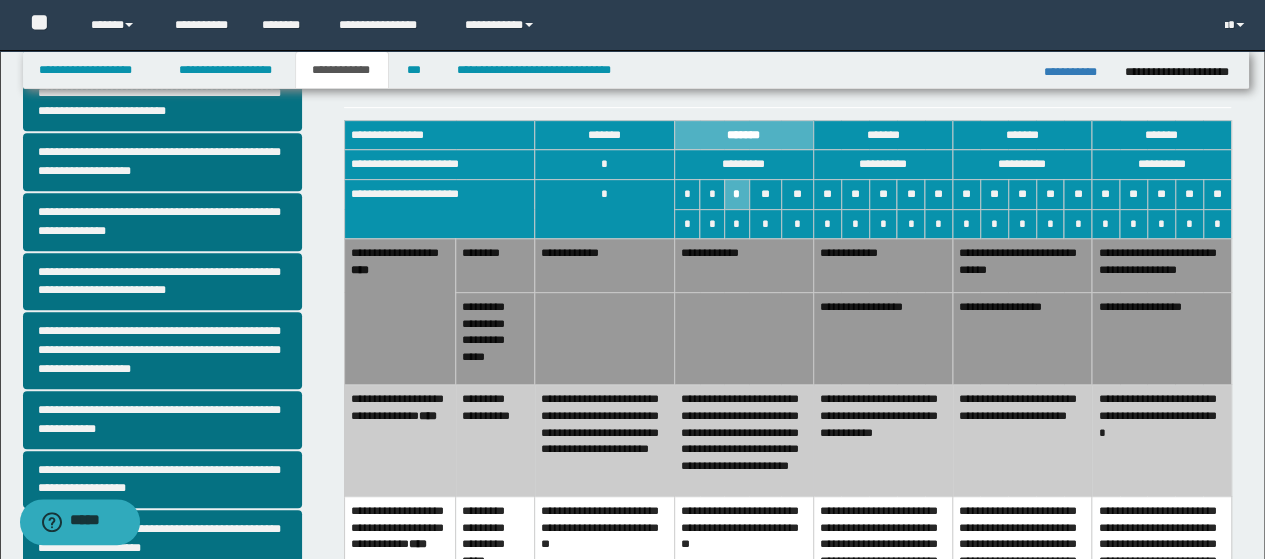 scroll, scrollTop: 300, scrollLeft: 0, axis: vertical 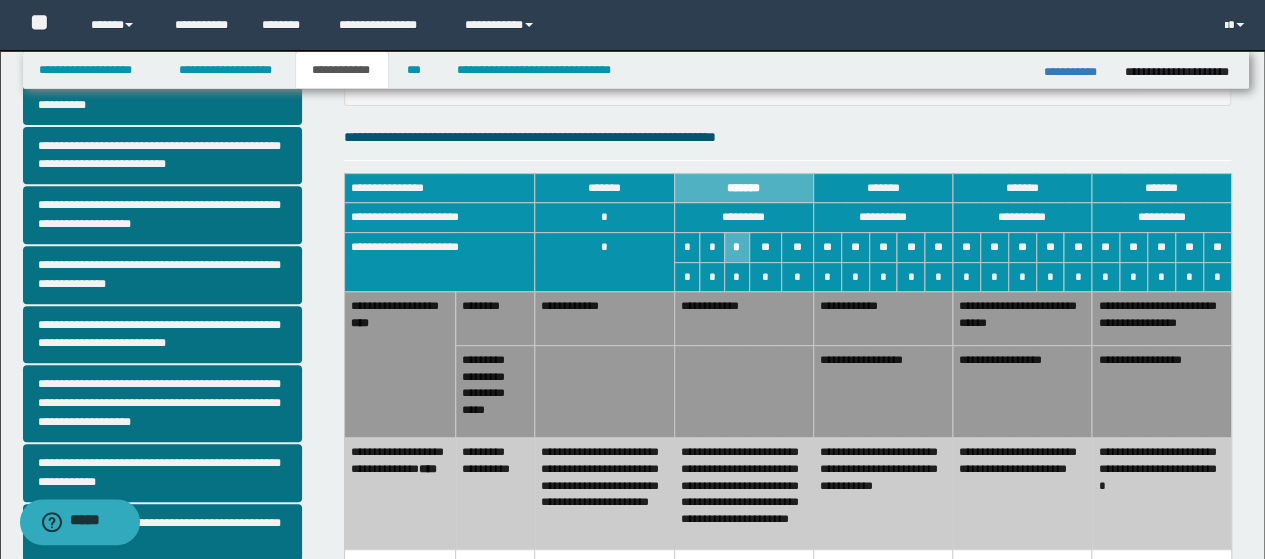click on "**********" at bounding box center (743, 494) 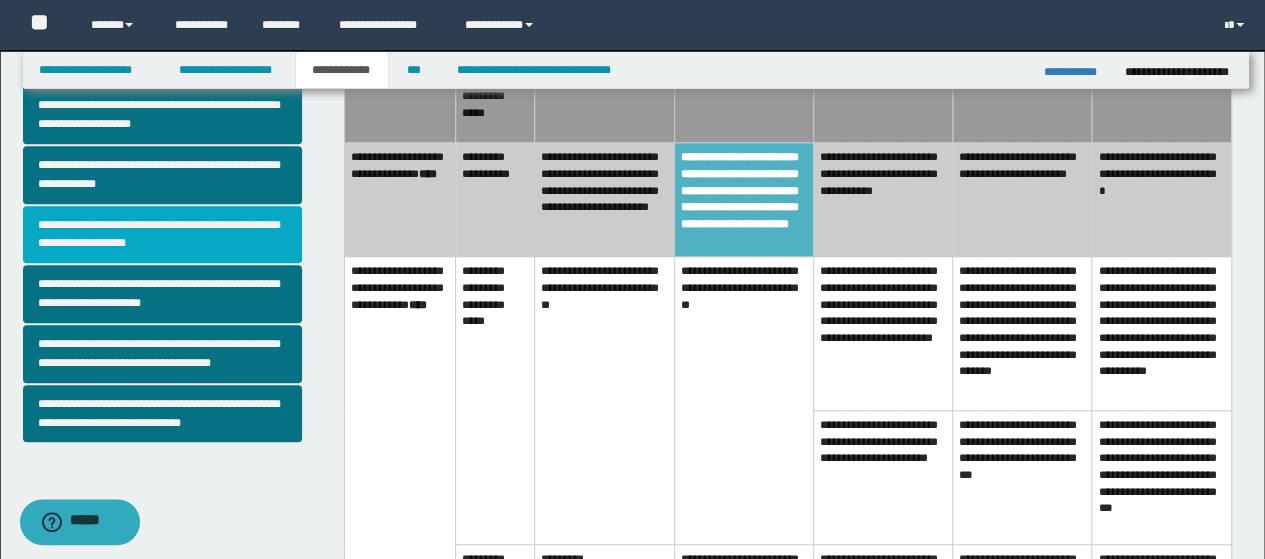 scroll, scrollTop: 600, scrollLeft: 0, axis: vertical 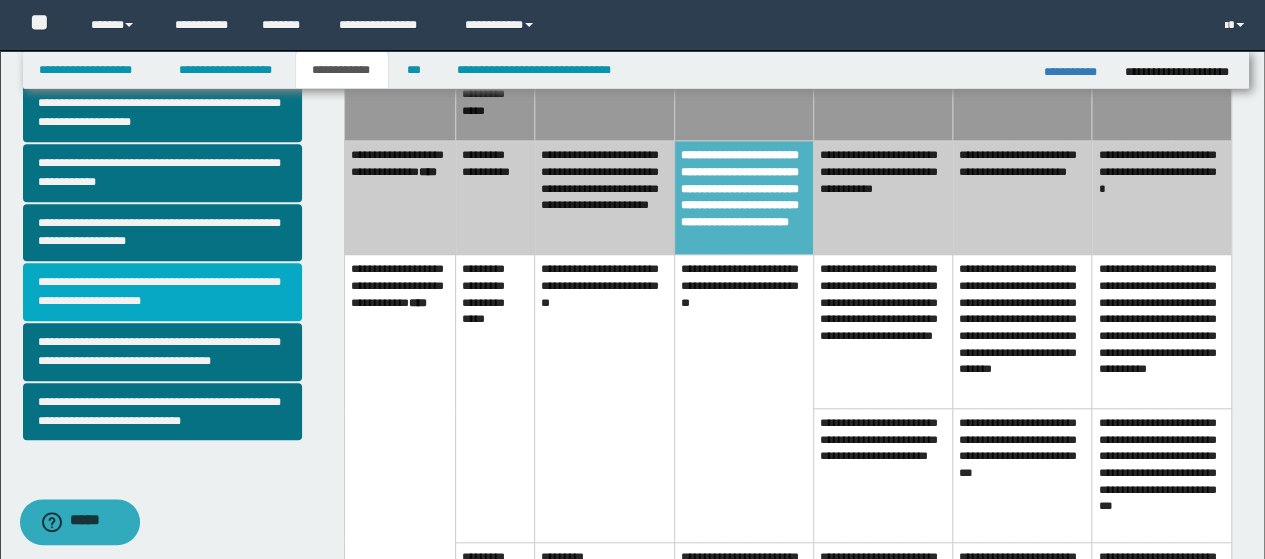 click on "**********" at bounding box center (162, 292) 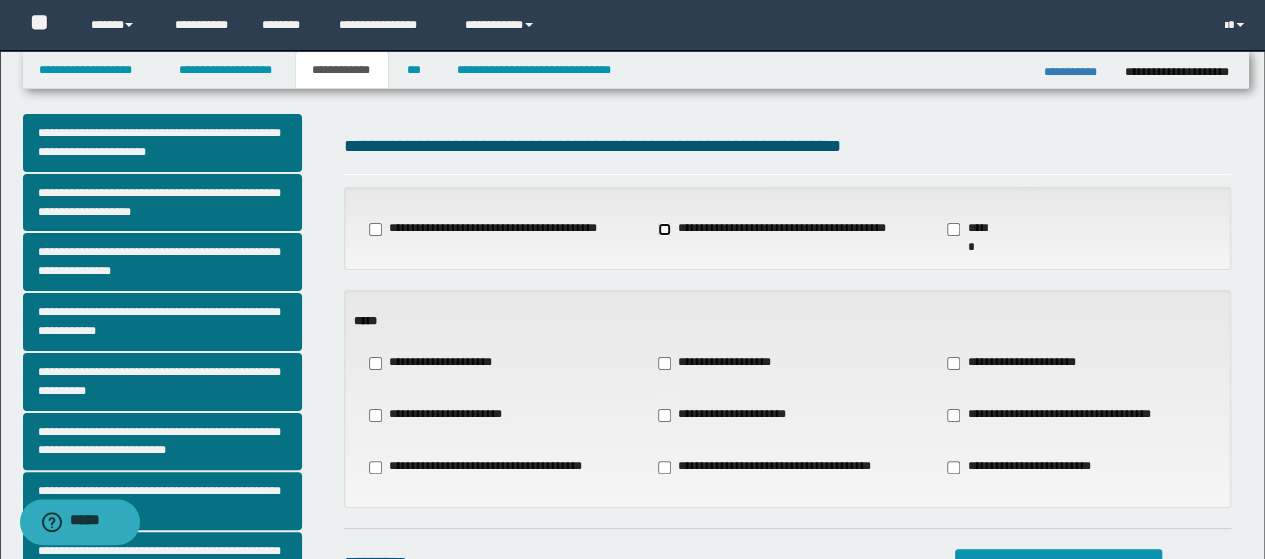 scroll, scrollTop: 0, scrollLeft: 0, axis: both 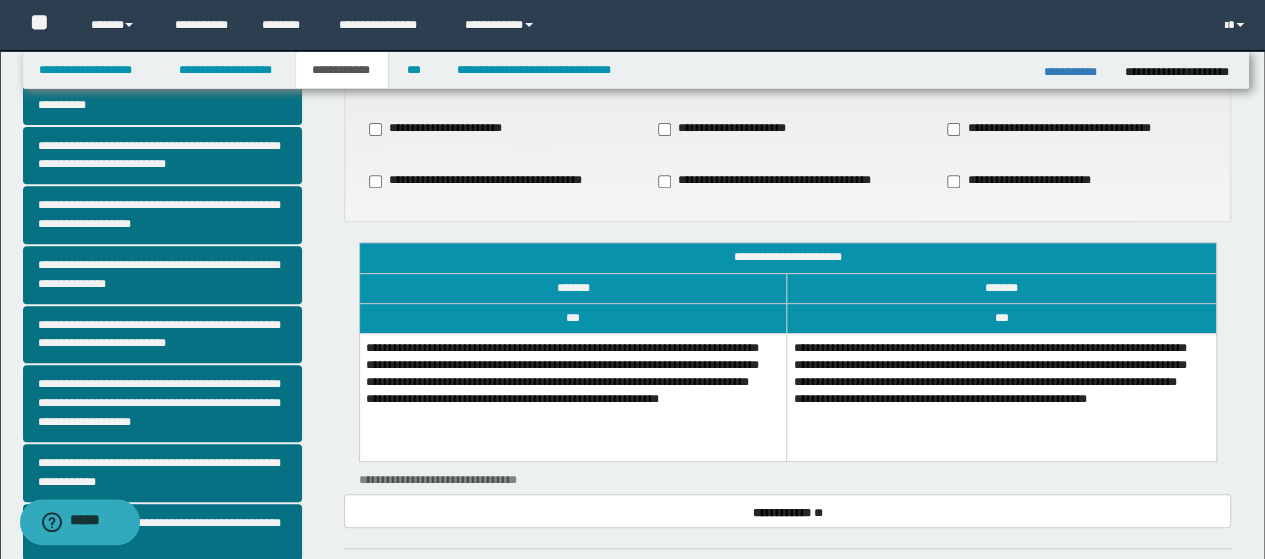 click on "**********" at bounding box center (573, 397) 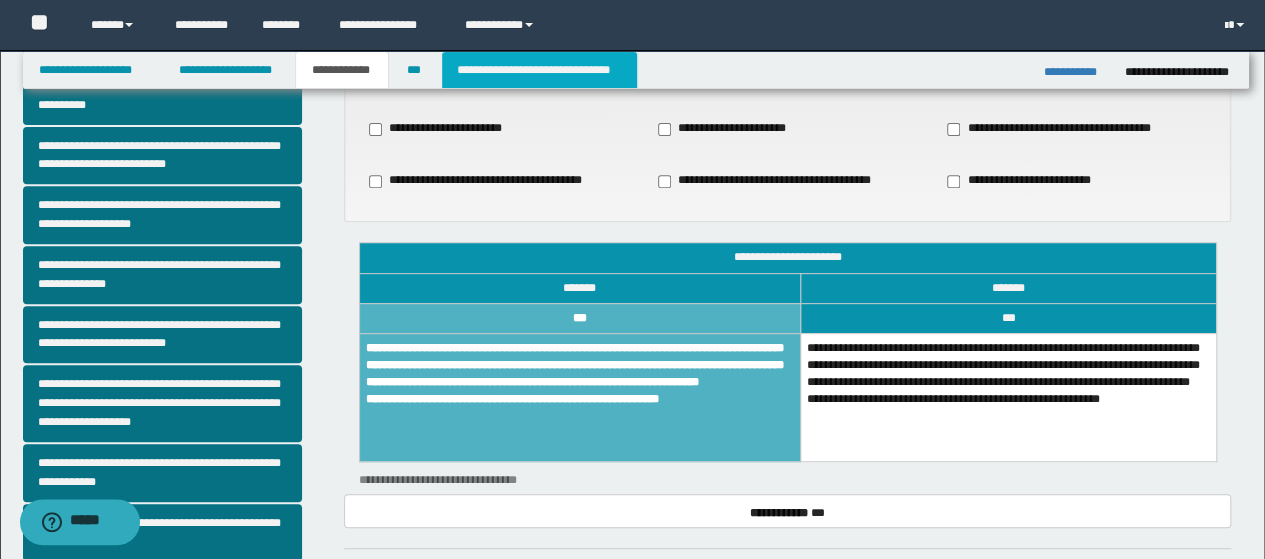 click on "**********" at bounding box center [539, 70] 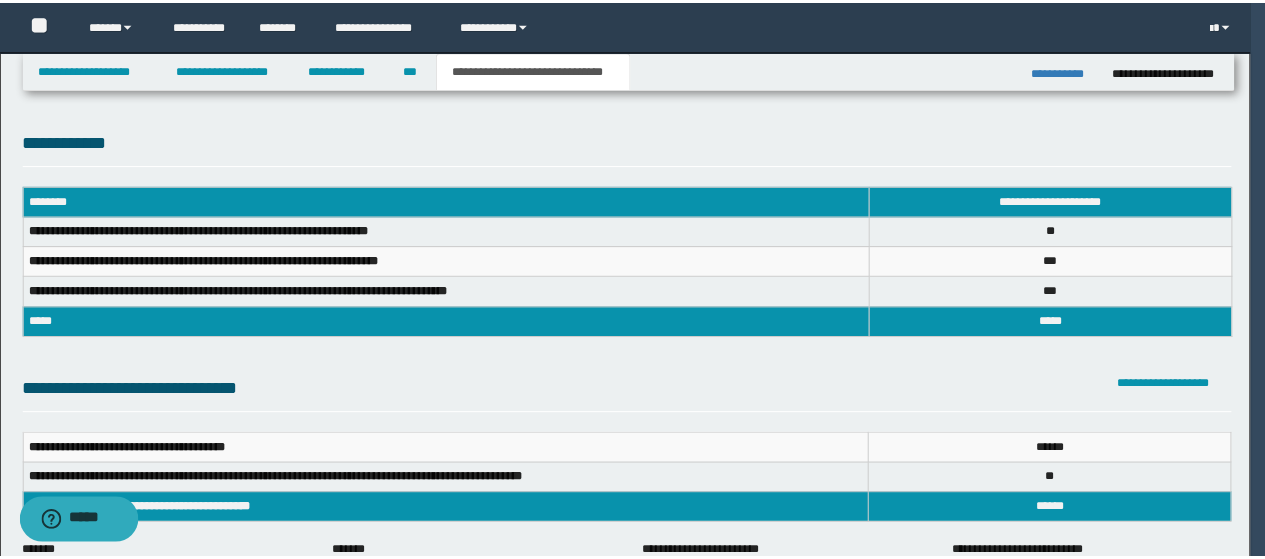 scroll, scrollTop: 0, scrollLeft: 0, axis: both 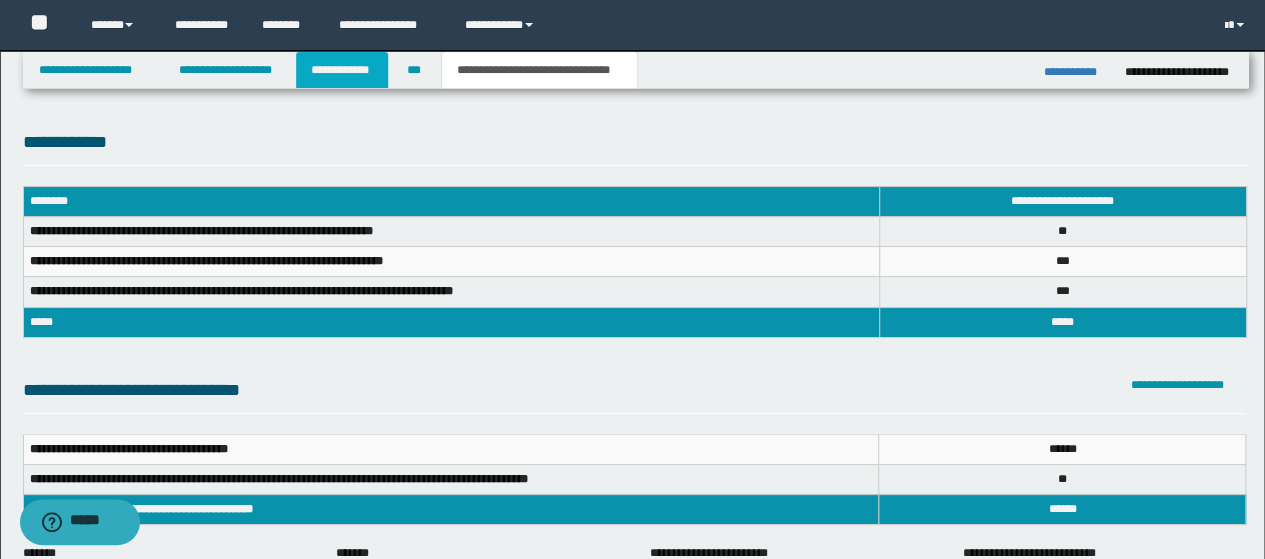 click on "**********" at bounding box center [342, 70] 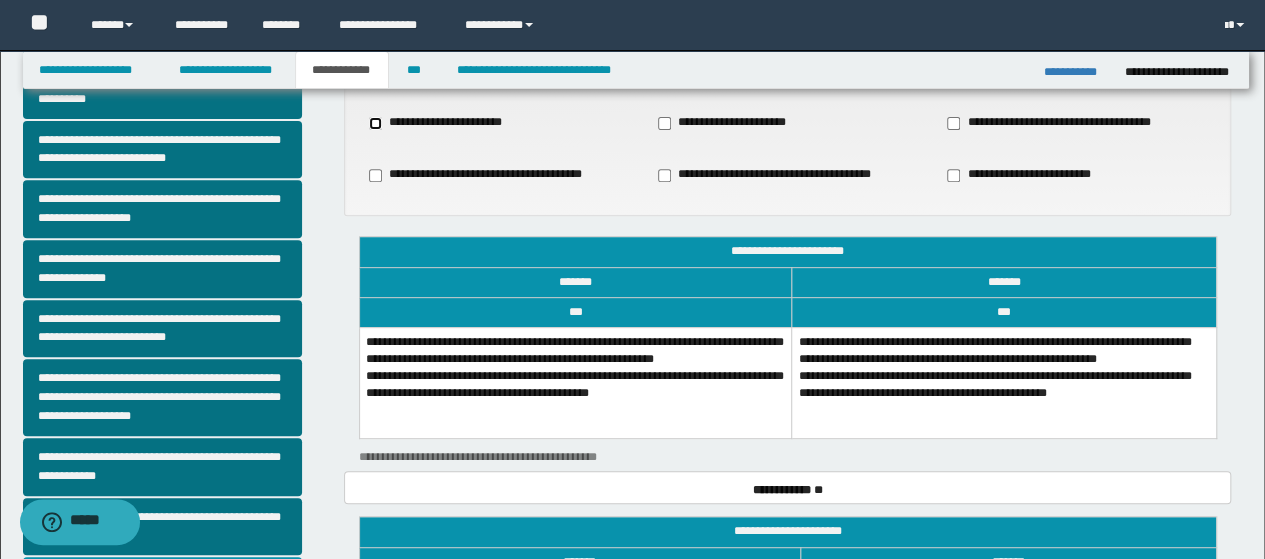 scroll, scrollTop: 400, scrollLeft: 0, axis: vertical 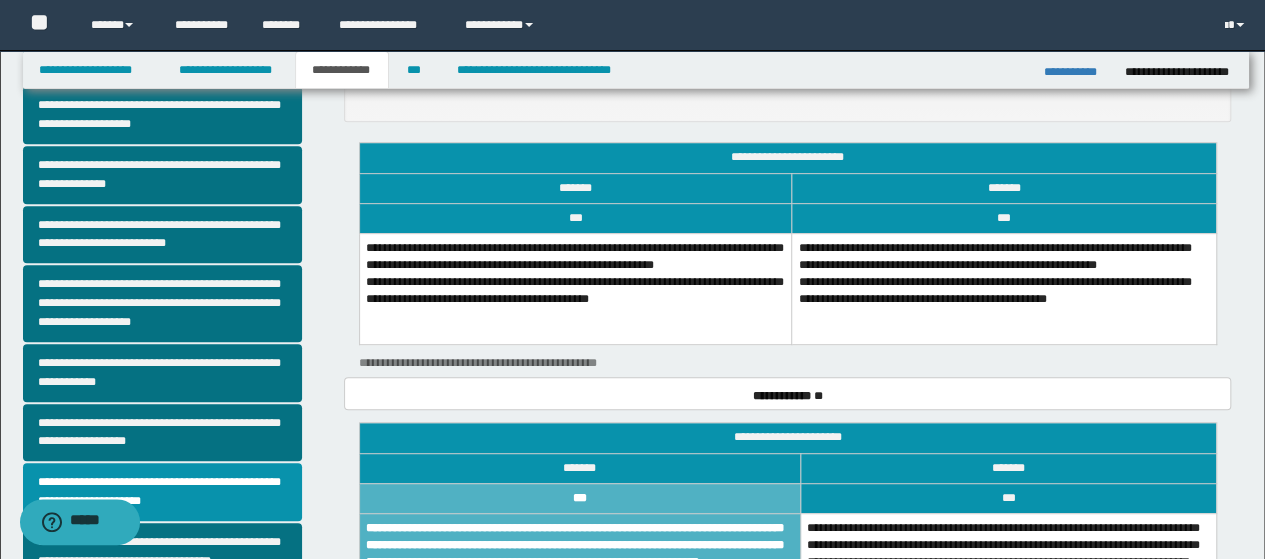 click on "**********" at bounding box center (575, 288) 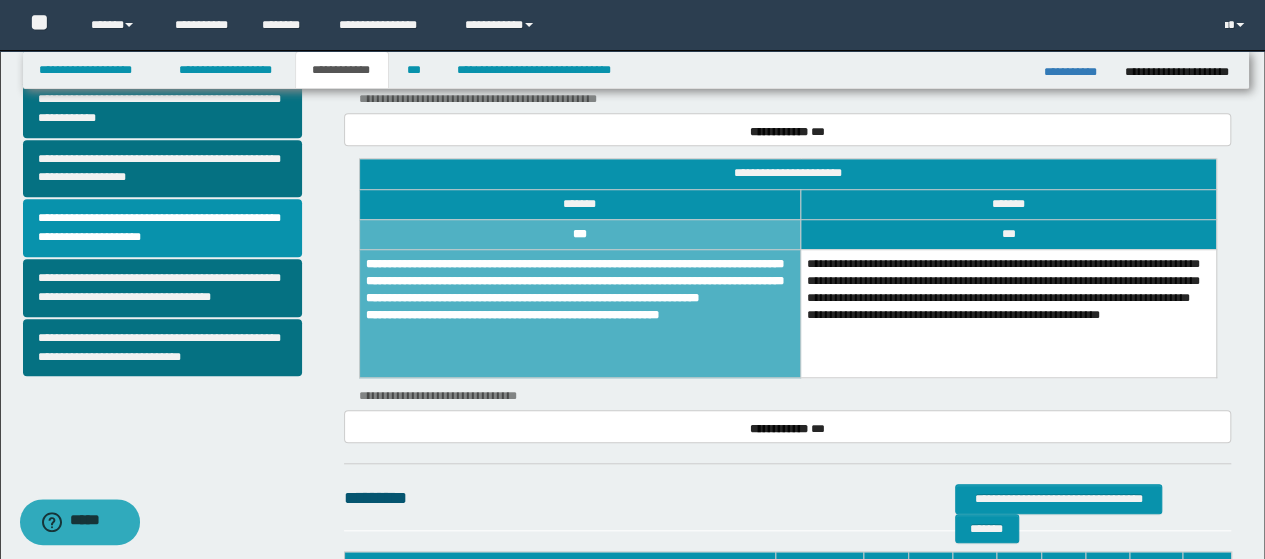 scroll, scrollTop: 700, scrollLeft: 0, axis: vertical 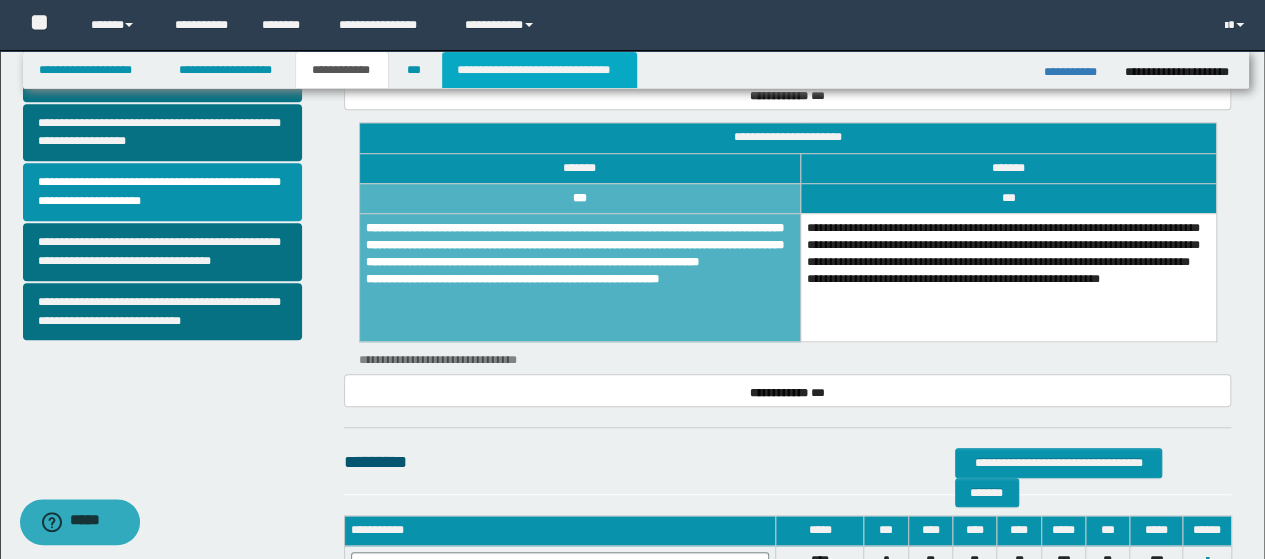 click on "**********" at bounding box center [539, 70] 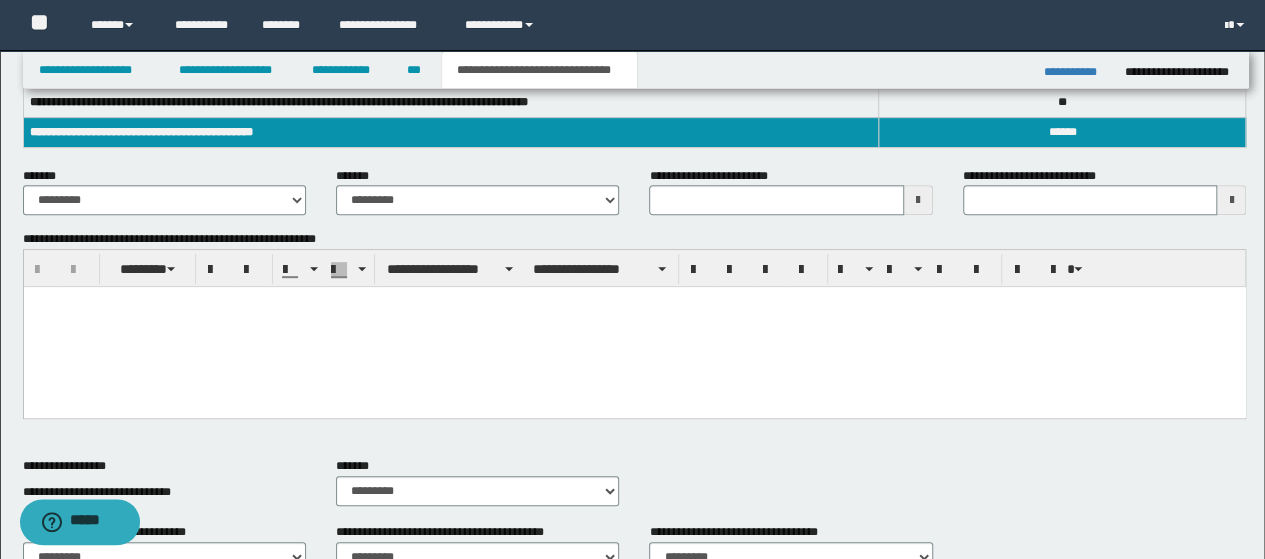 scroll, scrollTop: 300, scrollLeft: 0, axis: vertical 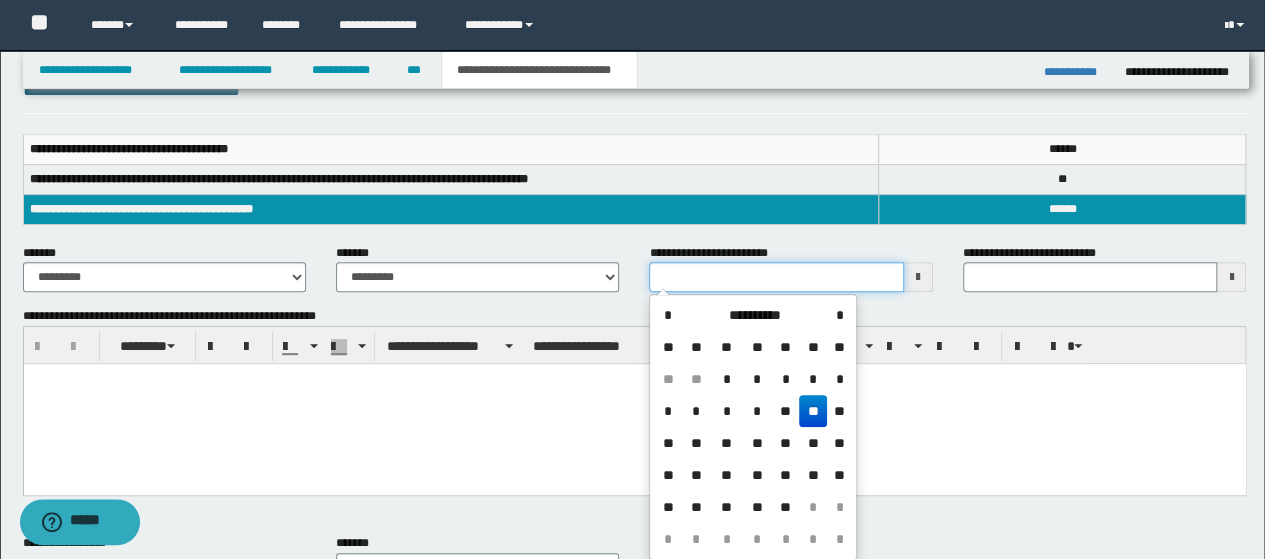 click on "**********" at bounding box center (776, 277) 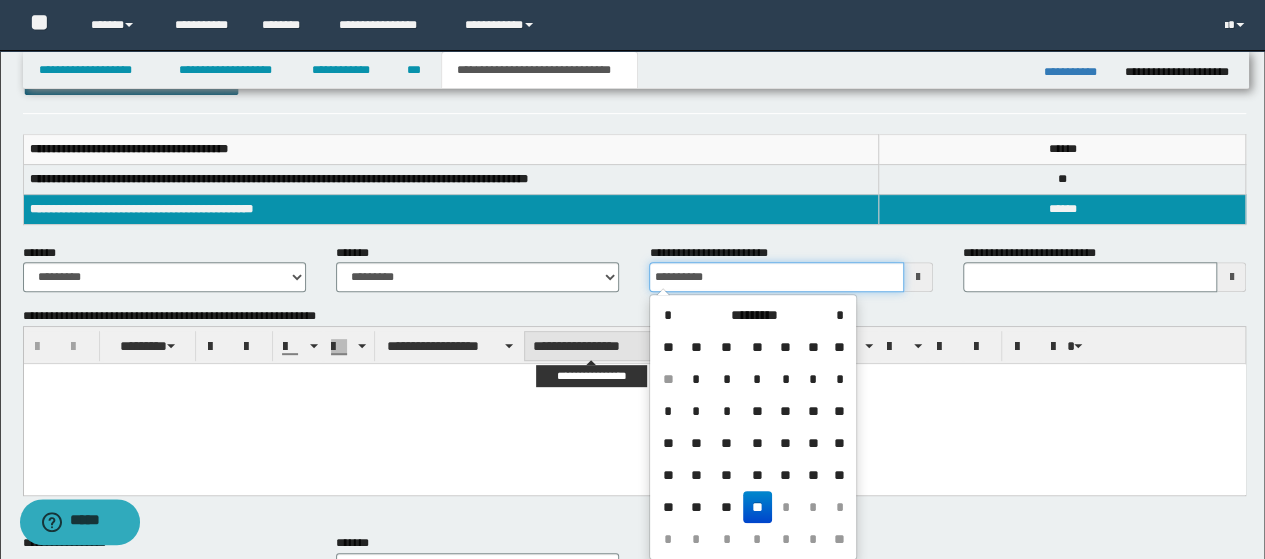 type on "**********" 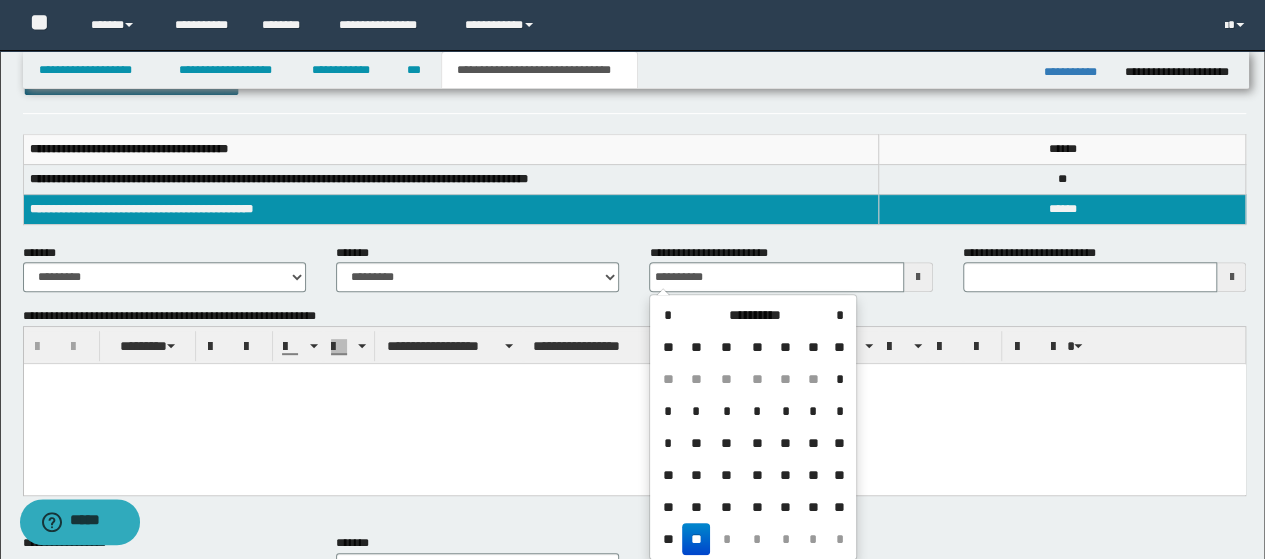 click at bounding box center [634, 404] 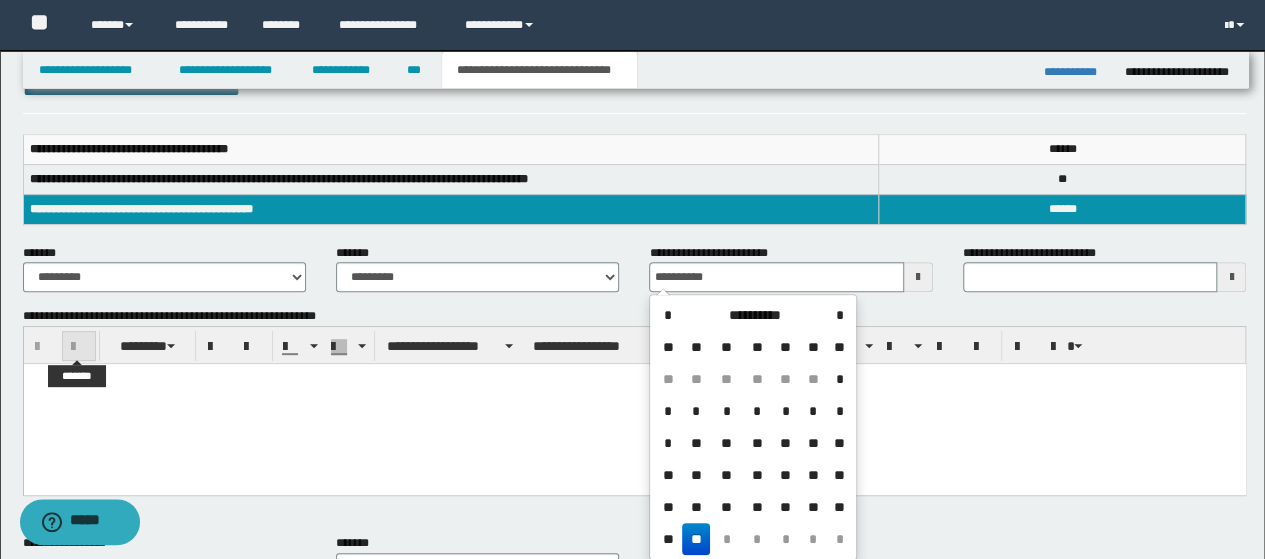 type 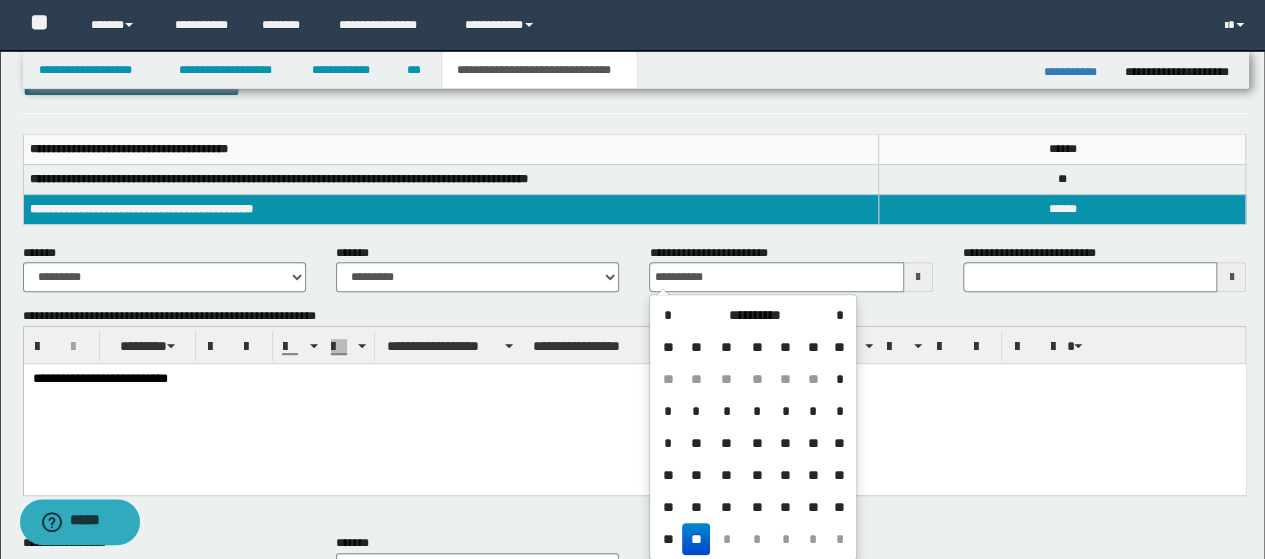 click on "**********" at bounding box center [634, 404] 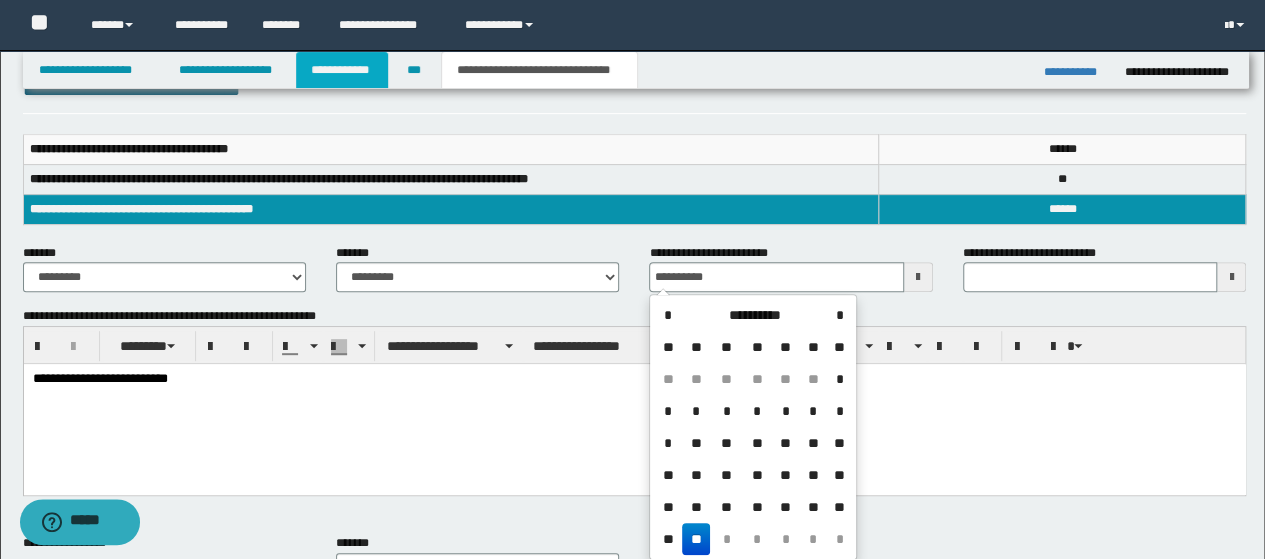 type on "**********" 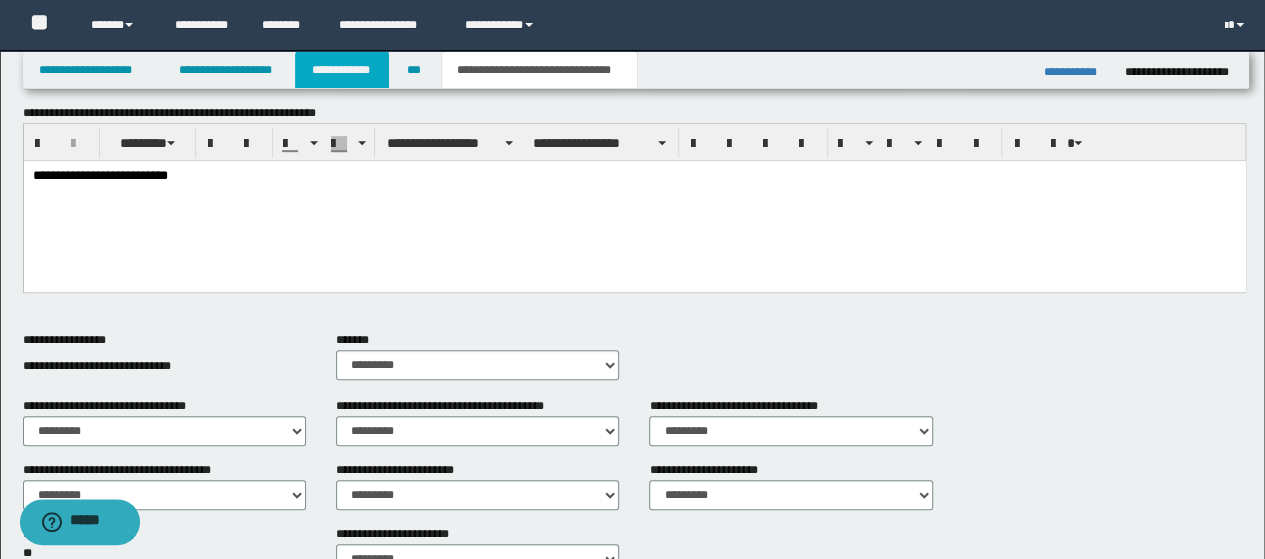 scroll, scrollTop: 500, scrollLeft: 0, axis: vertical 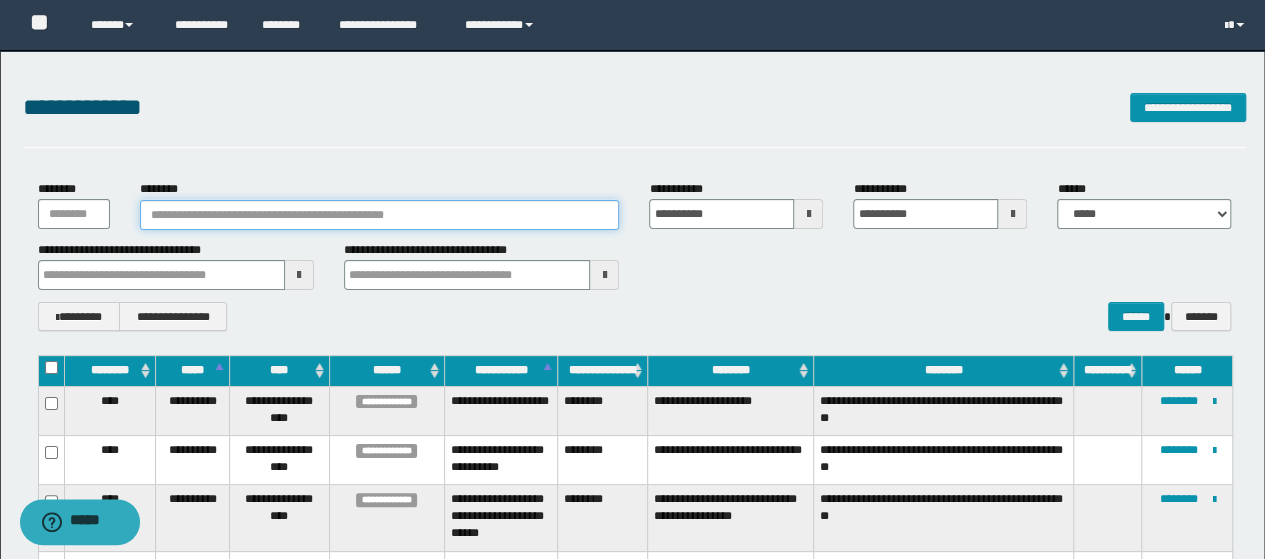 click on "********" at bounding box center [380, 215] 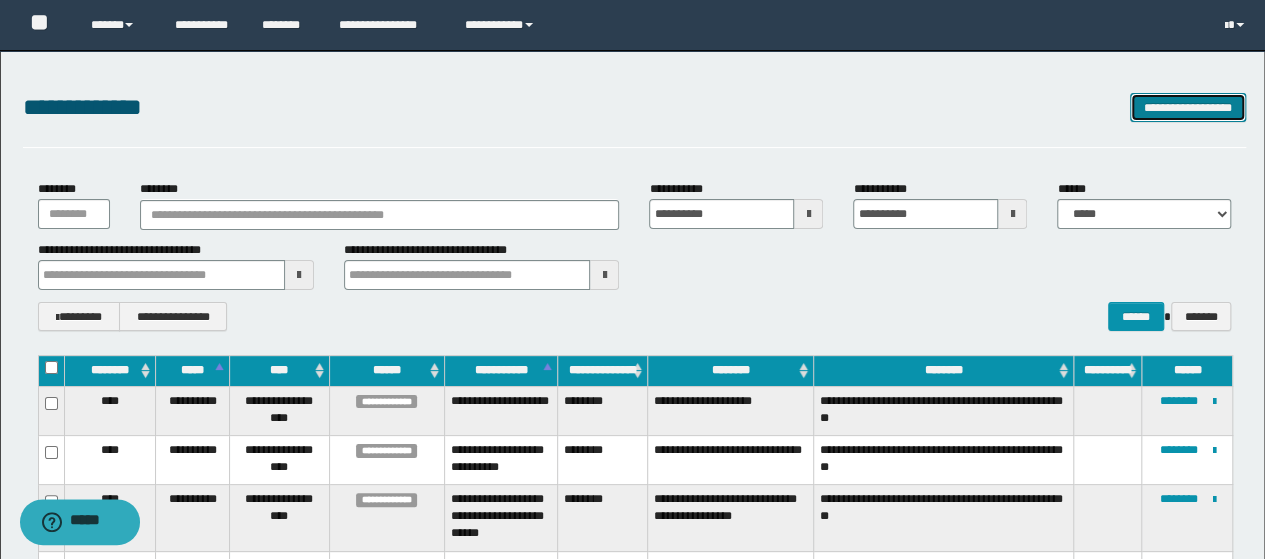 click on "**********" at bounding box center [1188, 107] 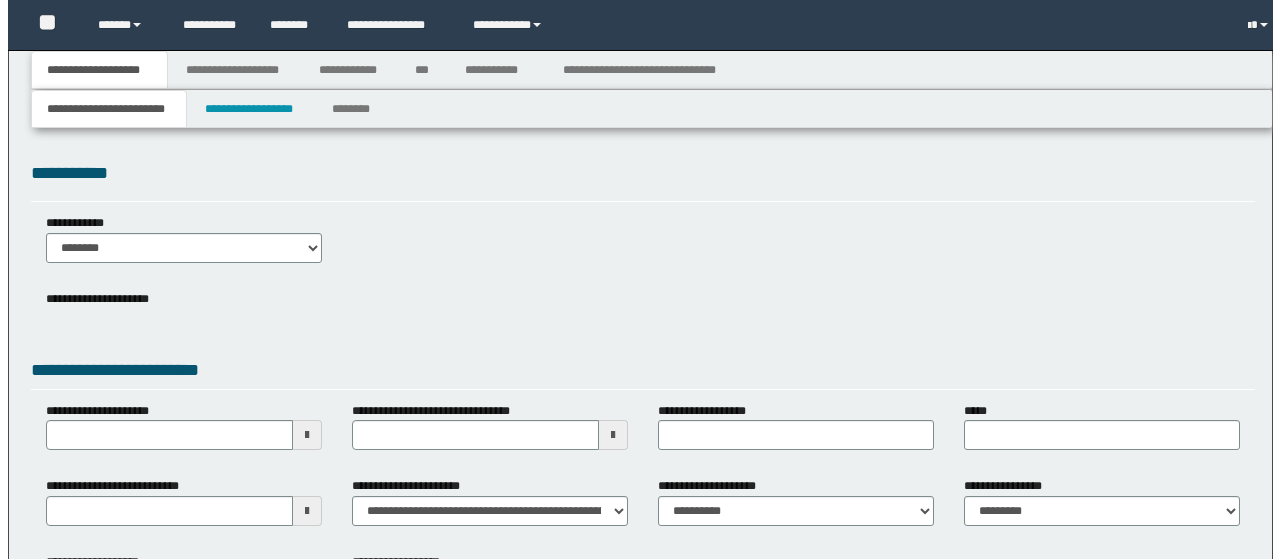 scroll, scrollTop: 0, scrollLeft: 0, axis: both 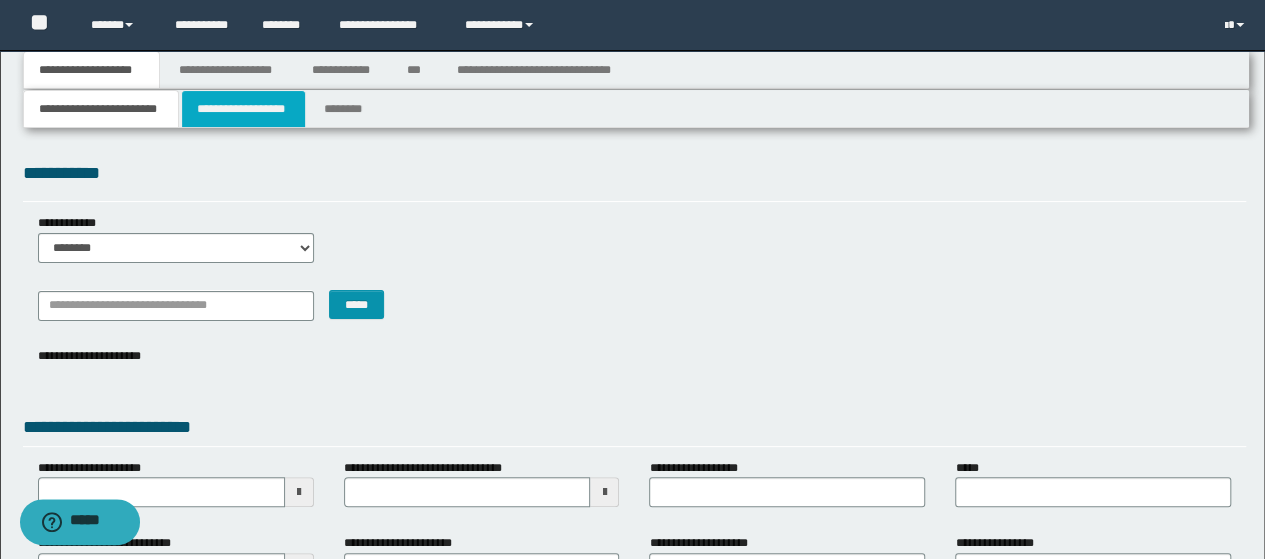 click on "**********" at bounding box center [243, 109] 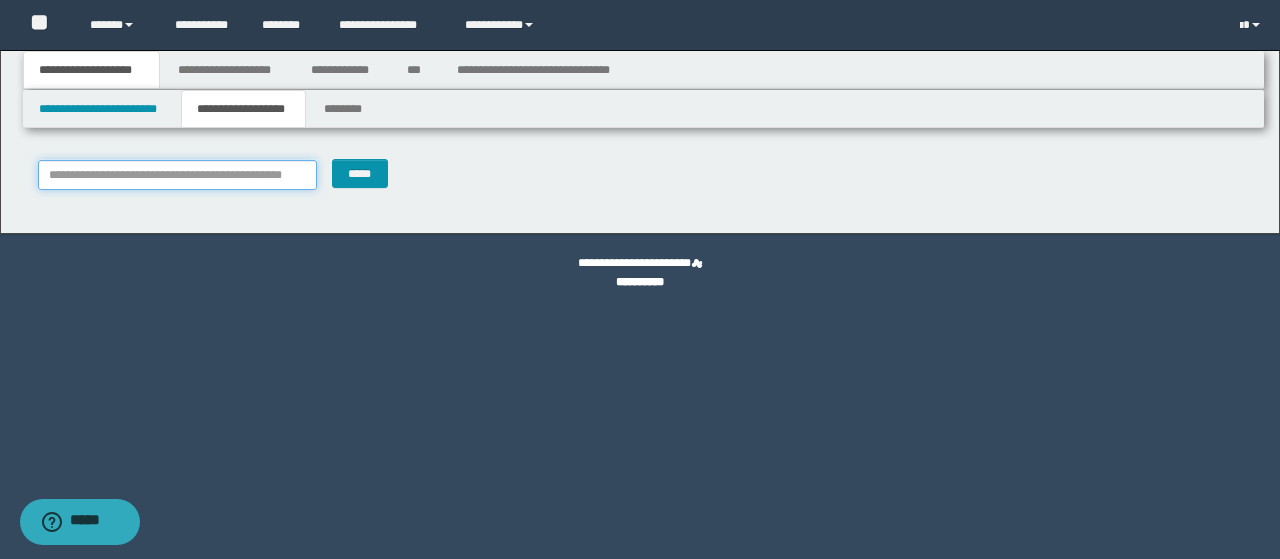 click on "**********" at bounding box center (178, 175) 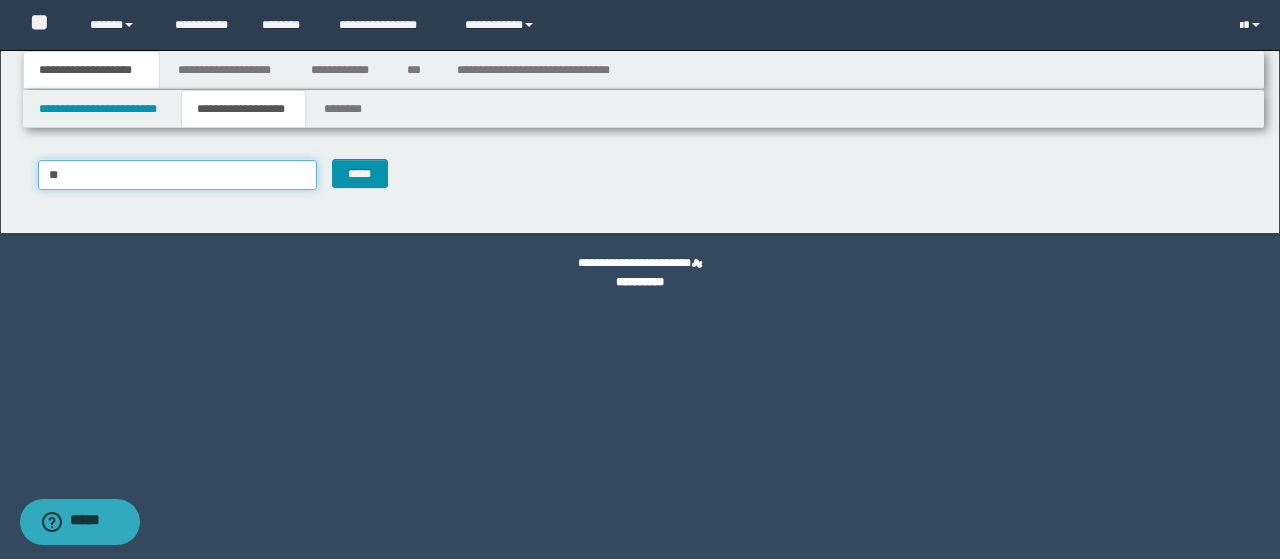 type on "***" 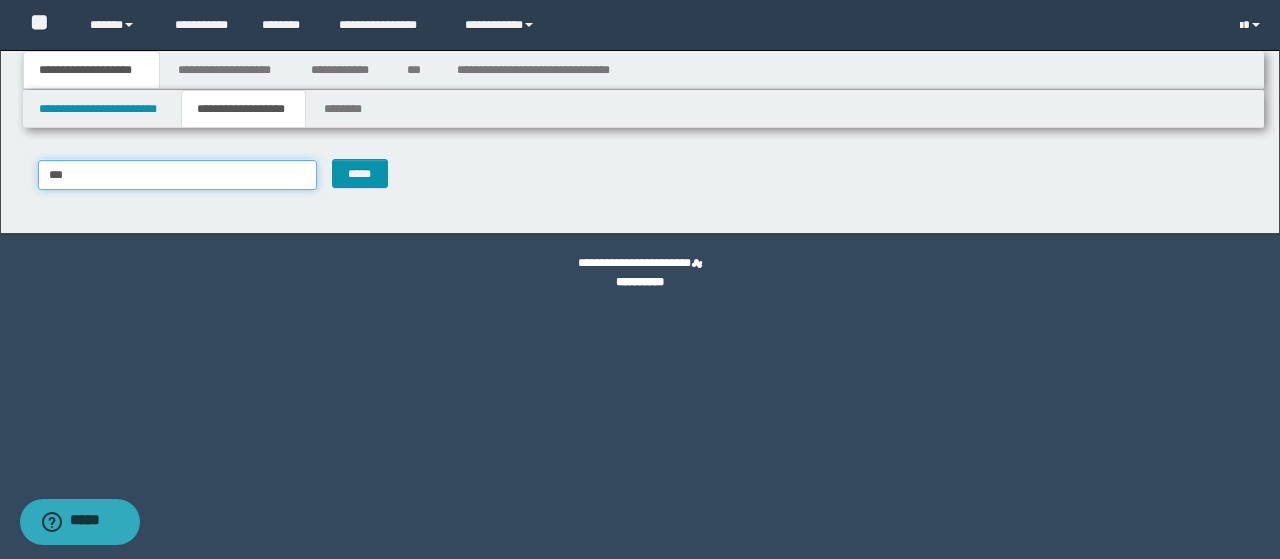 type on "***" 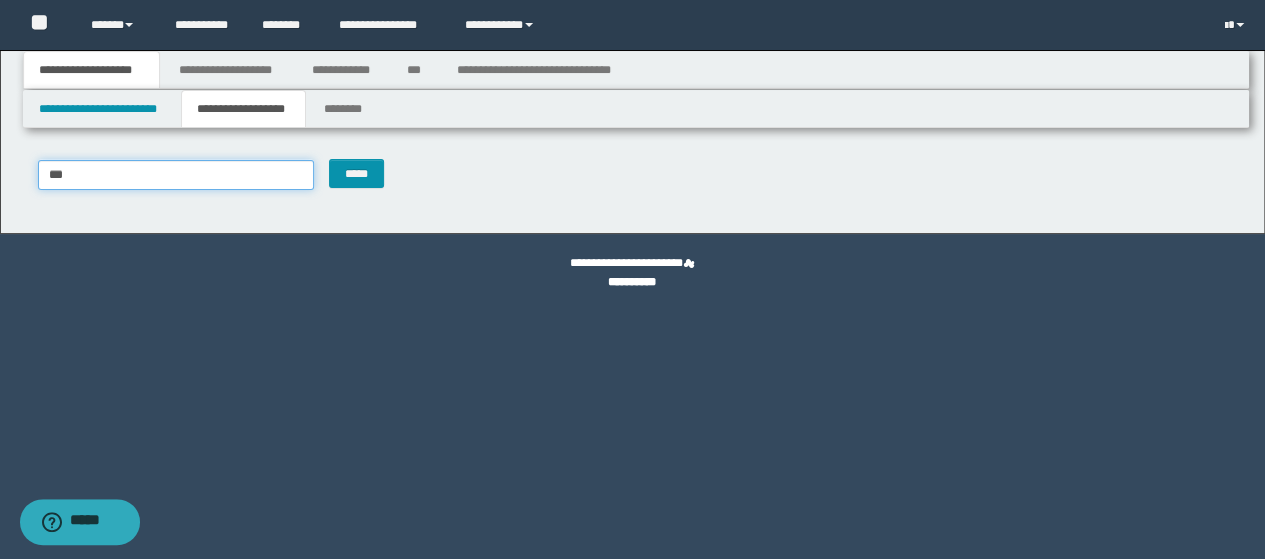 type 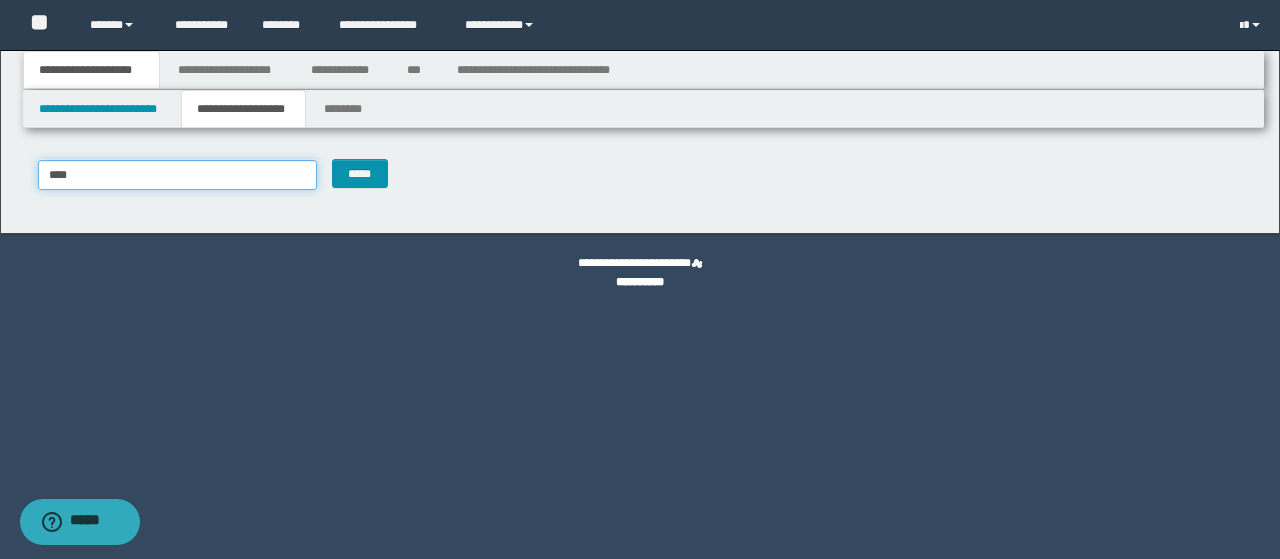 type on "****" 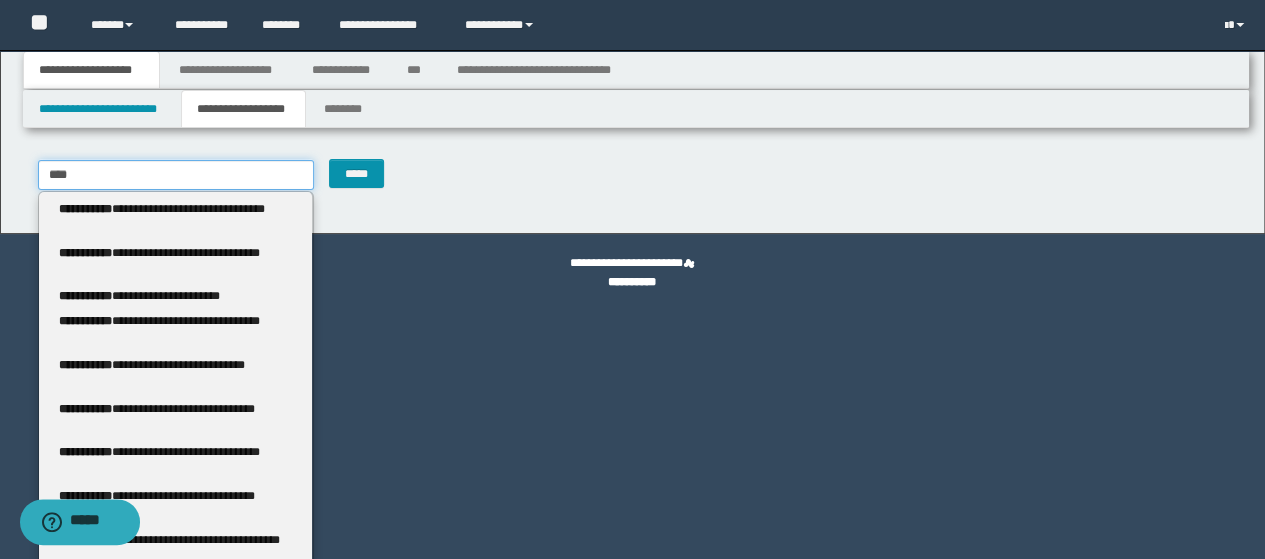 type 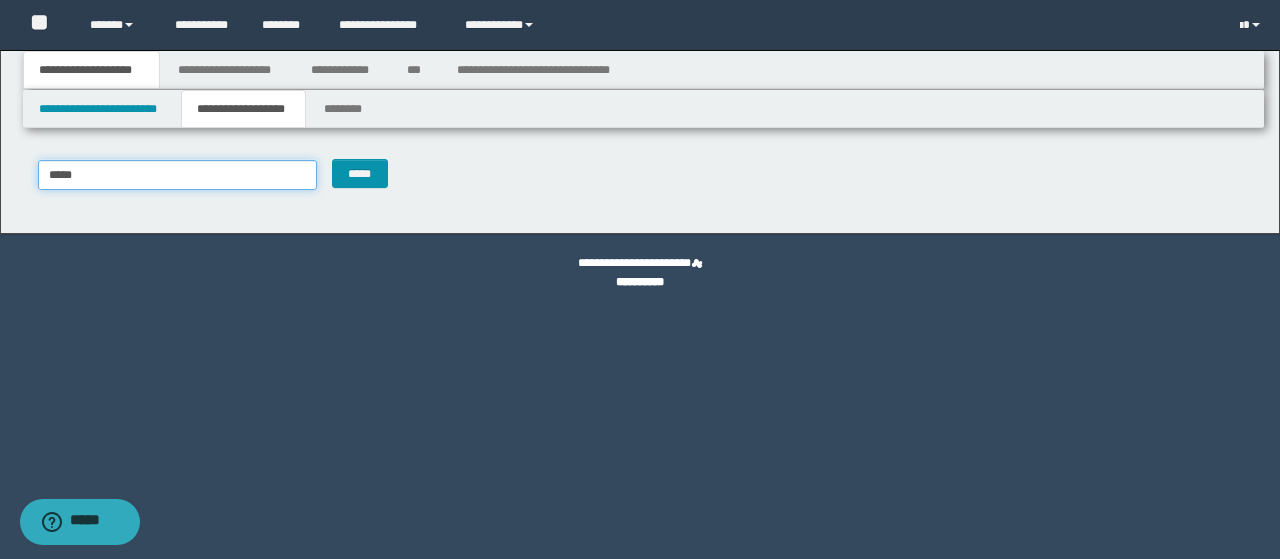 type on "*****" 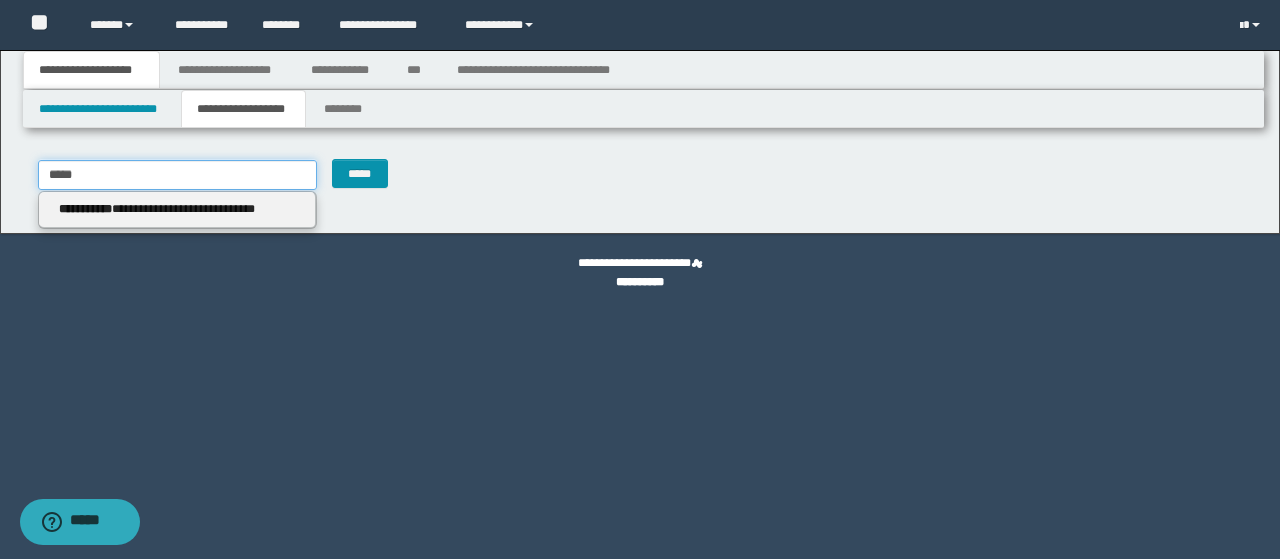 type 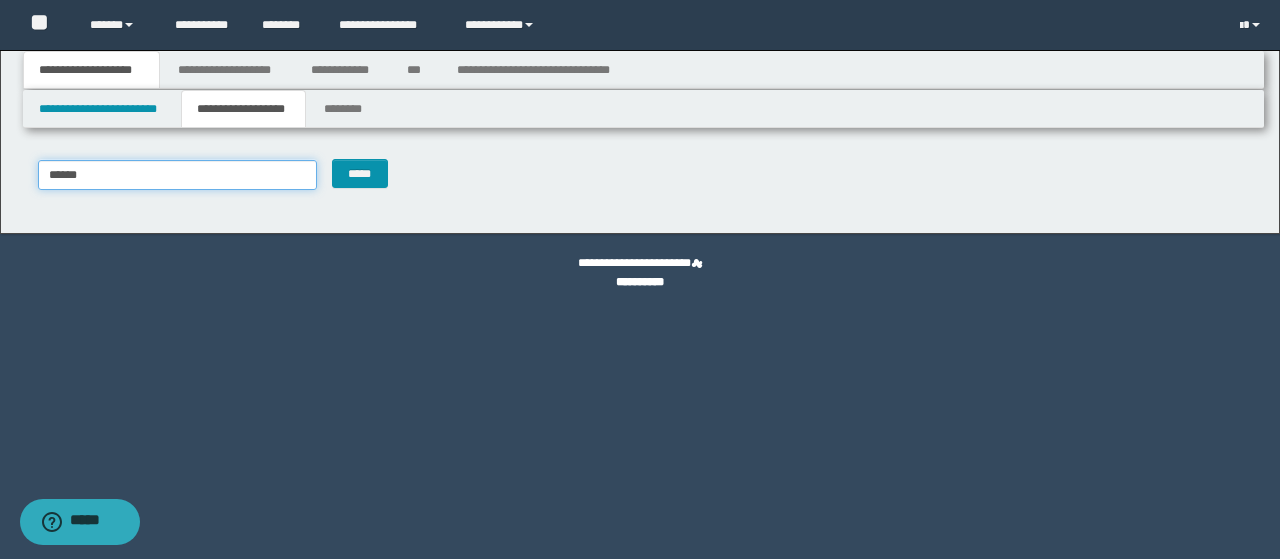 type on "******" 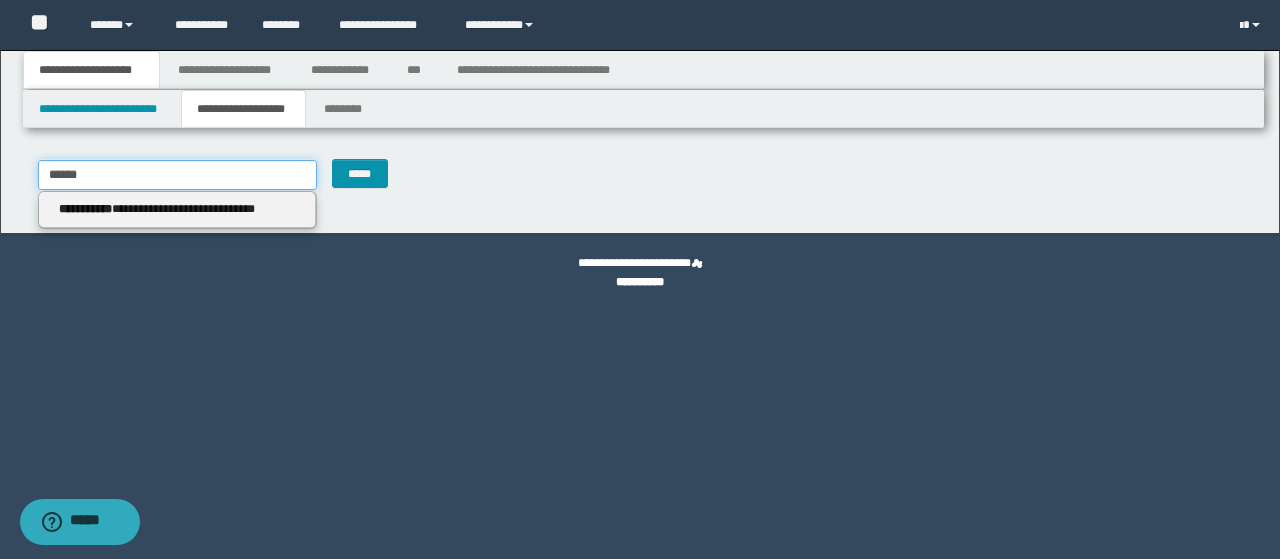 type 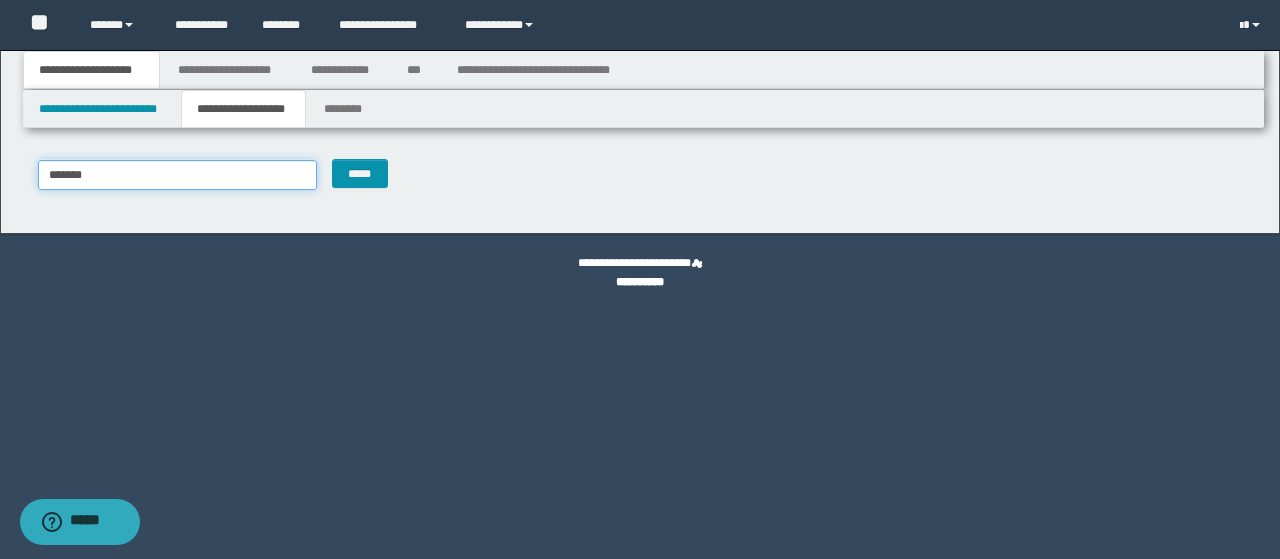 type on "********" 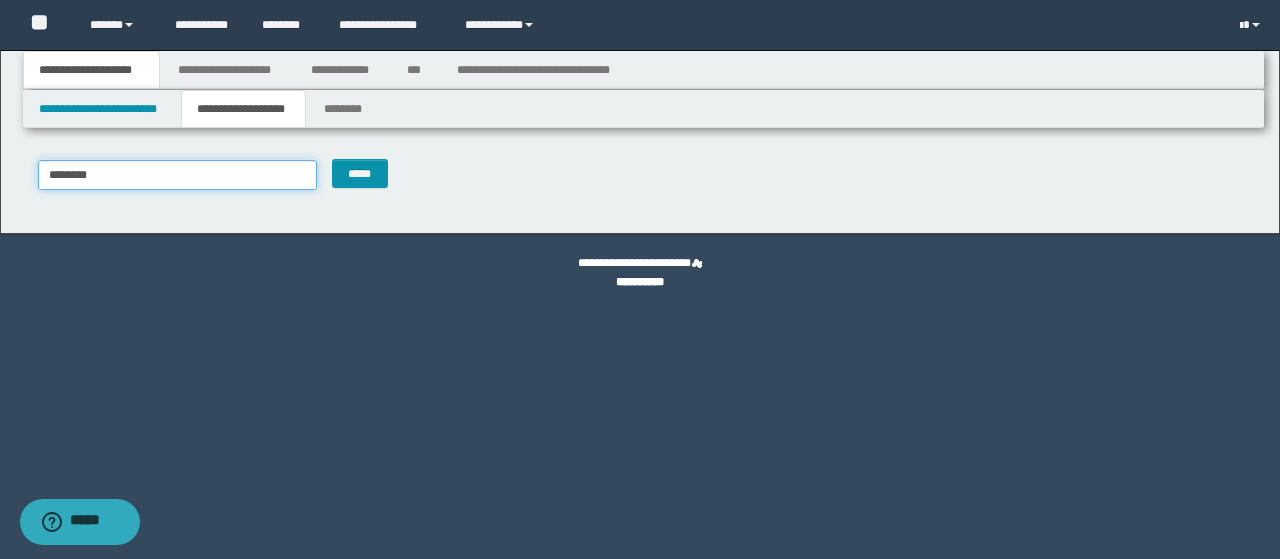 type on "********" 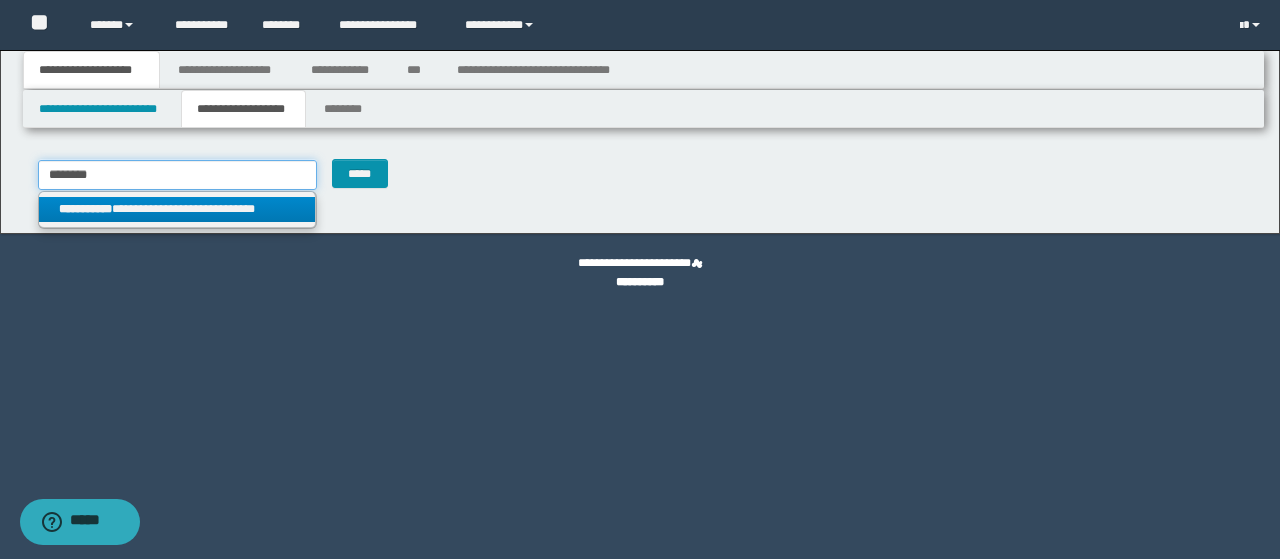 type on "********" 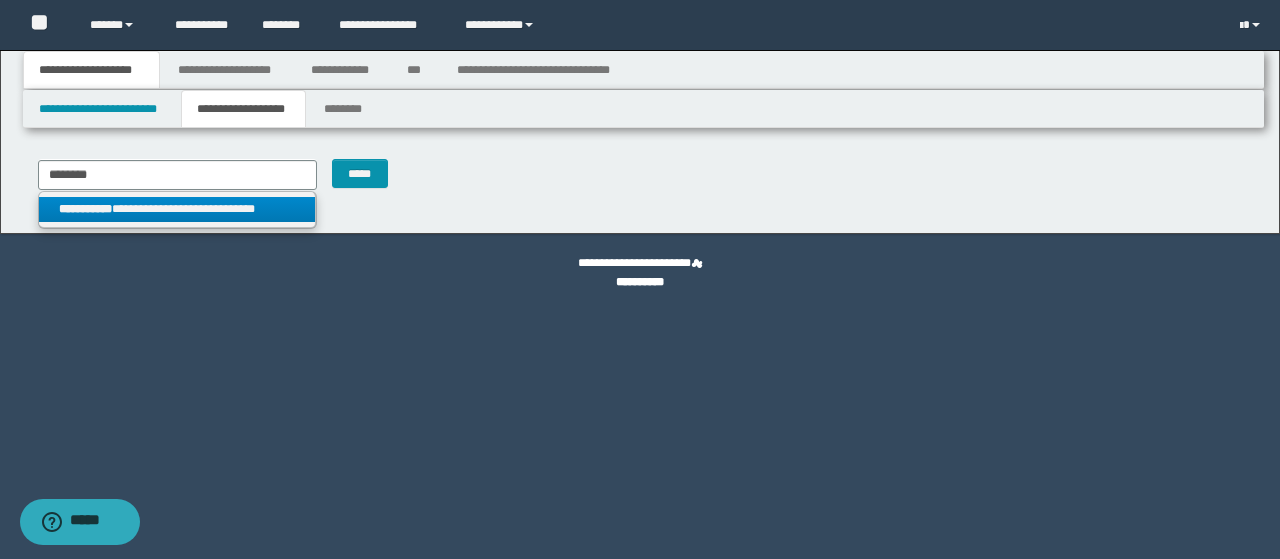 click on "**********" at bounding box center (177, 209) 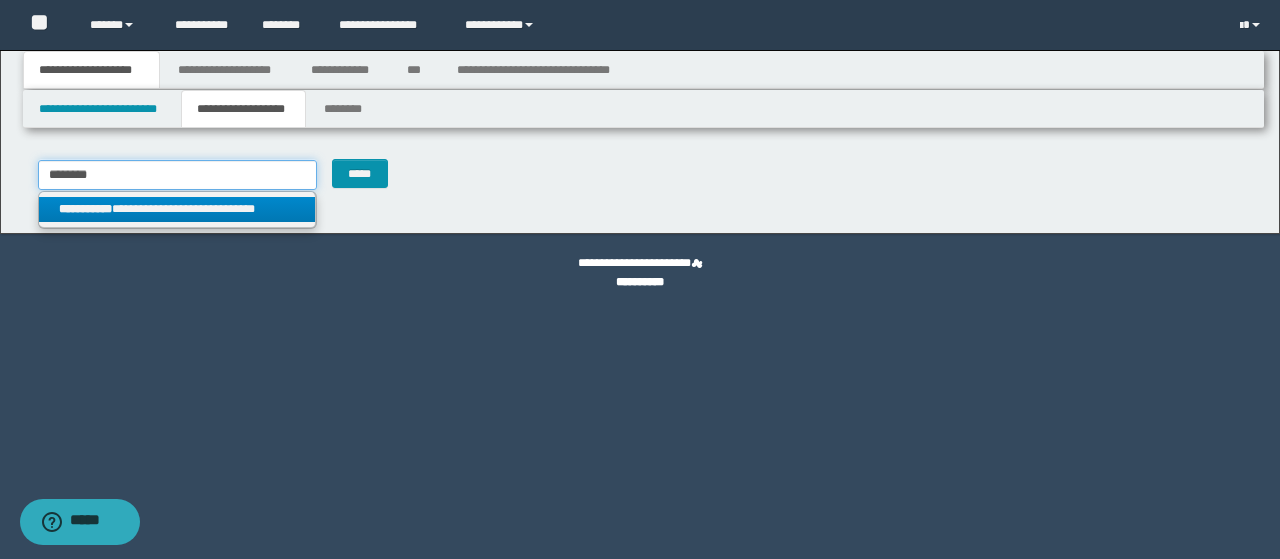 type 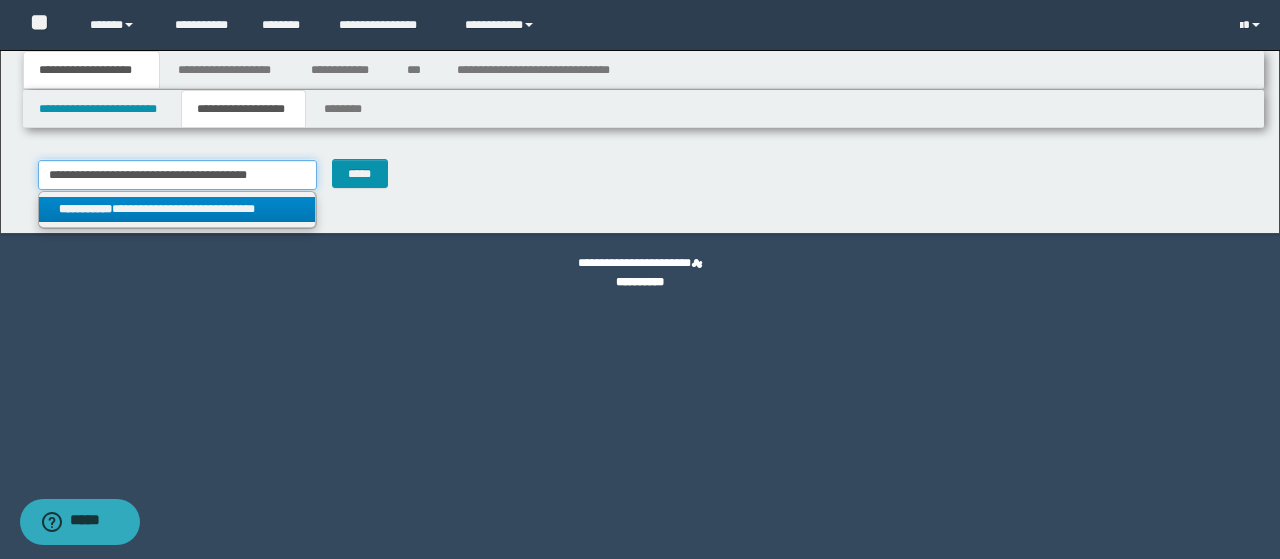 type on "********" 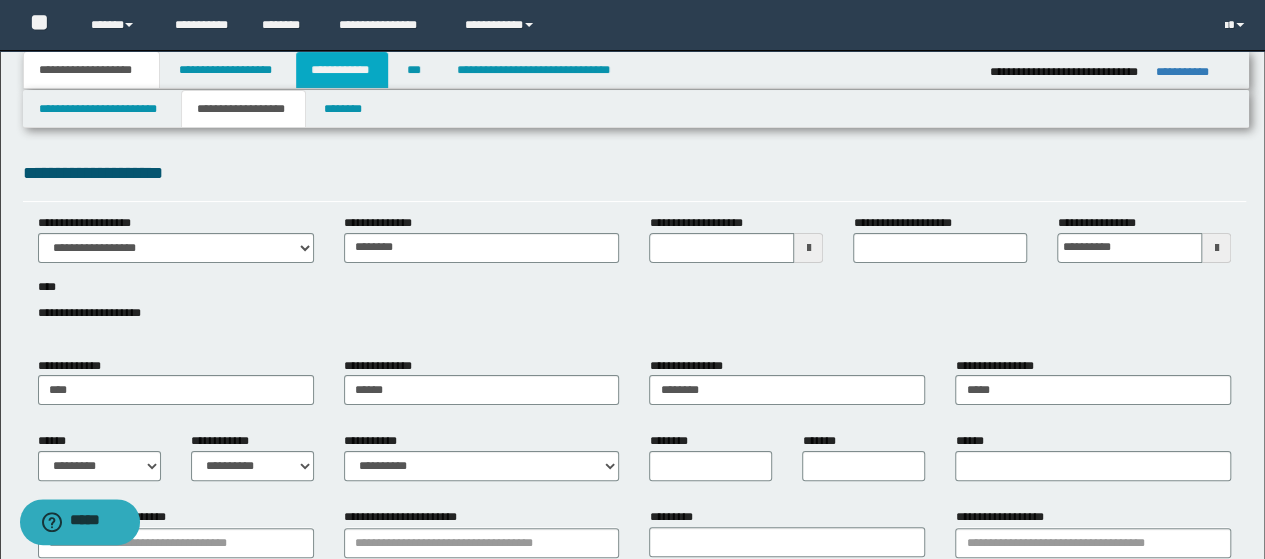 click on "**********" at bounding box center [342, 70] 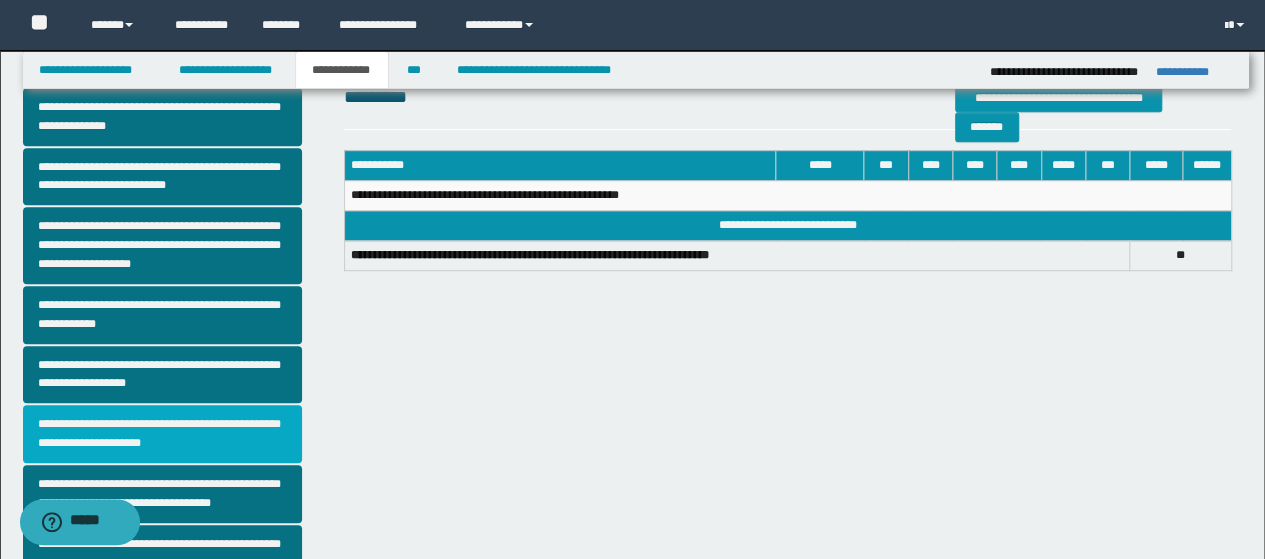 scroll, scrollTop: 500, scrollLeft: 0, axis: vertical 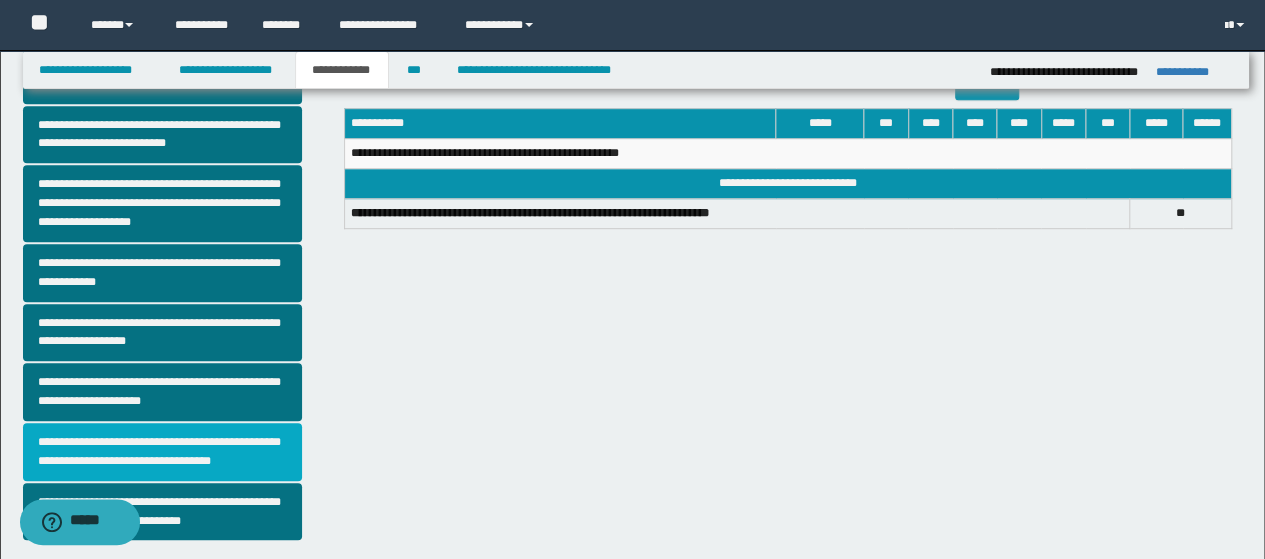 click on "**********" at bounding box center (162, 452) 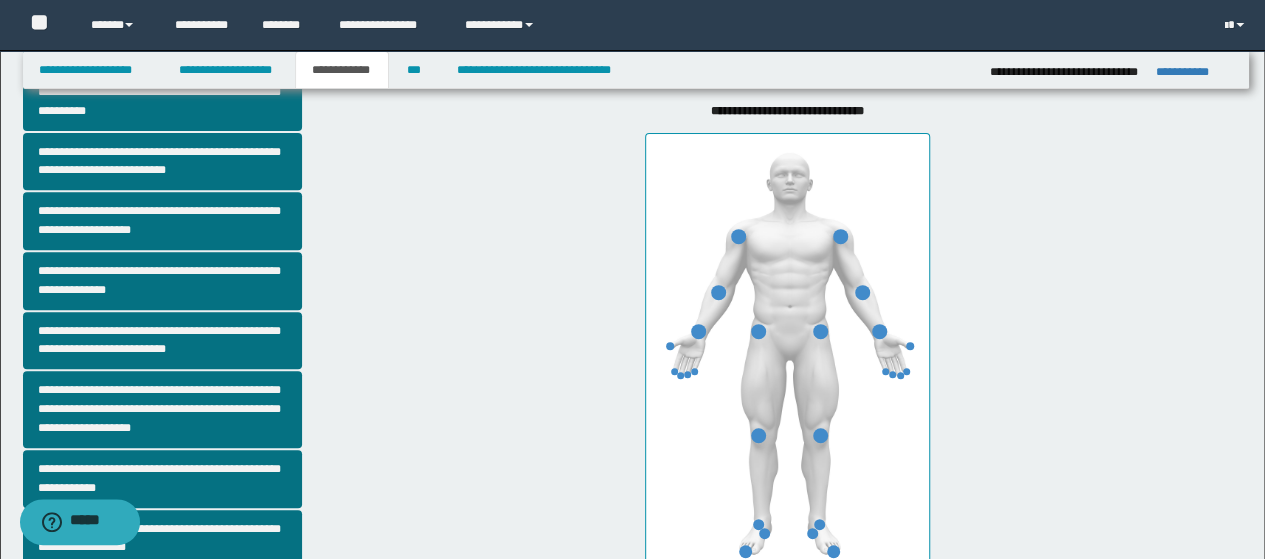 scroll, scrollTop: 300, scrollLeft: 0, axis: vertical 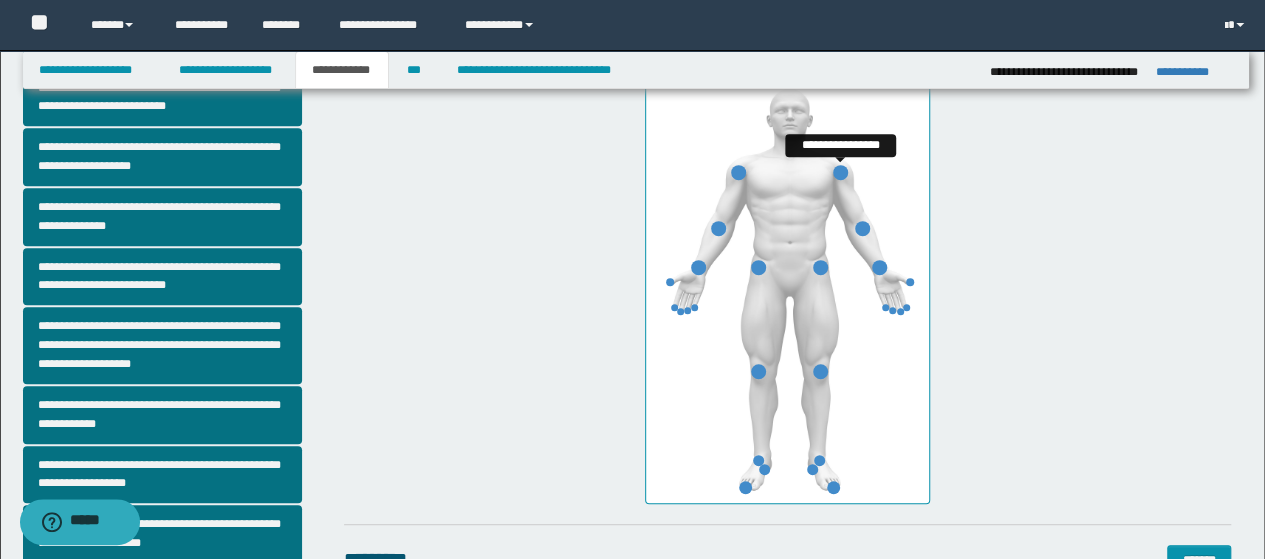 click at bounding box center [840, 172] 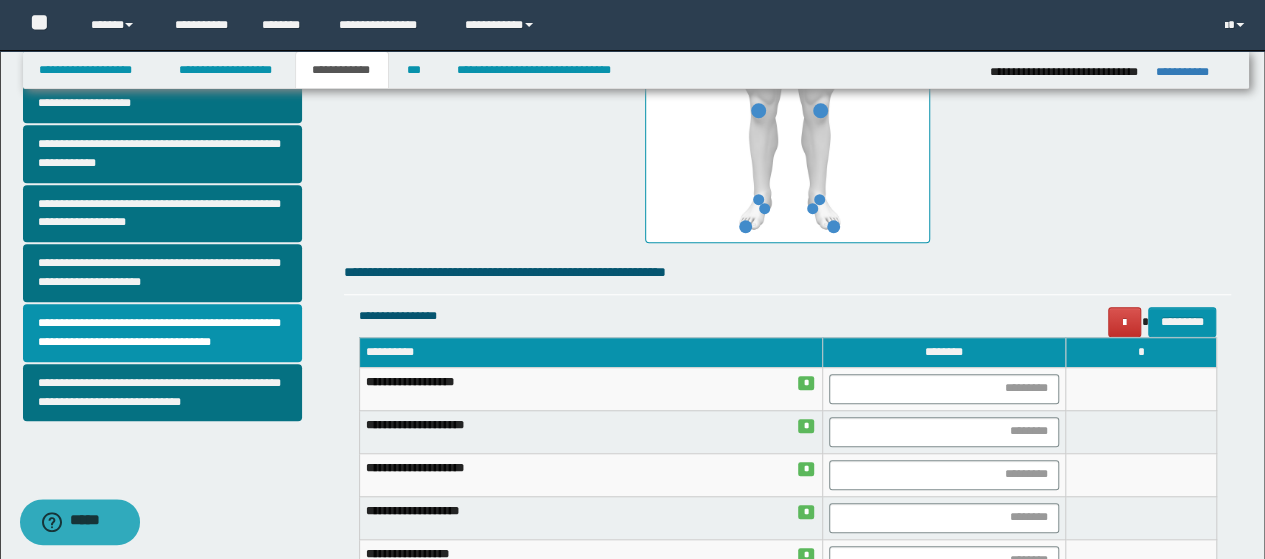 scroll, scrollTop: 658, scrollLeft: 0, axis: vertical 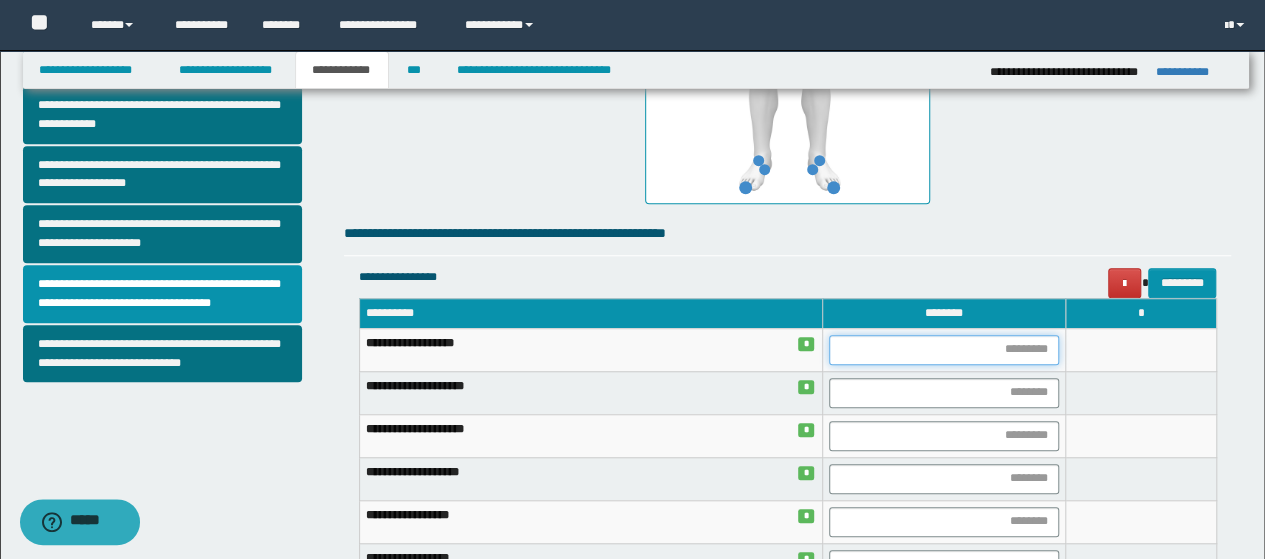 drag, startPoint x: 1007, startPoint y: 347, endPoint x: 942, endPoint y: 369, distance: 68.622154 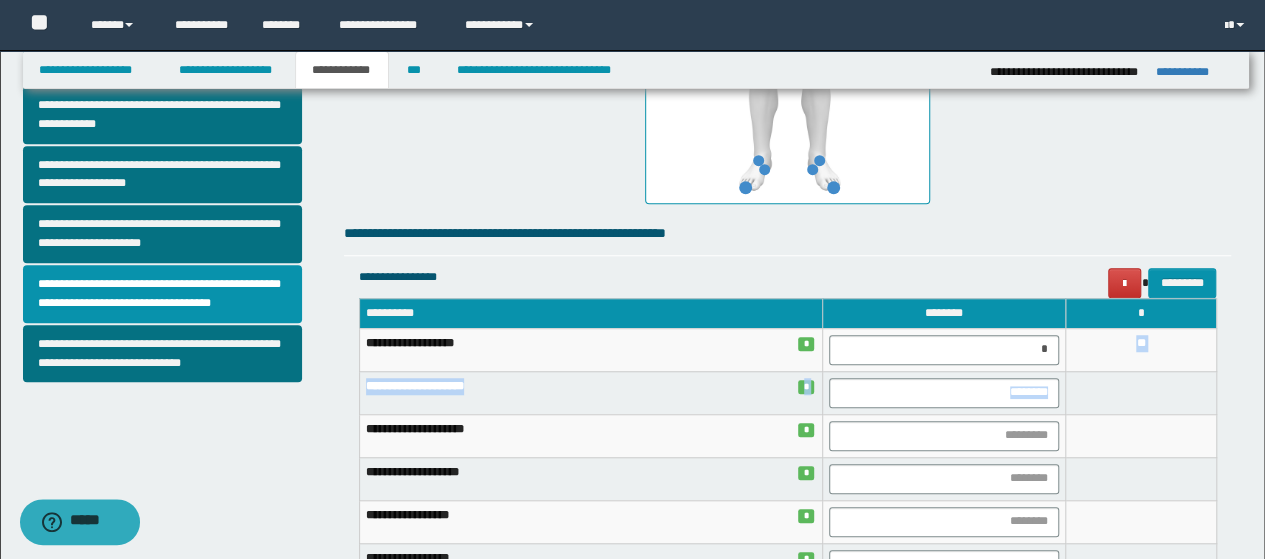 click on "**********" at bounding box center [787, 457] 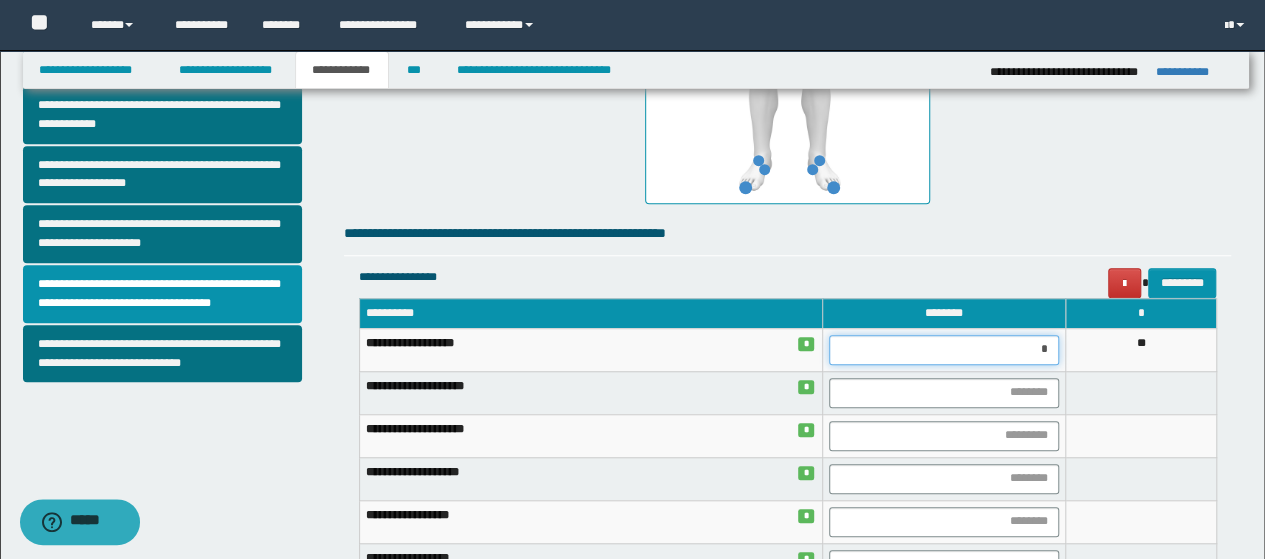 drag, startPoint x: 1049, startPoint y: 352, endPoint x: 991, endPoint y: 367, distance: 59.908264 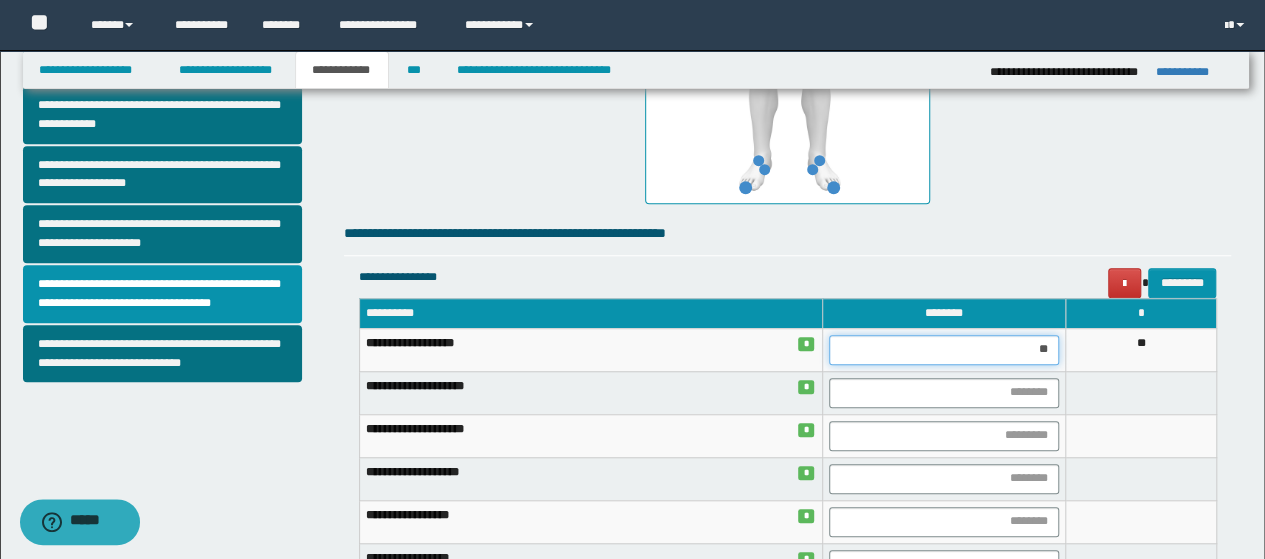type on "***" 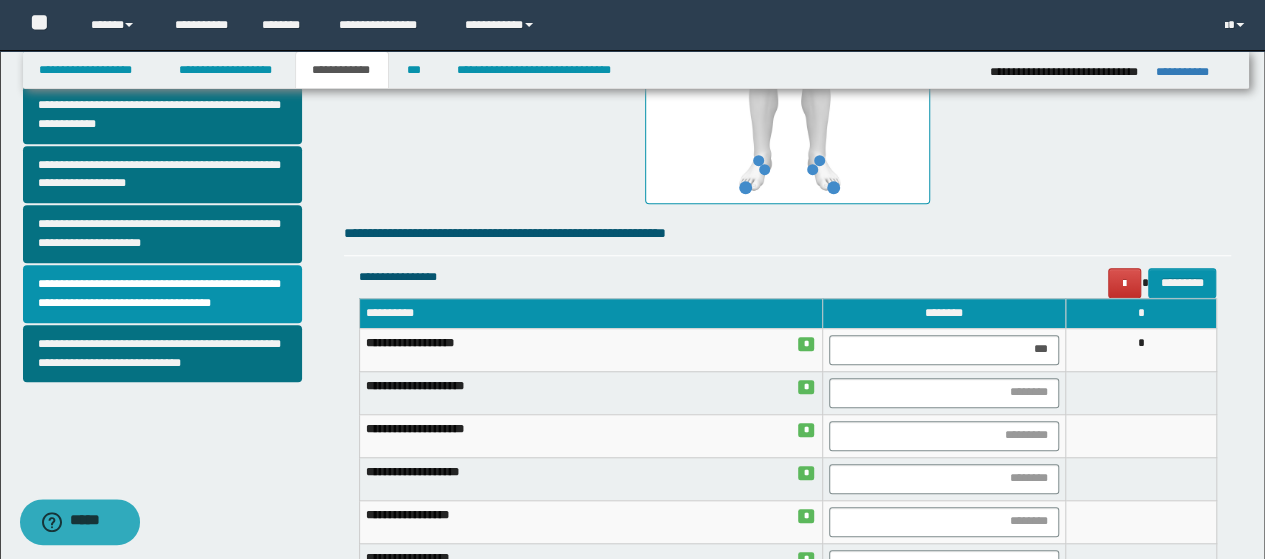 click at bounding box center [1141, 392] 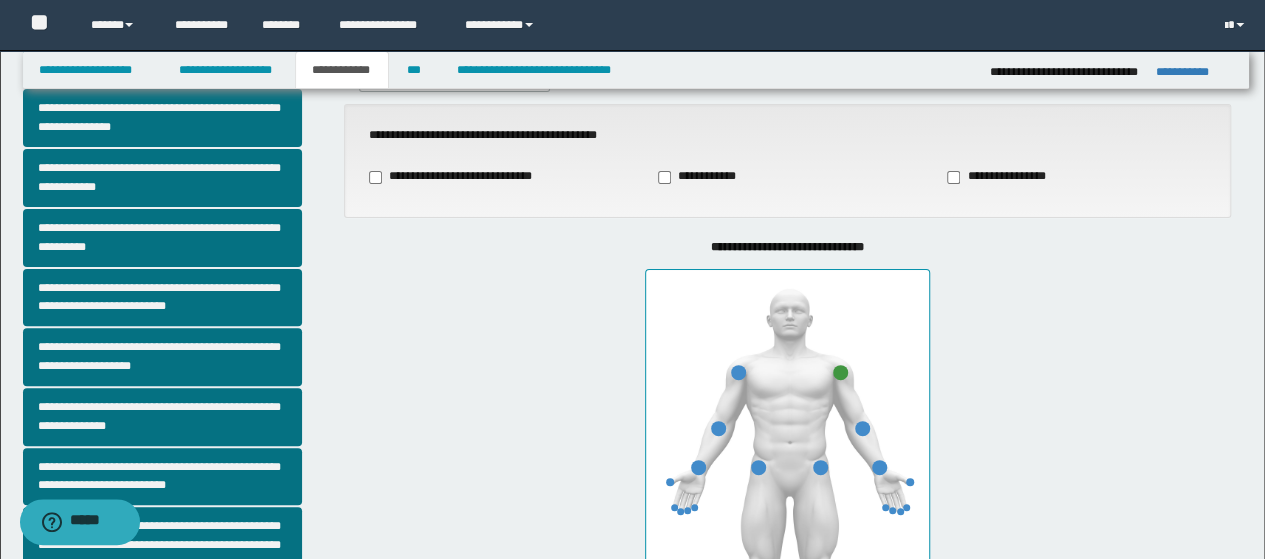 scroll, scrollTop: 200, scrollLeft: 0, axis: vertical 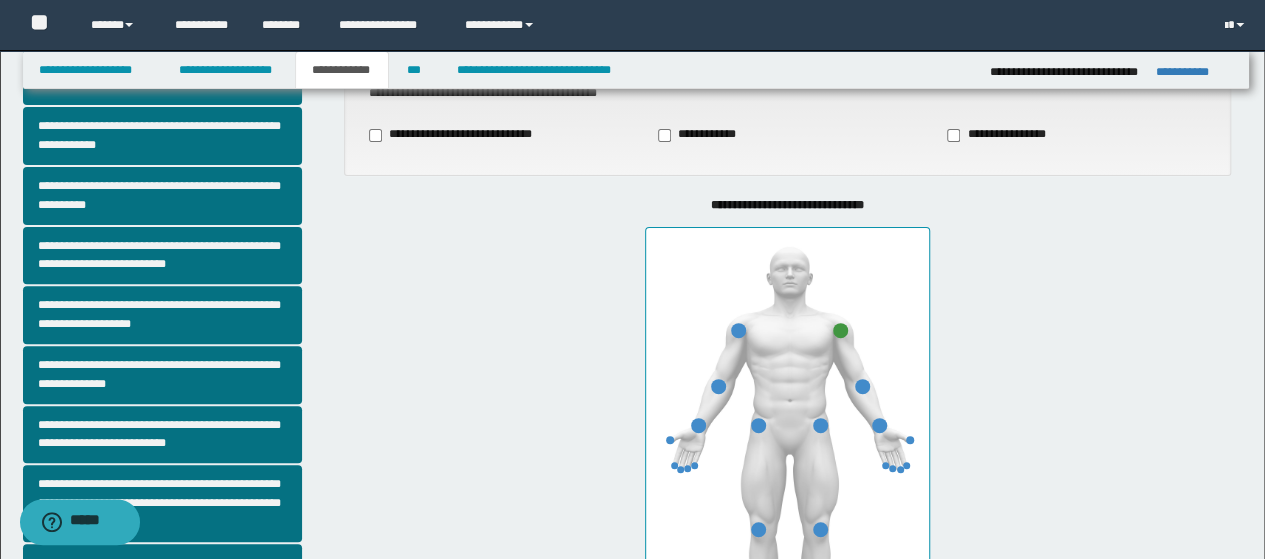 drag, startPoint x: 917, startPoint y: 545, endPoint x: 886, endPoint y: 544, distance: 31.016125 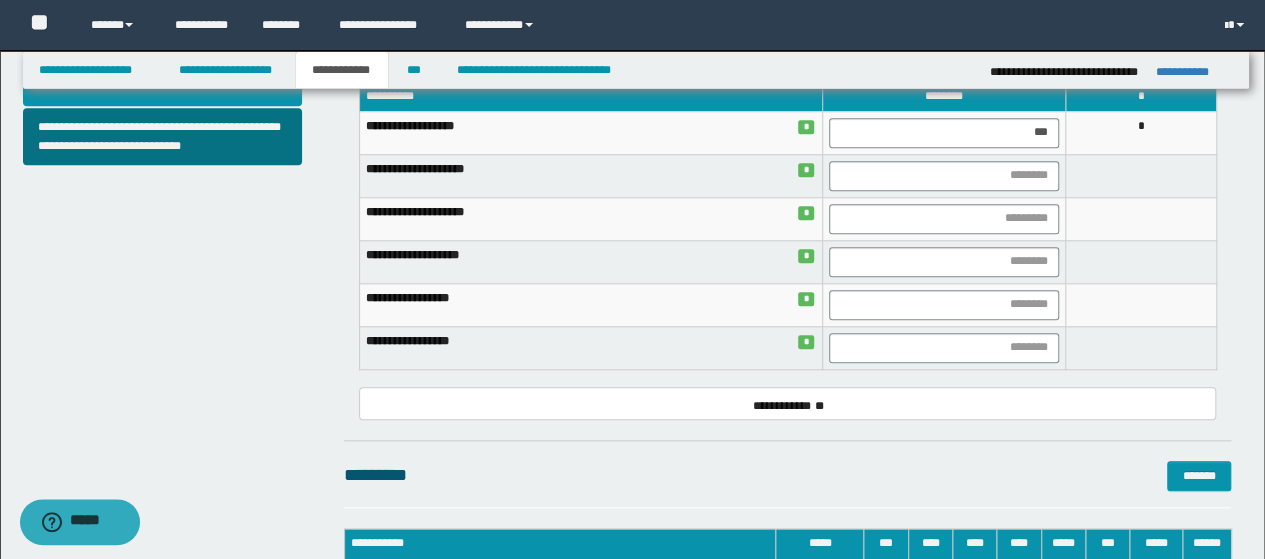 scroll, scrollTop: 1104, scrollLeft: 0, axis: vertical 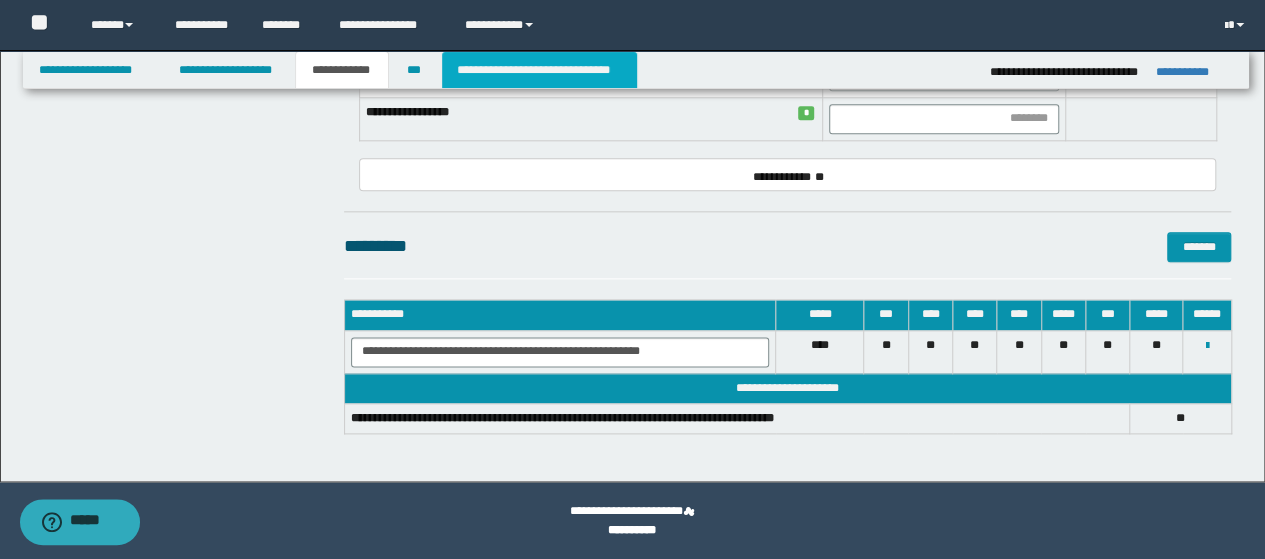click on "**********" at bounding box center (539, 70) 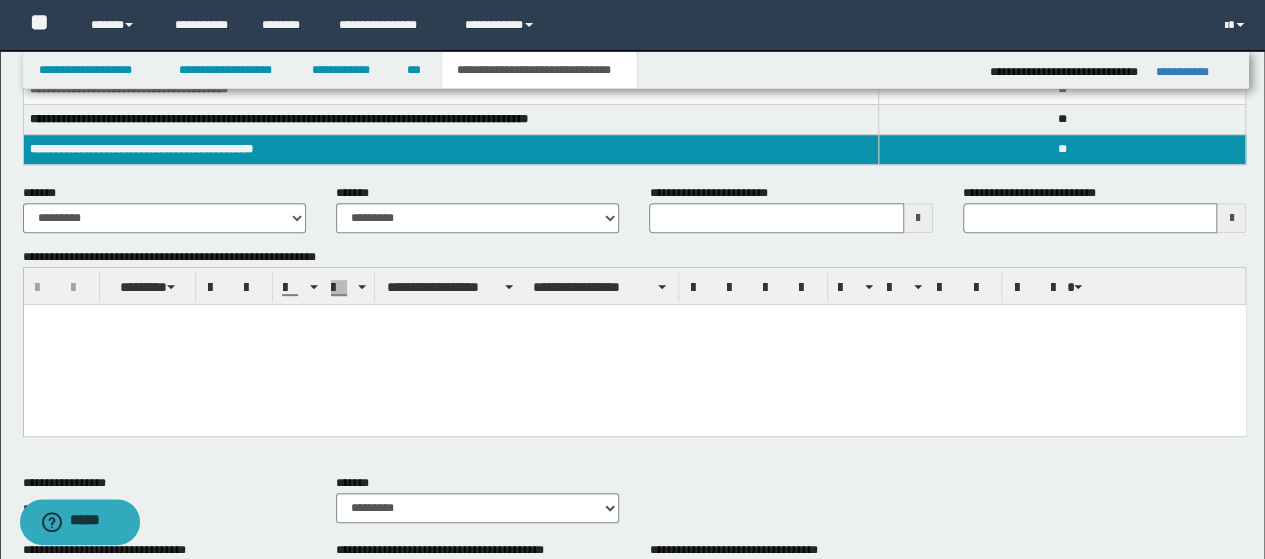scroll, scrollTop: 100, scrollLeft: 0, axis: vertical 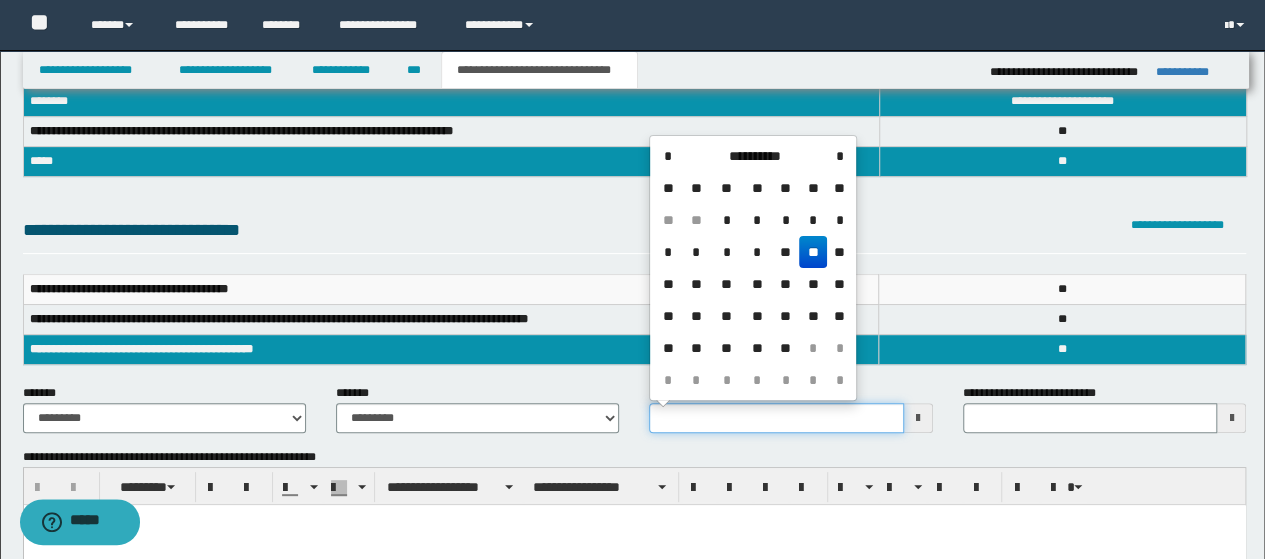 click on "**********" at bounding box center [776, 418] 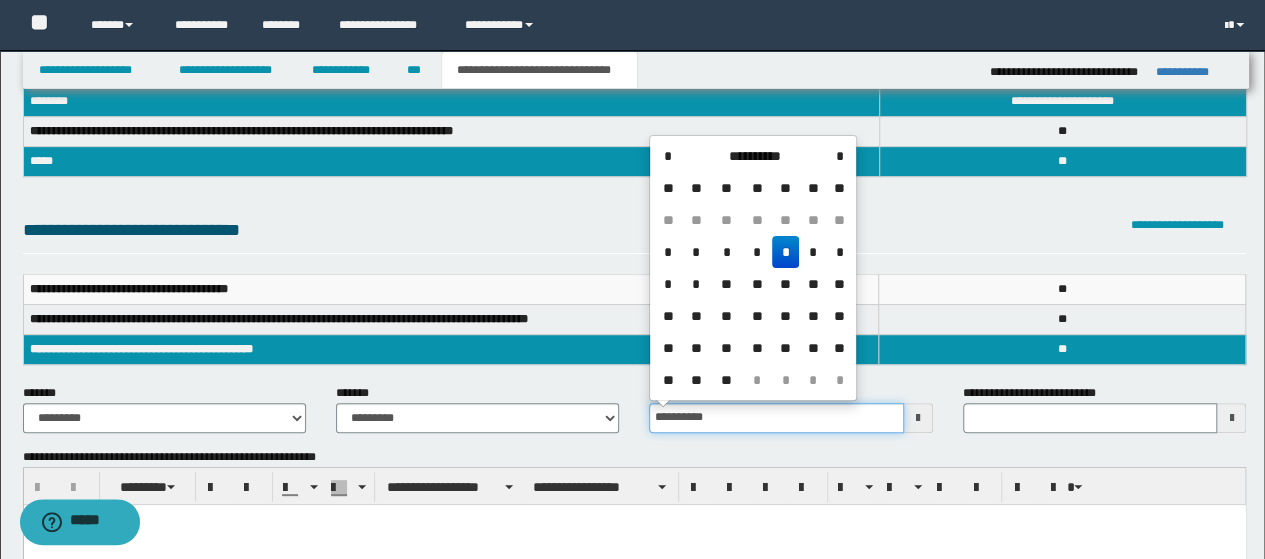 type on "**********" 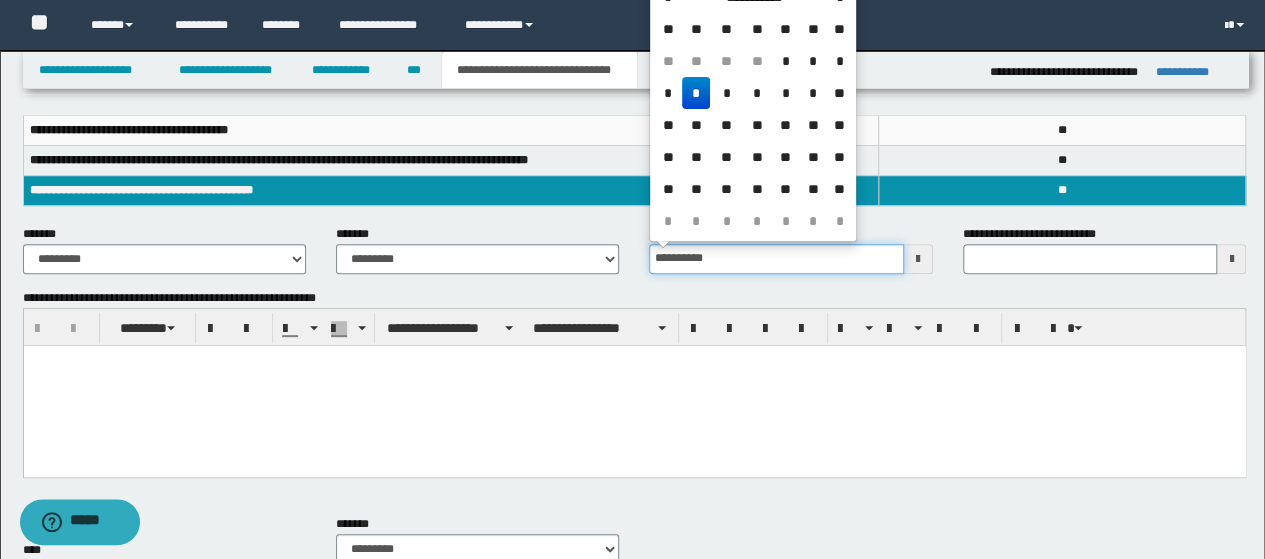 scroll, scrollTop: 300, scrollLeft: 0, axis: vertical 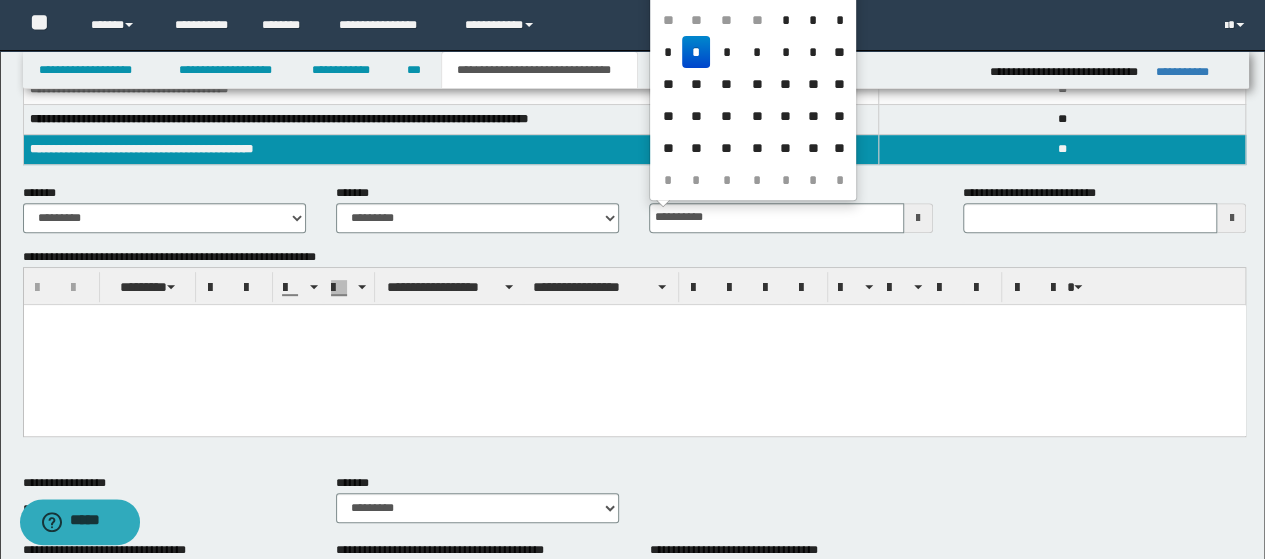 click at bounding box center (634, 319) 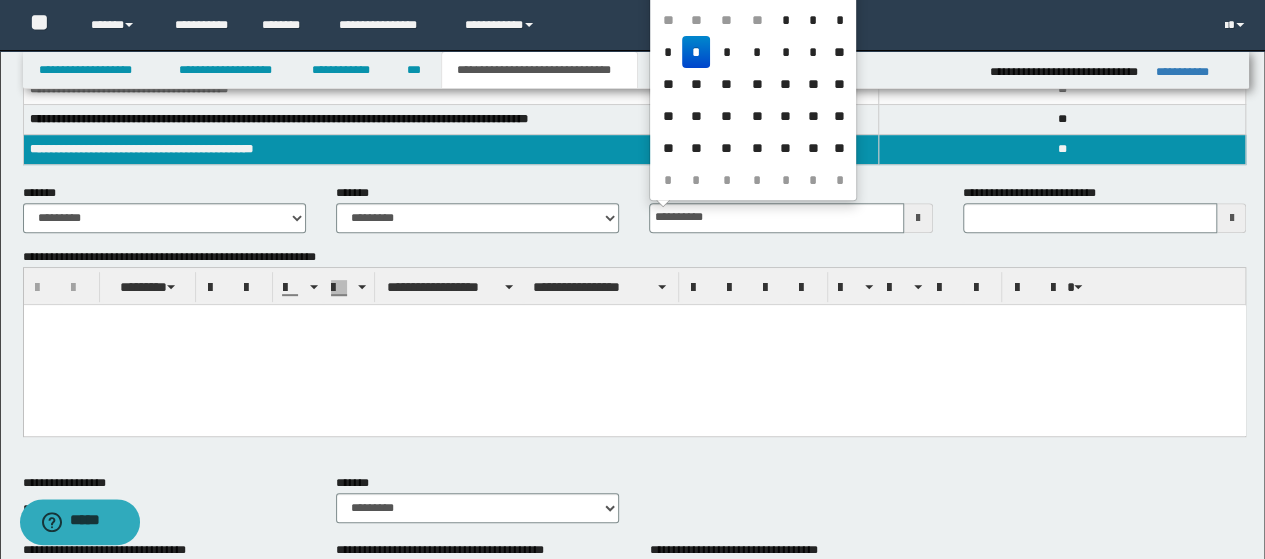 type 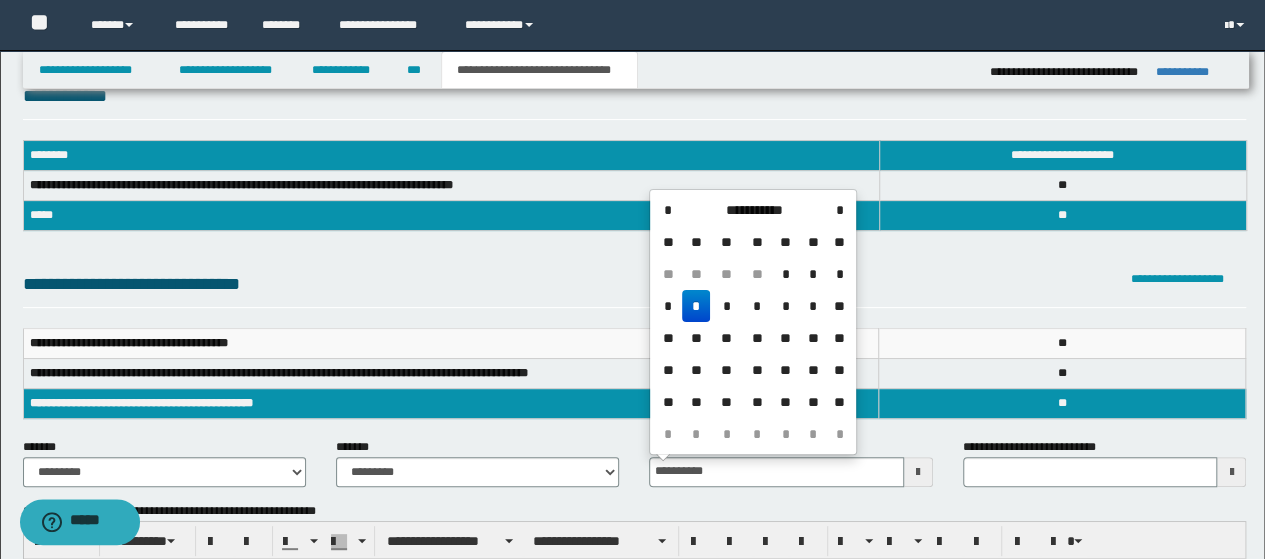 scroll, scrollTop: 0, scrollLeft: 0, axis: both 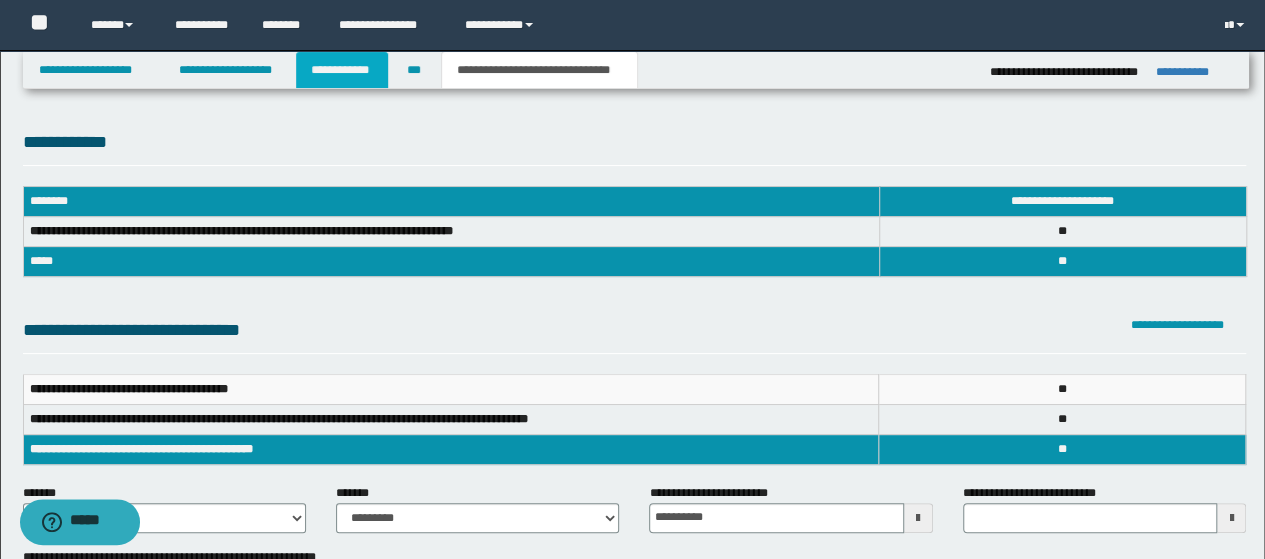 click on "**********" at bounding box center [342, 70] 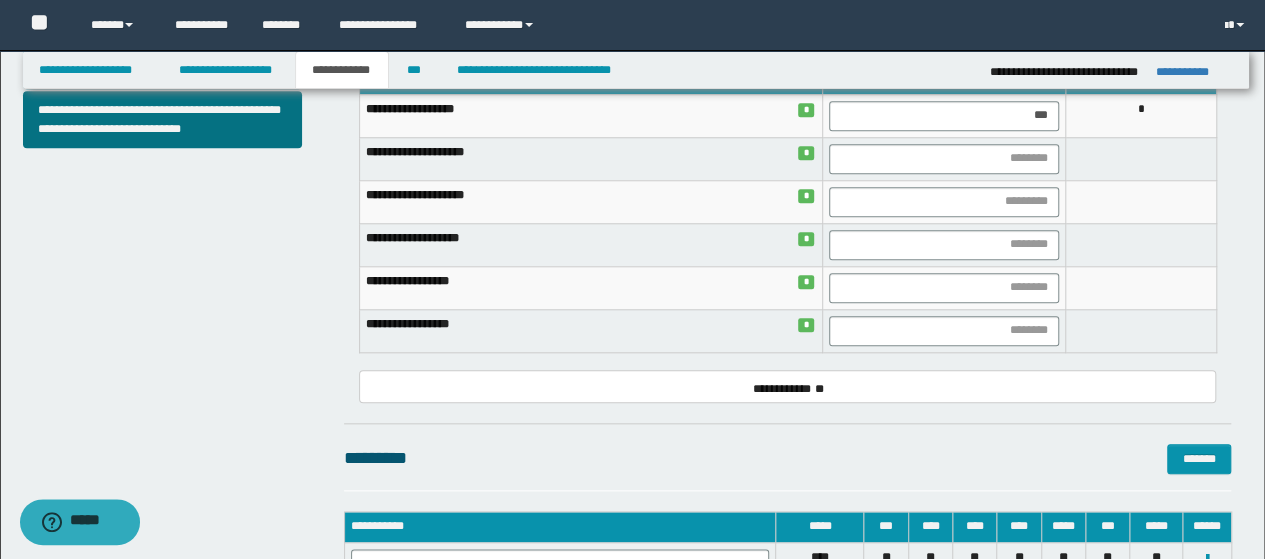 scroll, scrollTop: 1104, scrollLeft: 0, axis: vertical 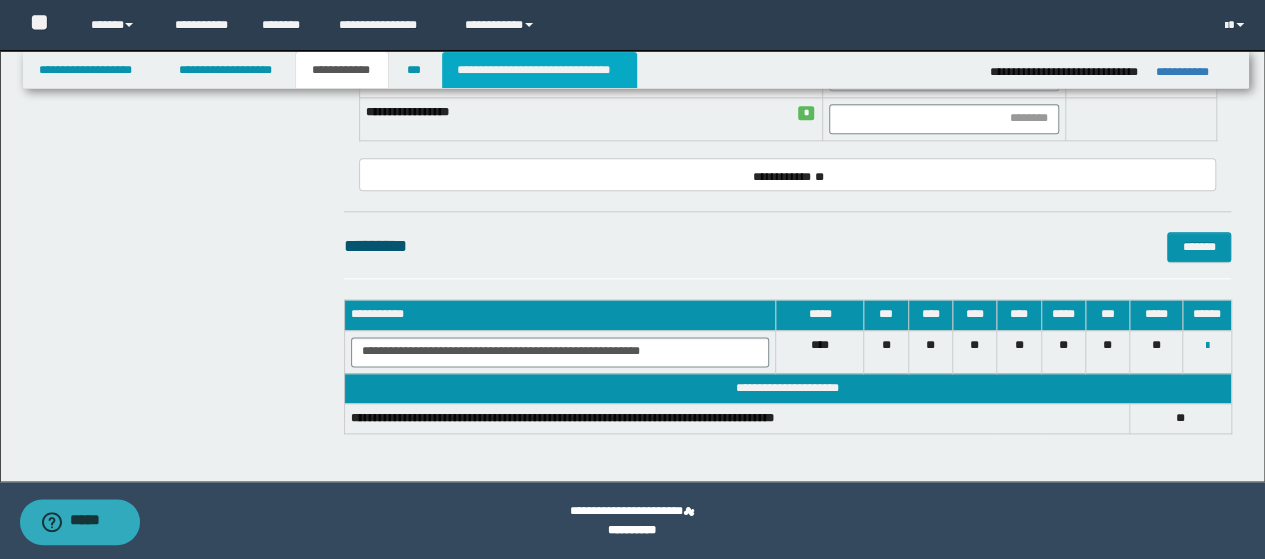 click on "**********" at bounding box center (539, 70) 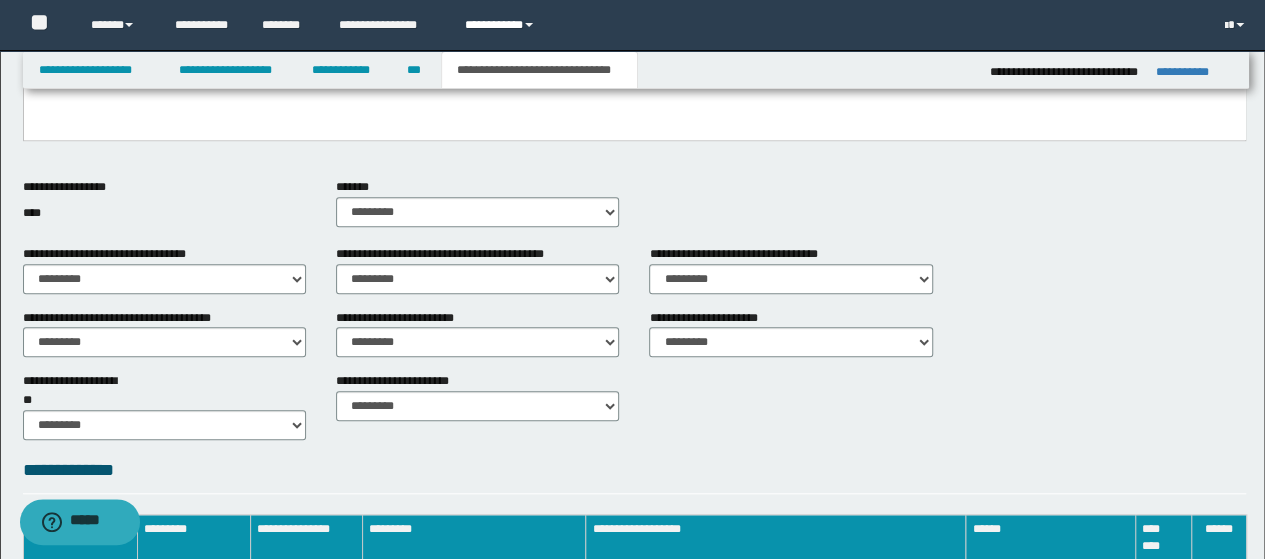 scroll, scrollTop: 533, scrollLeft: 0, axis: vertical 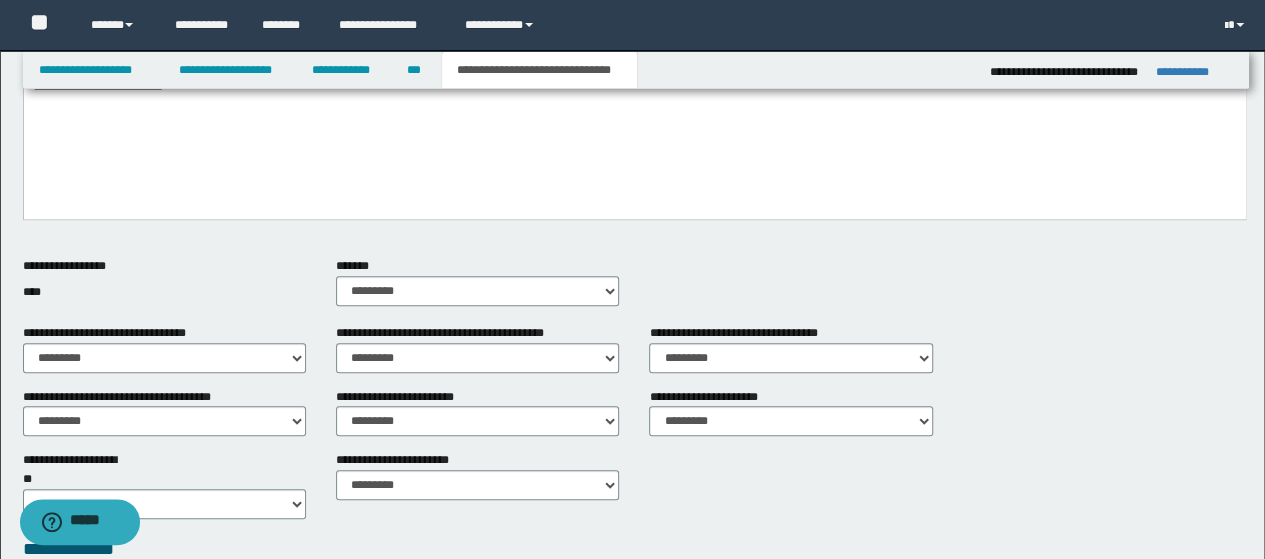 click on "**********" at bounding box center (634, 118) 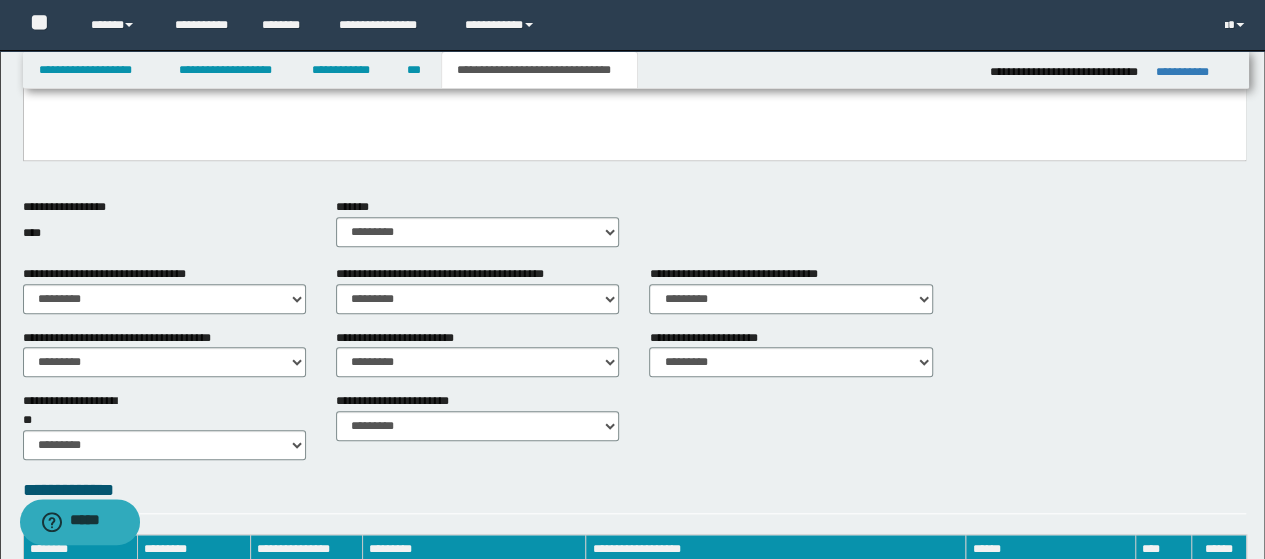 scroll, scrollTop: 633, scrollLeft: 0, axis: vertical 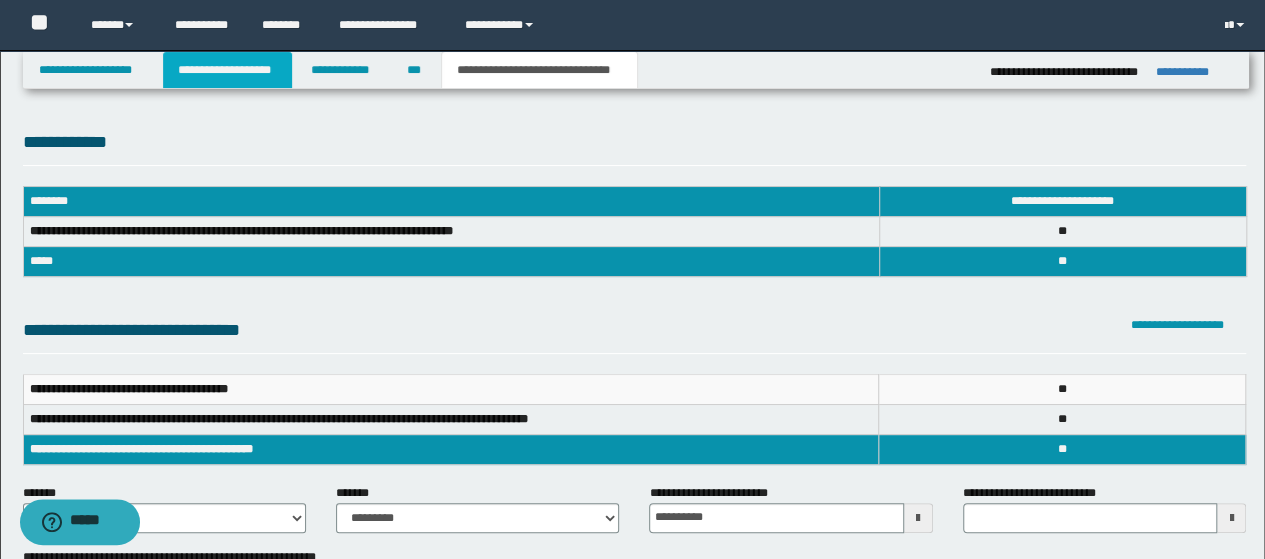 click on "**********" at bounding box center (227, 70) 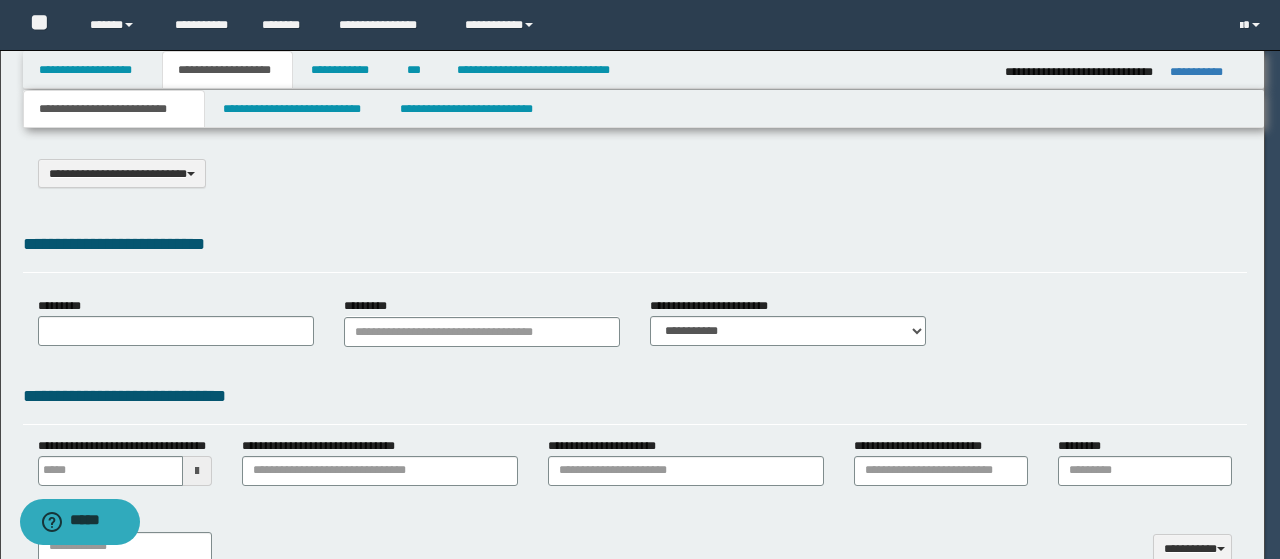 select on "*" 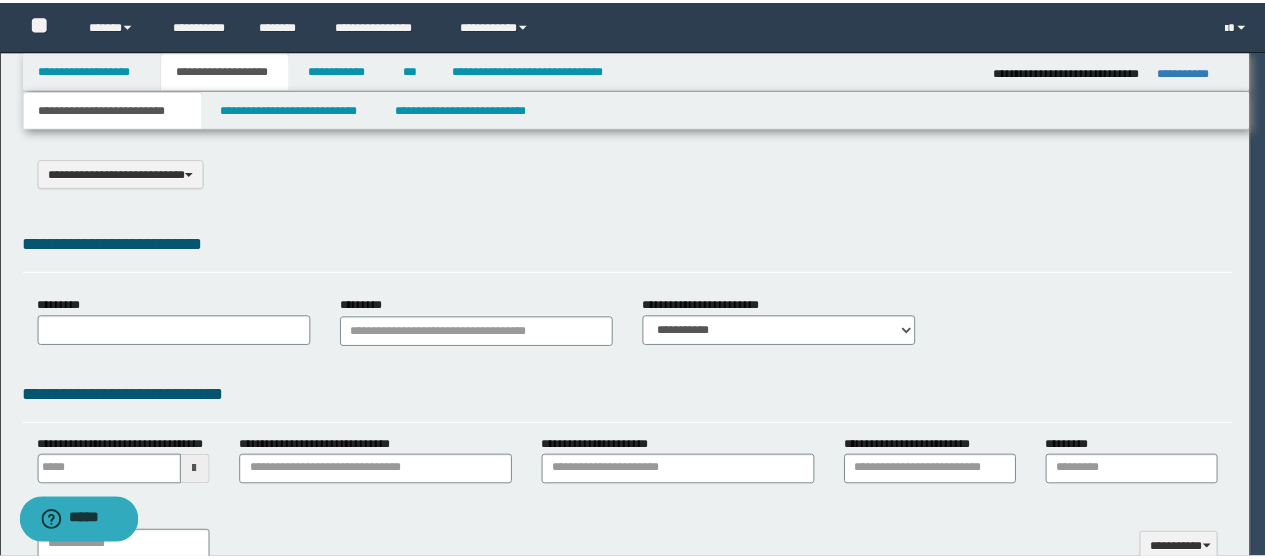 scroll, scrollTop: 0, scrollLeft: 0, axis: both 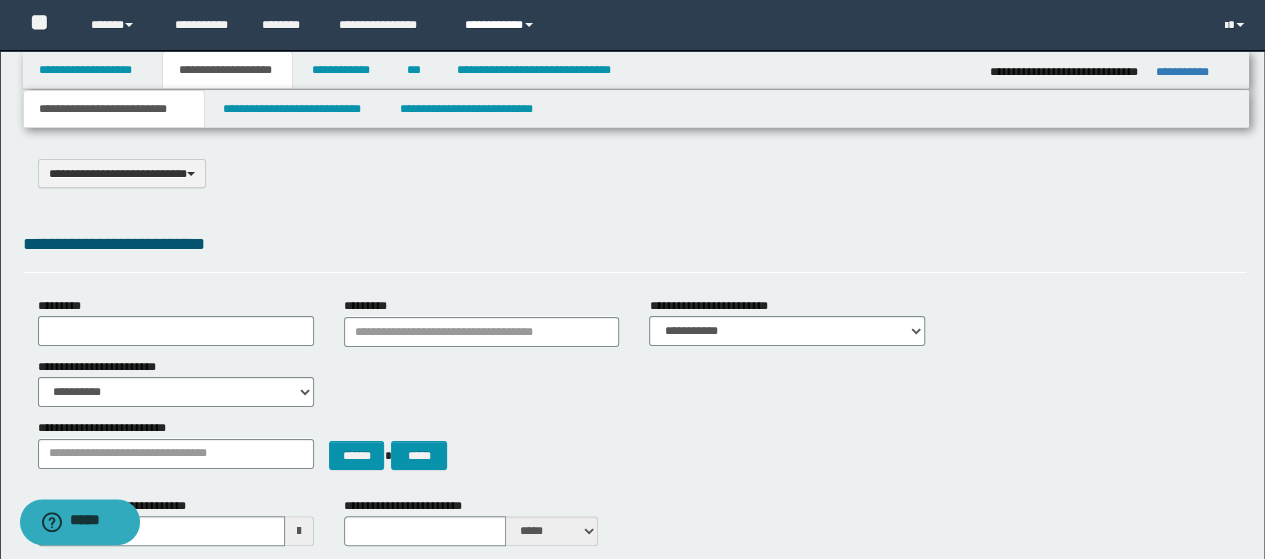 click on "**********" at bounding box center [502, 25] 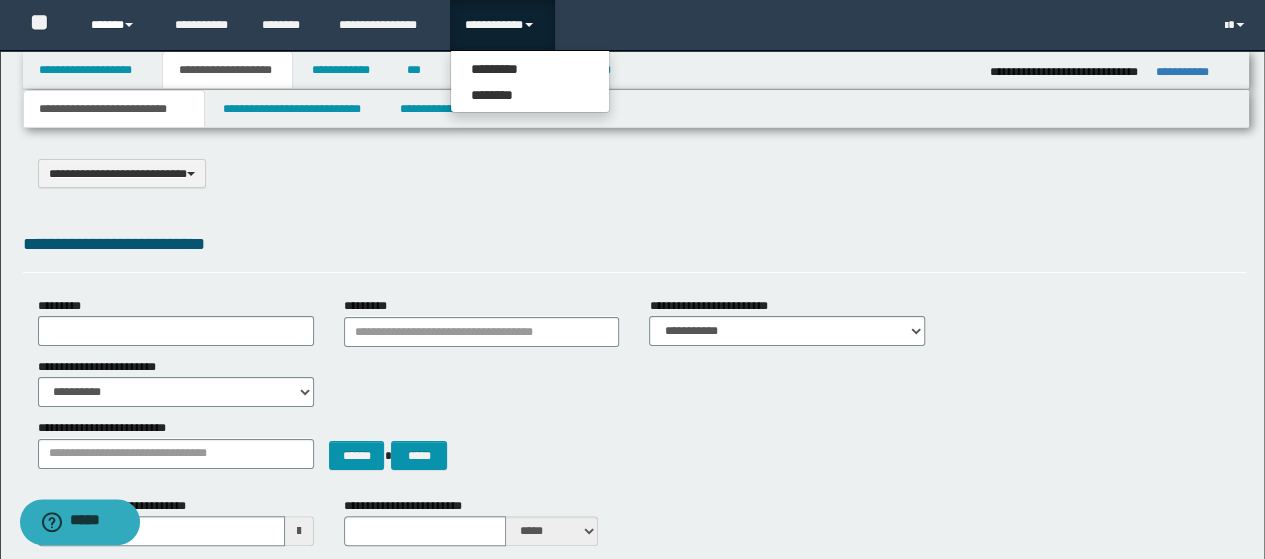 click on "******" at bounding box center [117, 25] 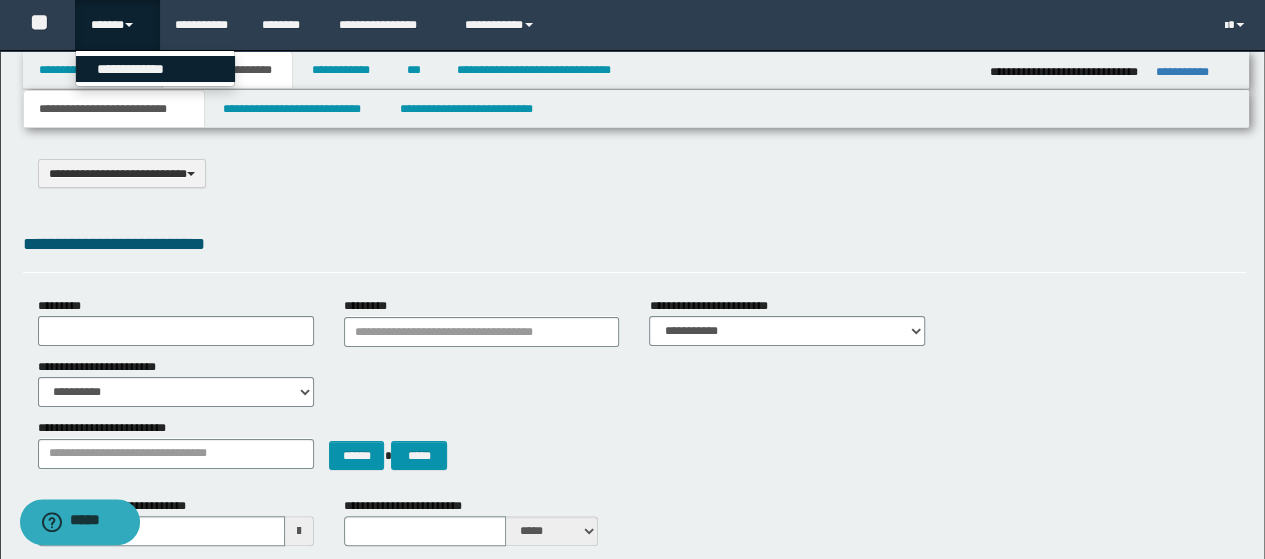 click on "**********" at bounding box center (155, 69) 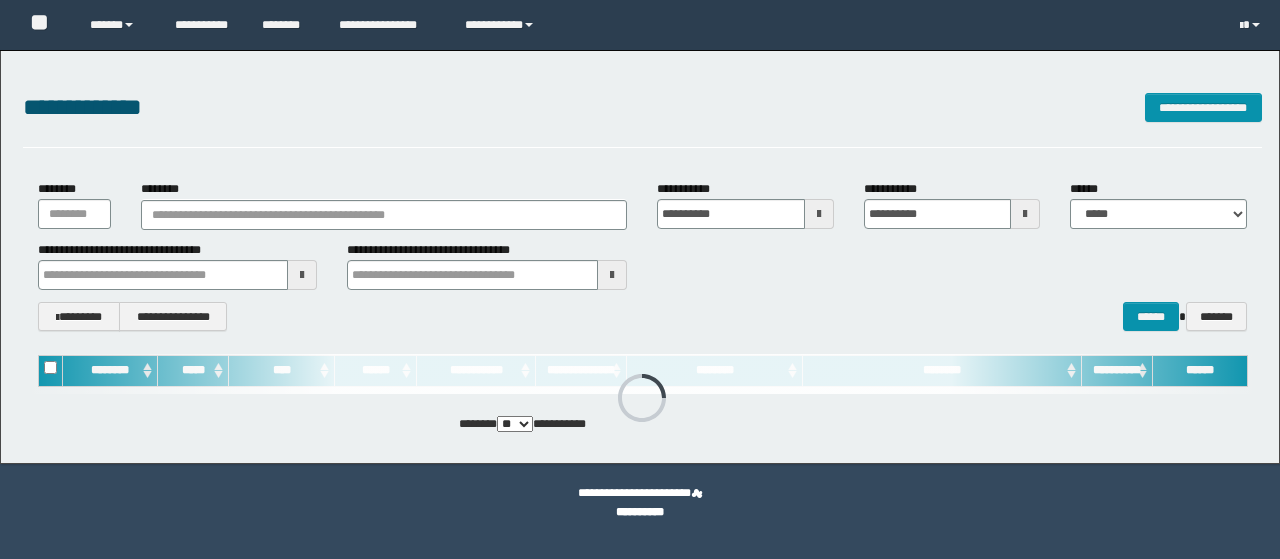 scroll, scrollTop: 0, scrollLeft: 0, axis: both 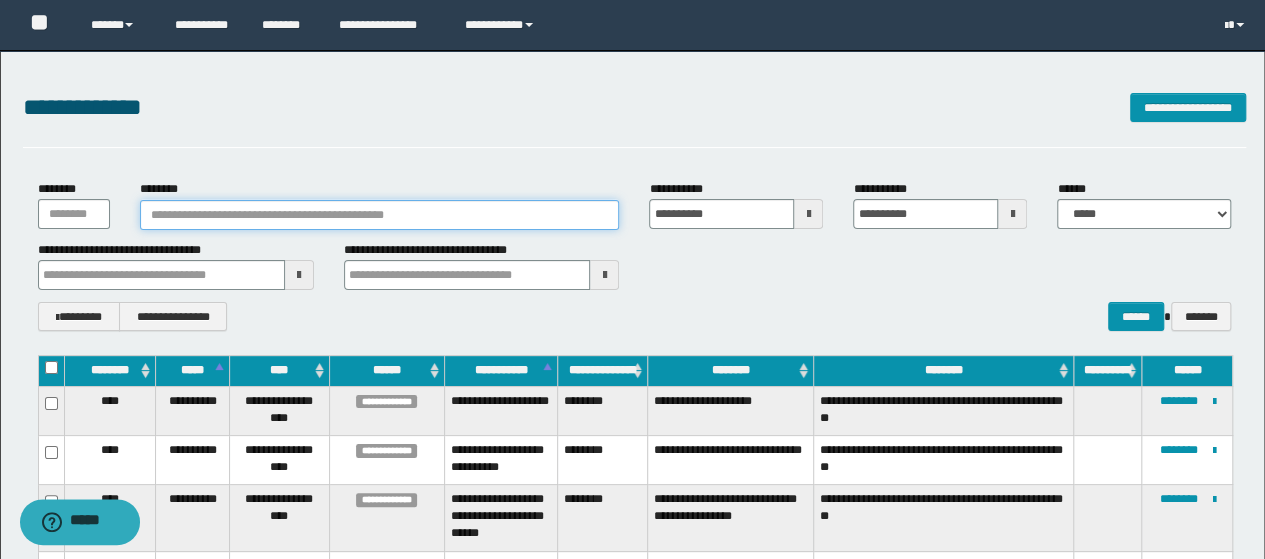 click on "********" at bounding box center (380, 215) 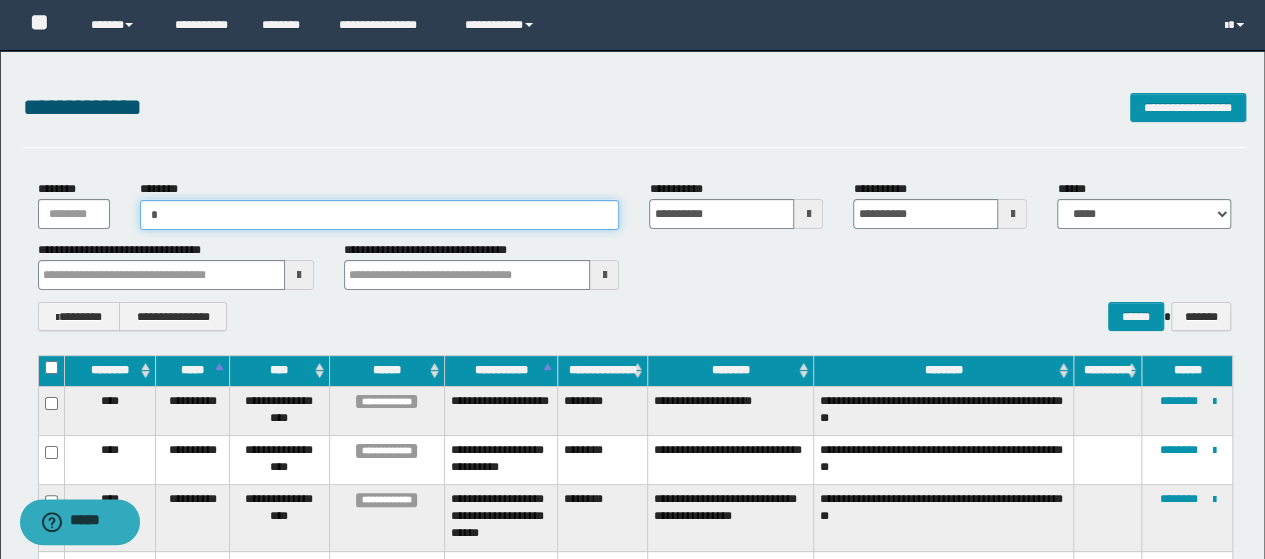 type on "**" 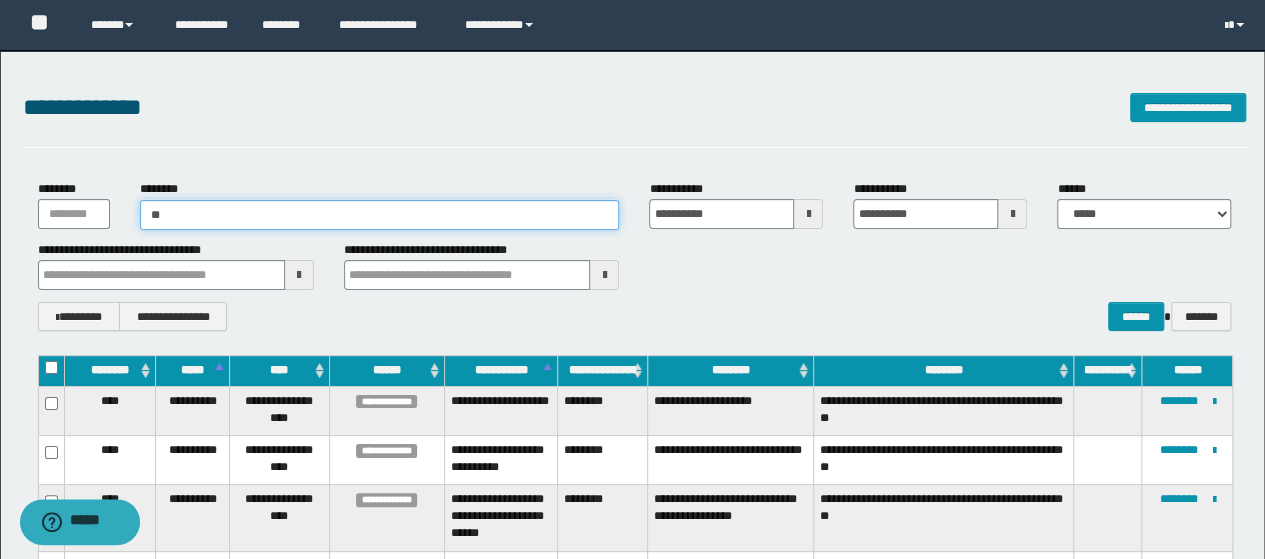 type on "**" 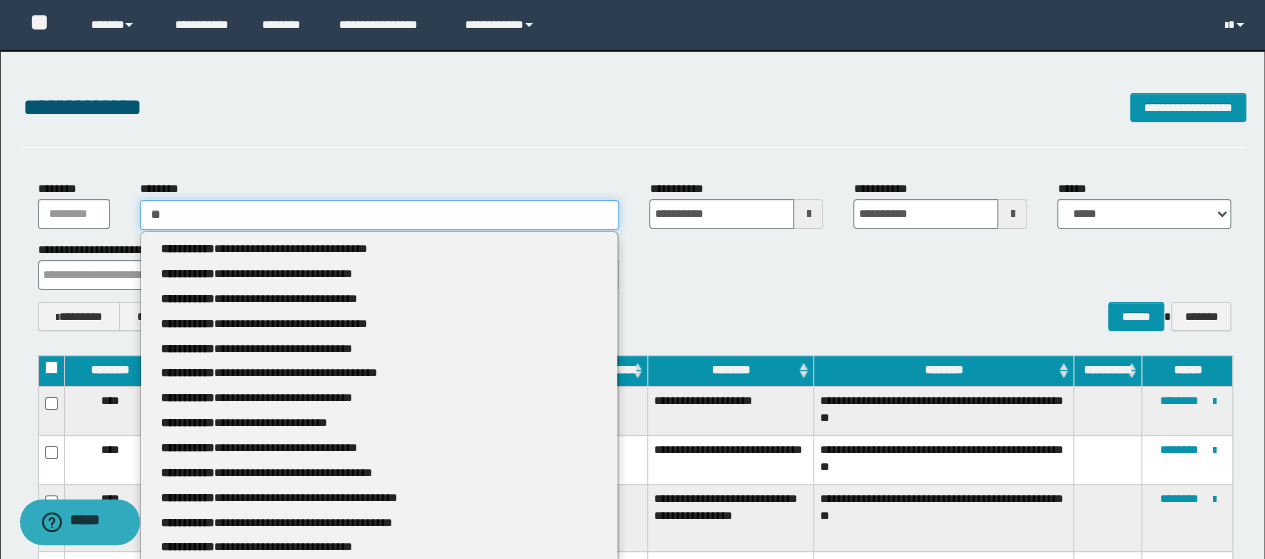type 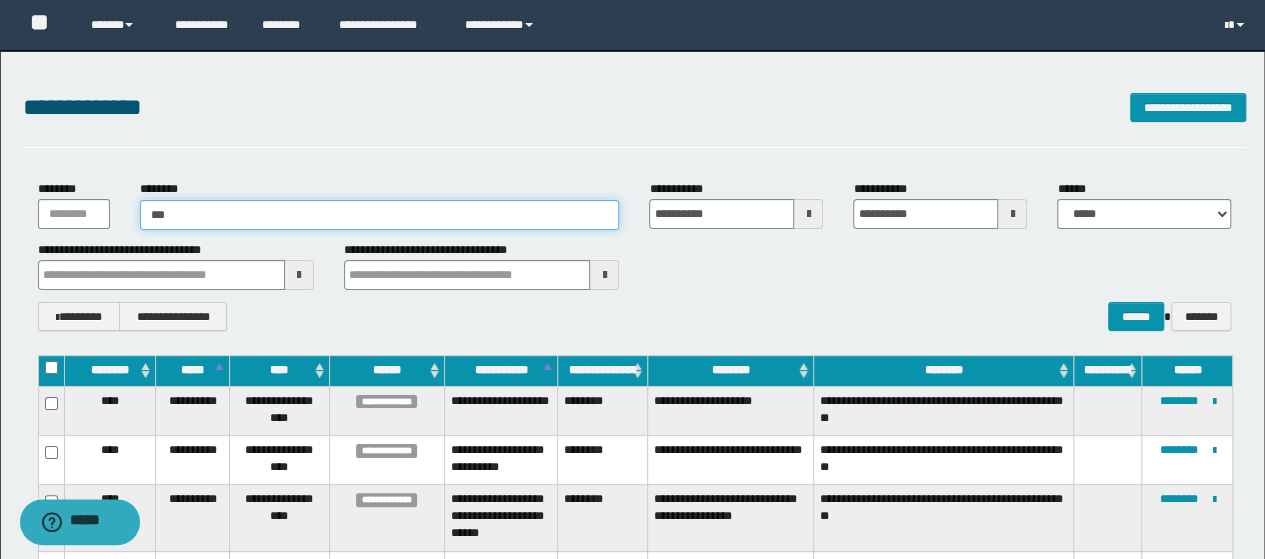 type on "***" 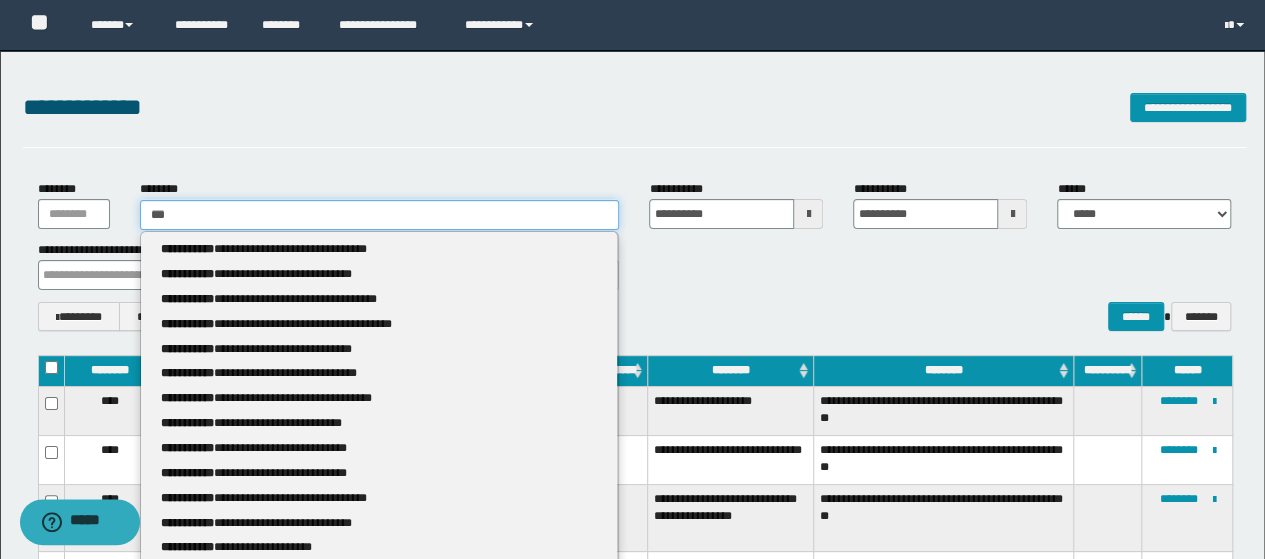 type 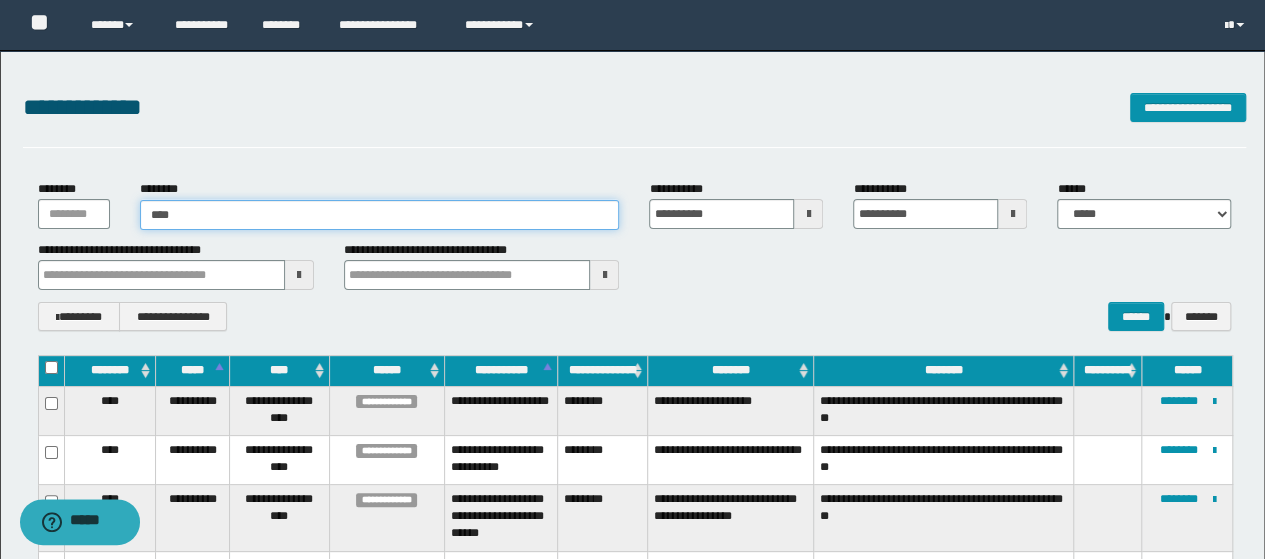 type on "****" 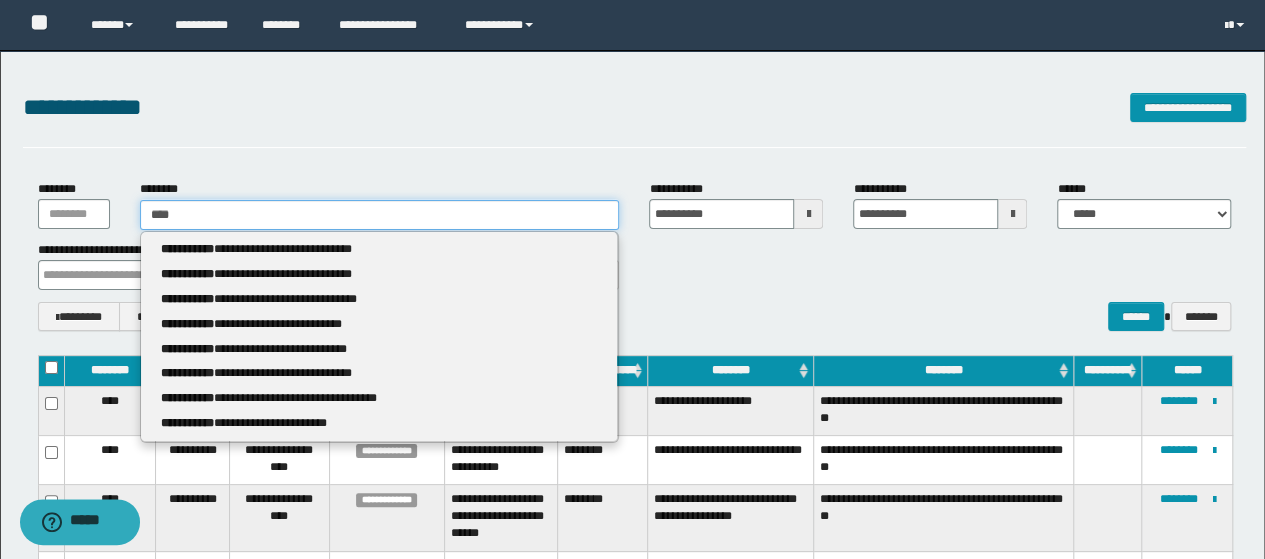 type 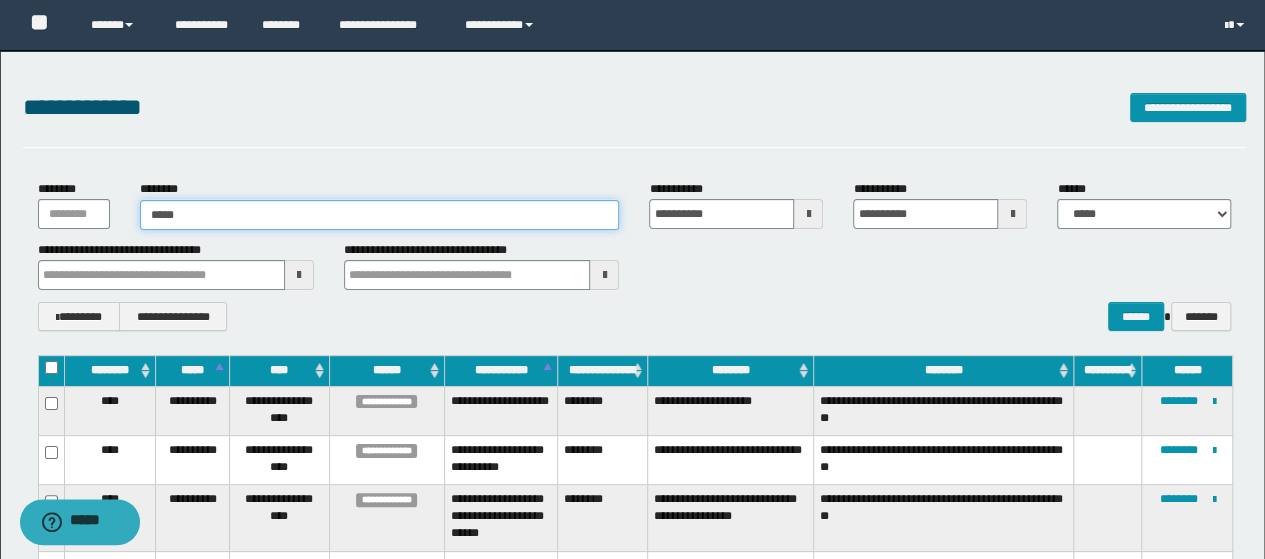 type on "*****" 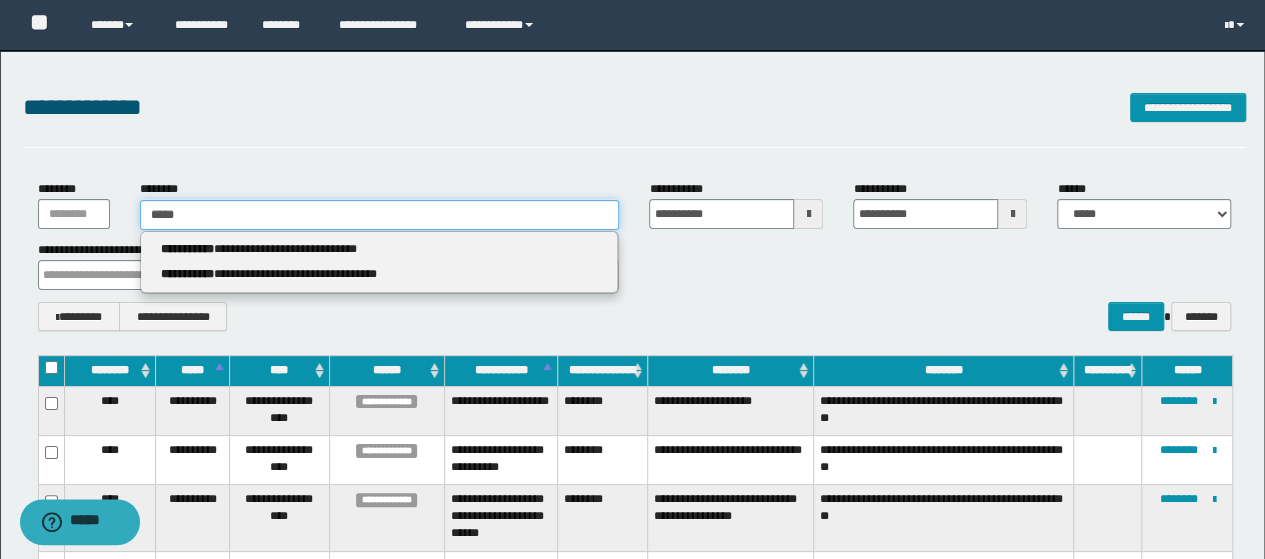 type 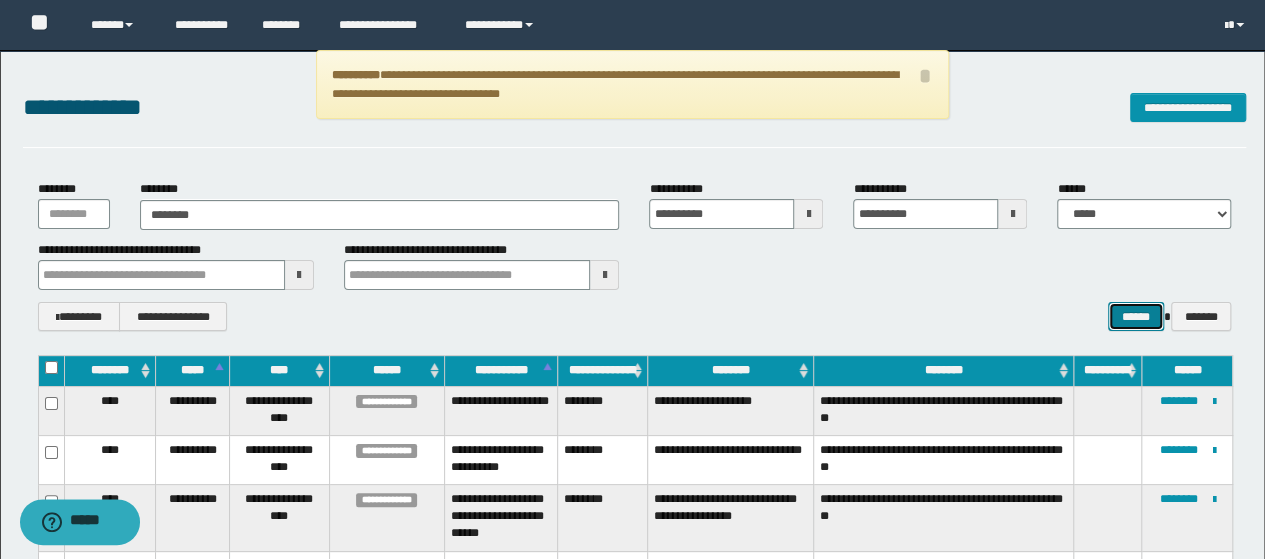 click on "******" at bounding box center [1136, 316] 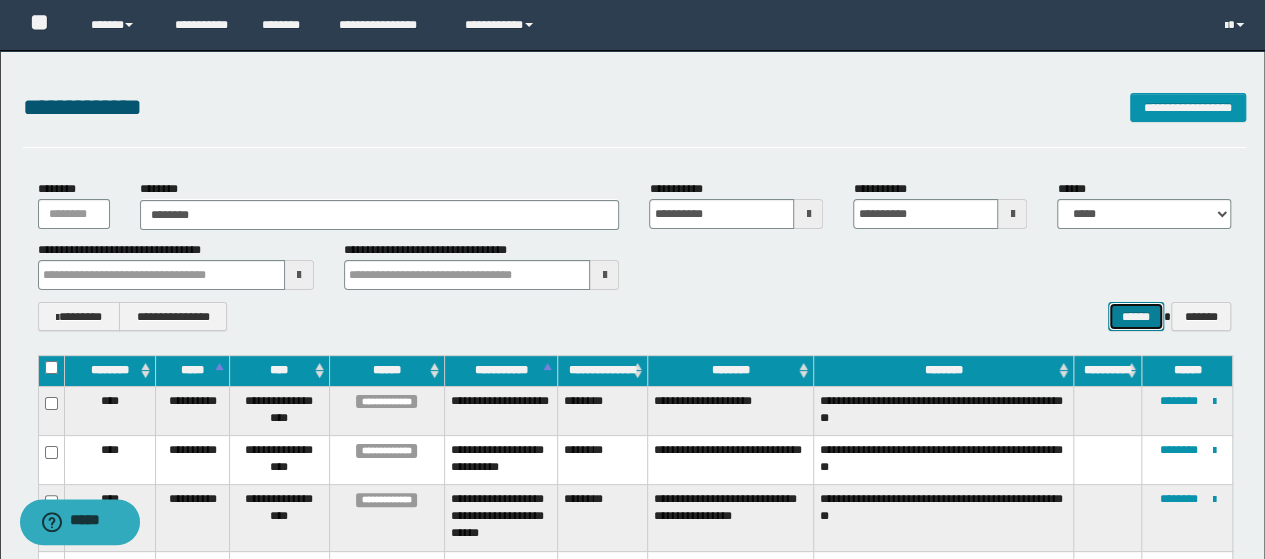 click on "******" at bounding box center (1136, 316) 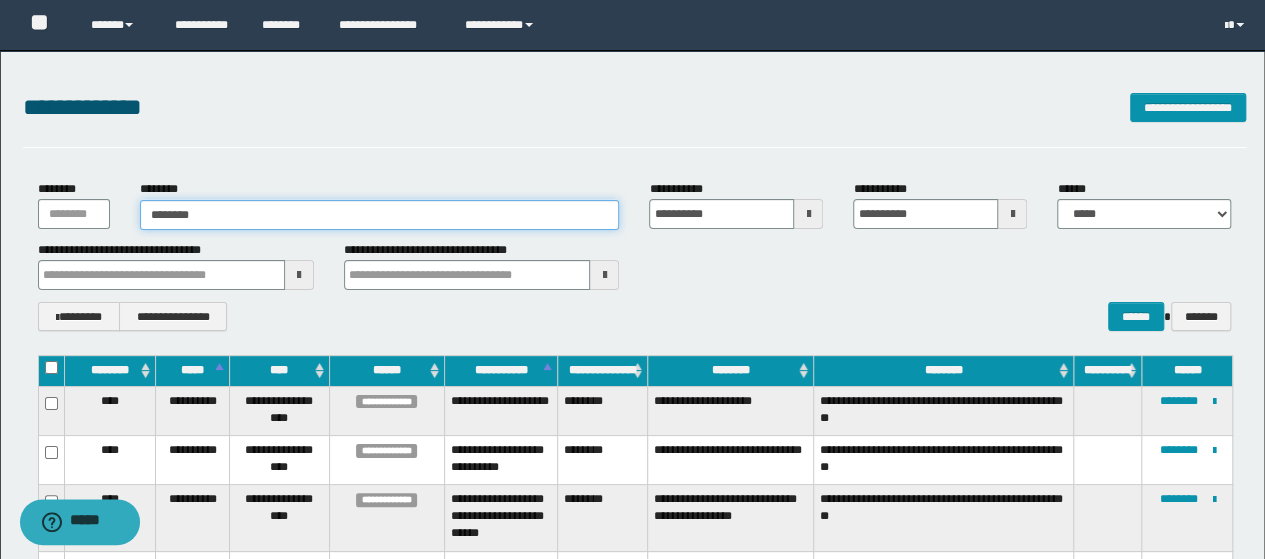 click on "********" at bounding box center [380, 215] 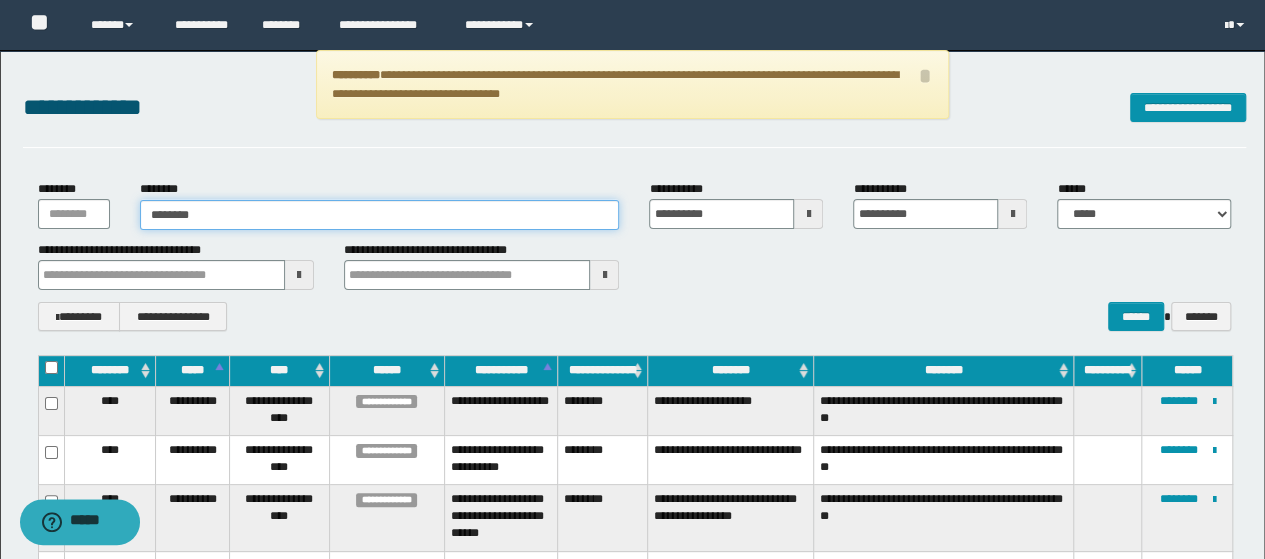 click on "********" at bounding box center (380, 215) 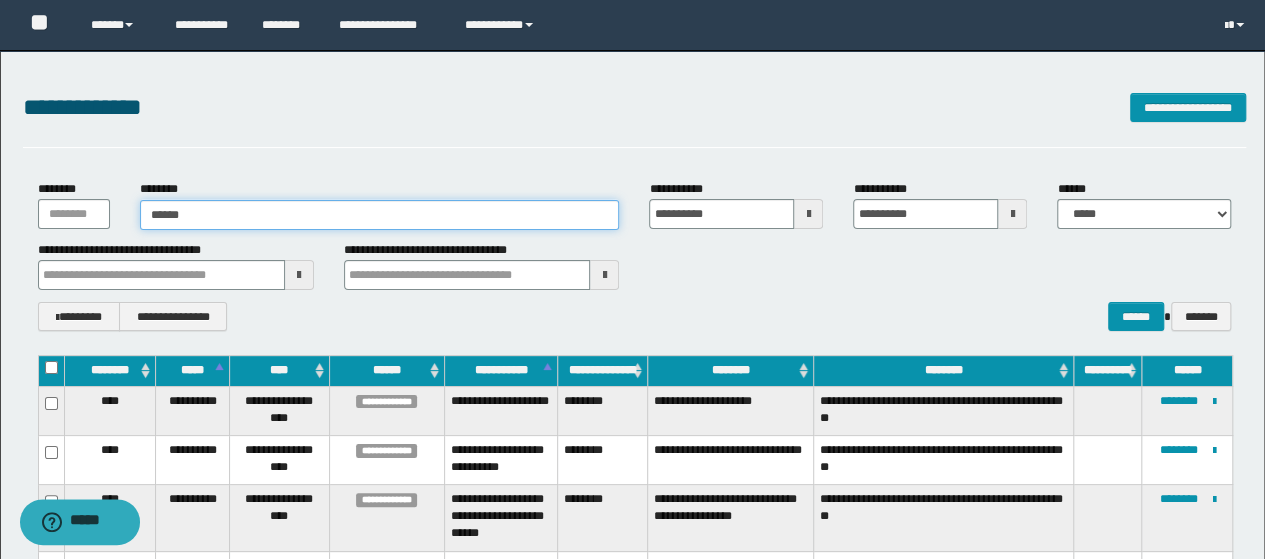 type on "*****" 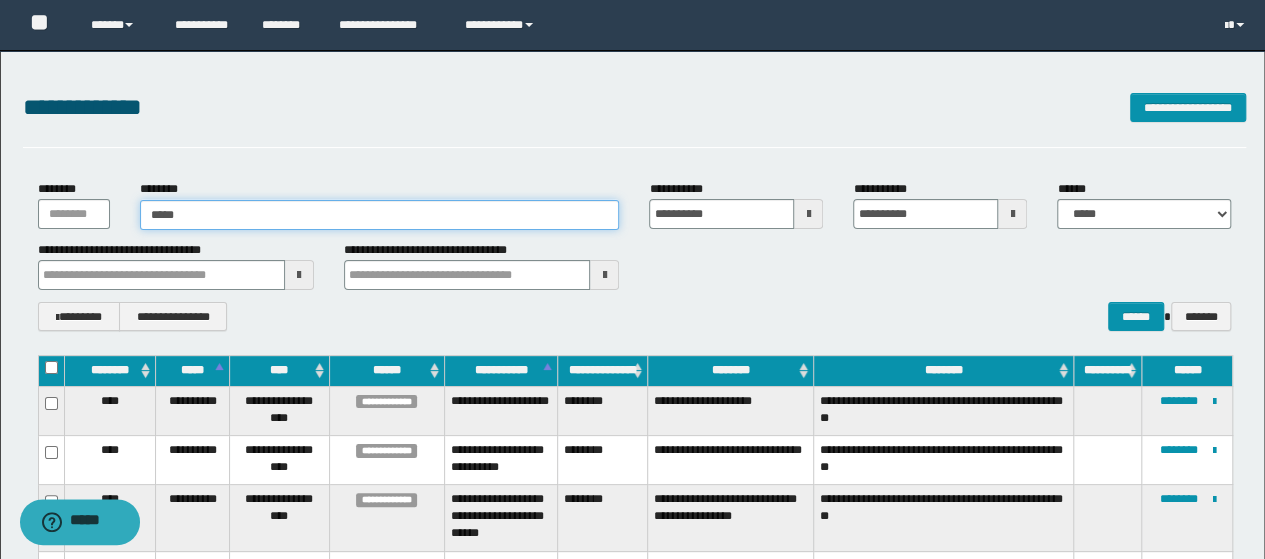 type on "*****" 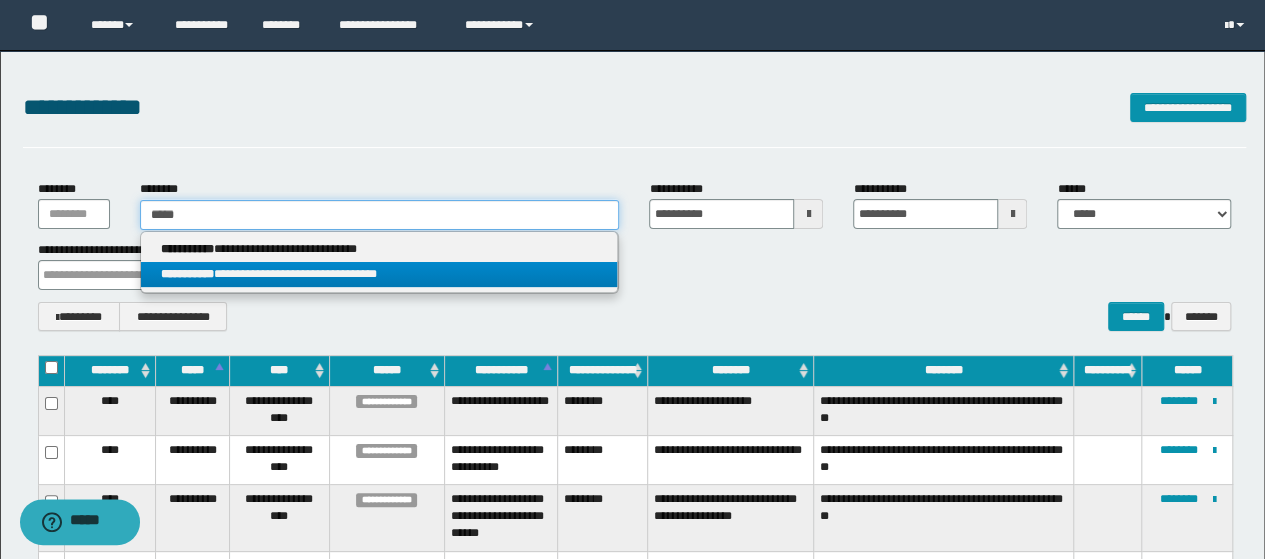 type 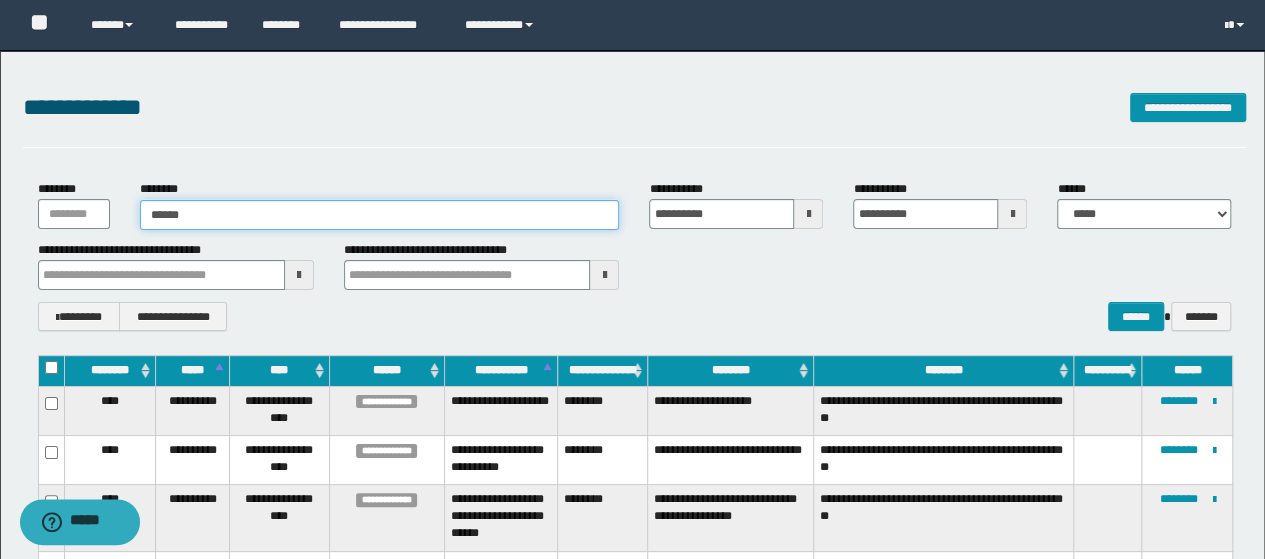 type on "******" 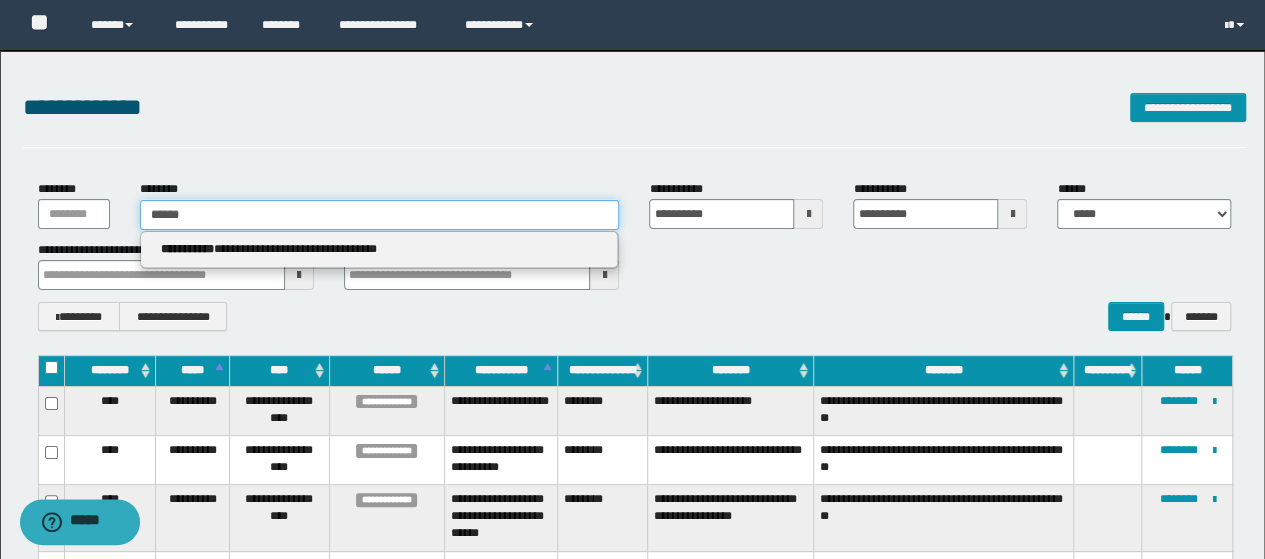type 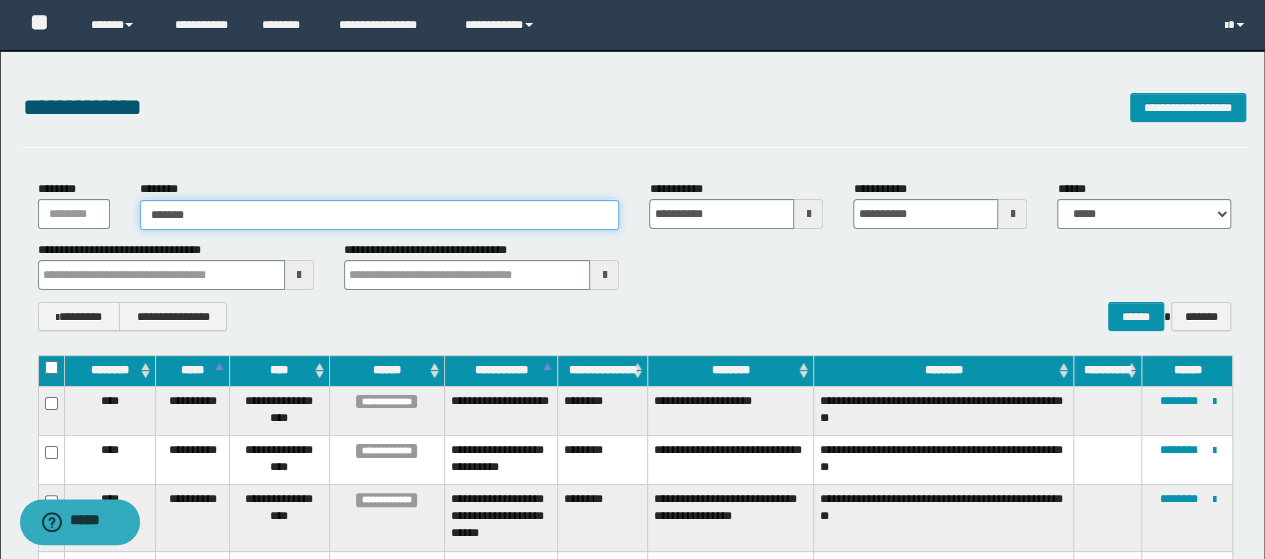 type on "*******" 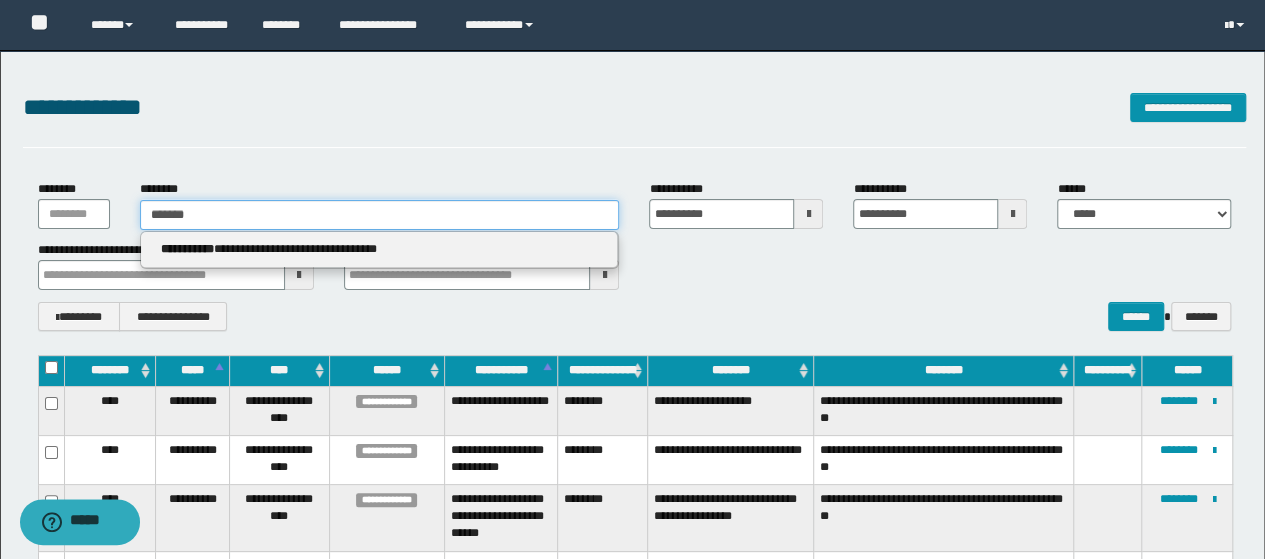 type 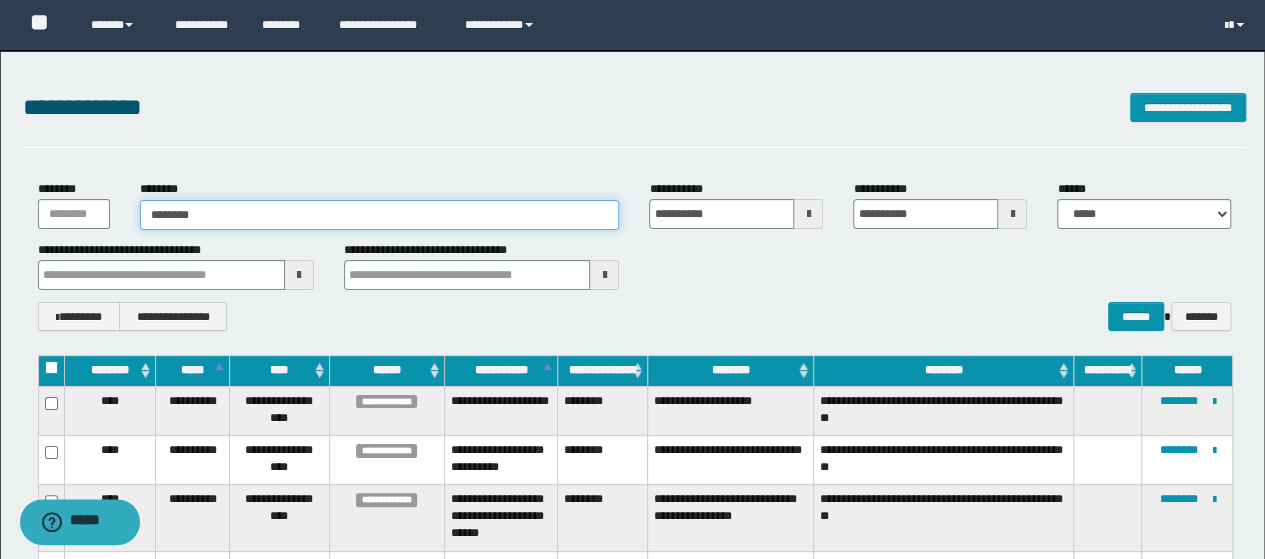 type on "********" 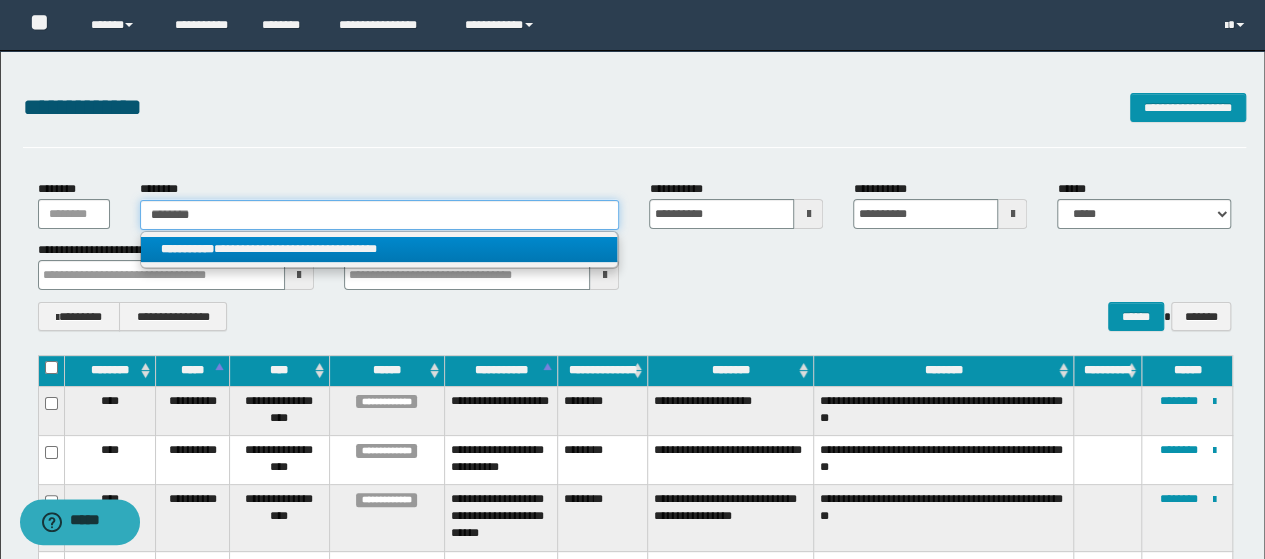 type on "********" 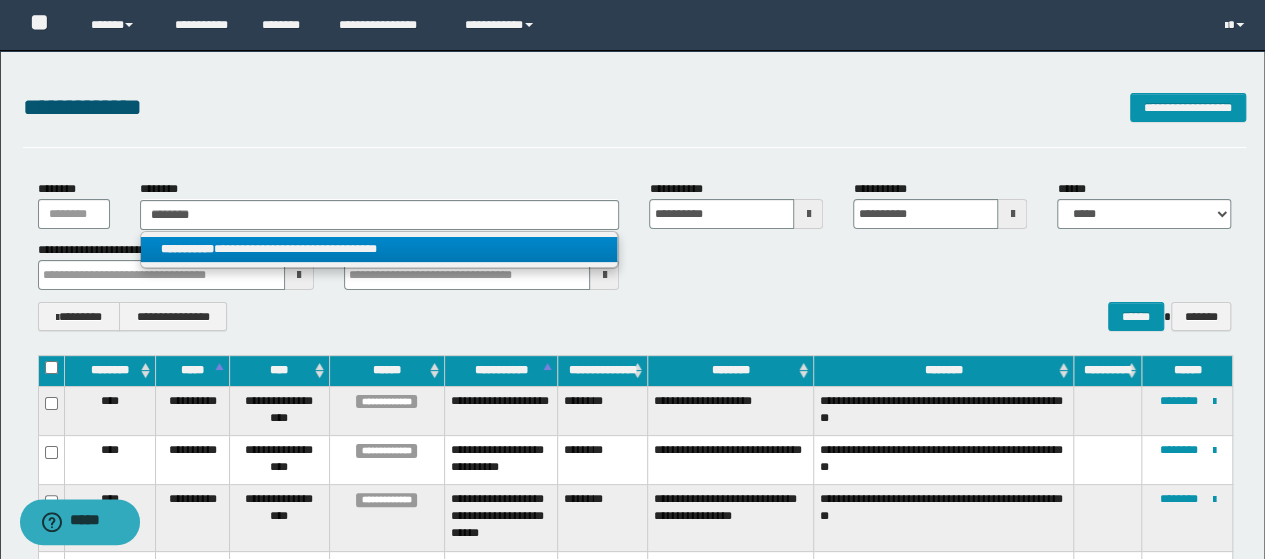 click on "**********" at bounding box center (379, 249) 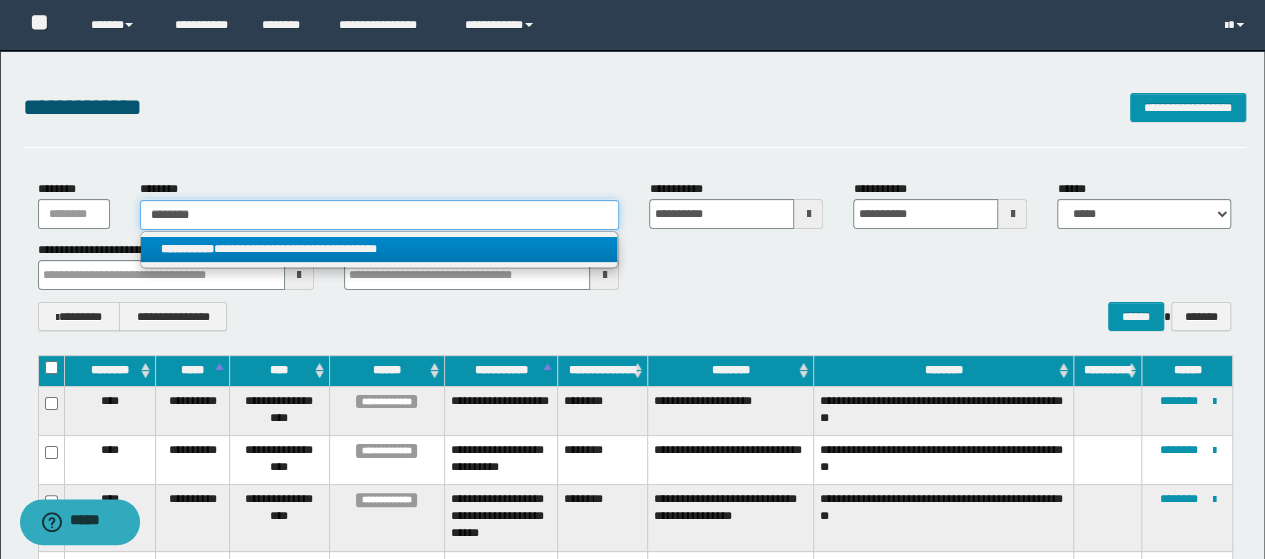 type 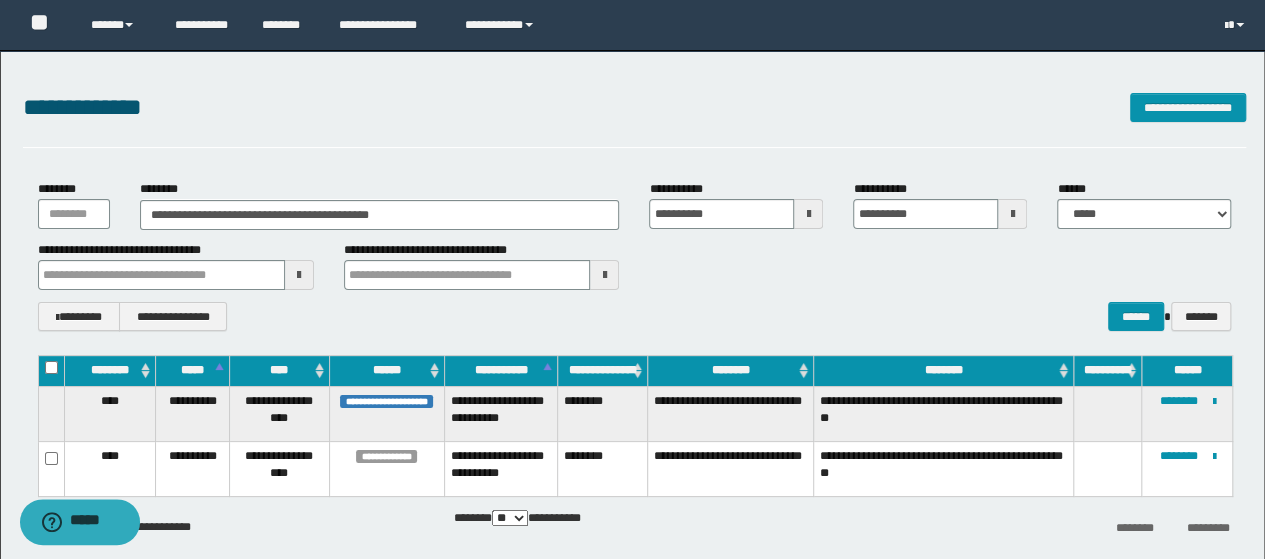 scroll, scrollTop: 92, scrollLeft: 0, axis: vertical 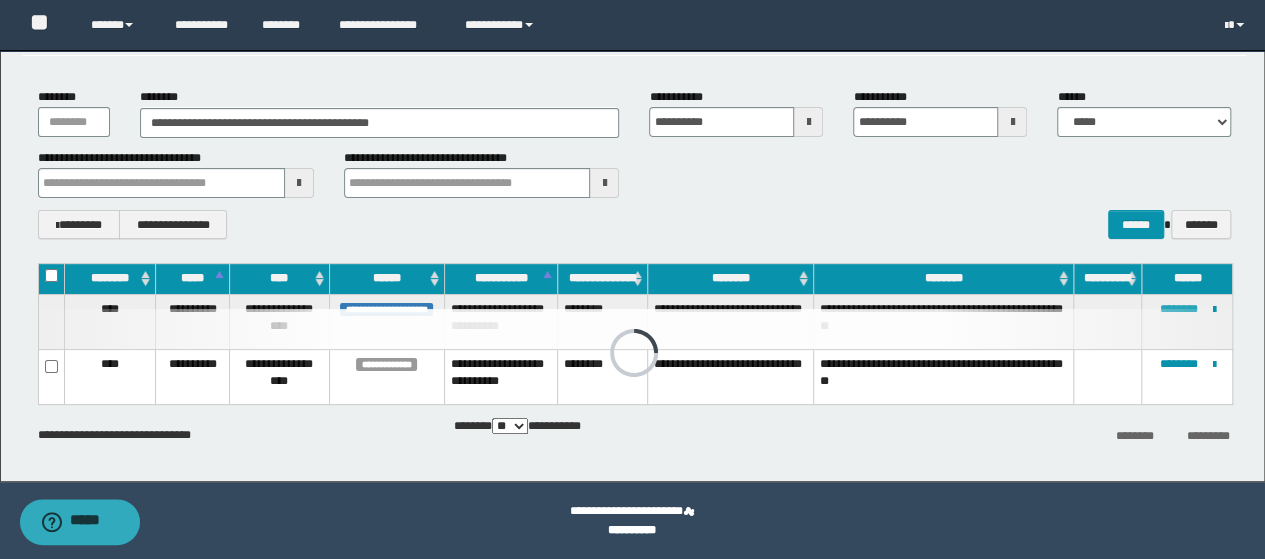 click at bounding box center [634, 329] 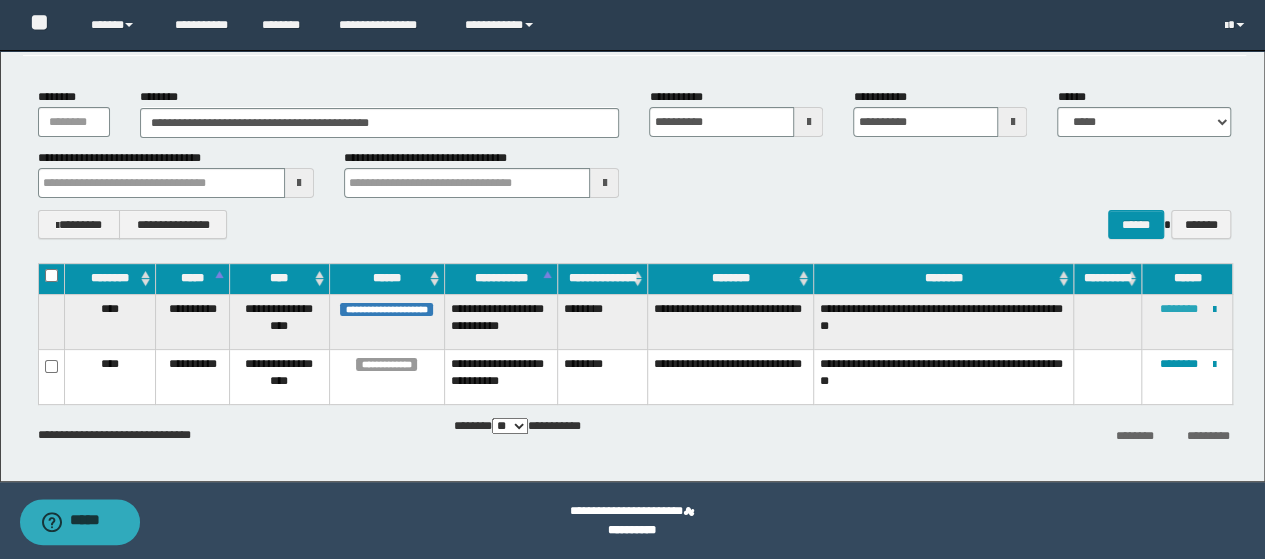 click on "********" at bounding box center [1178, 309] 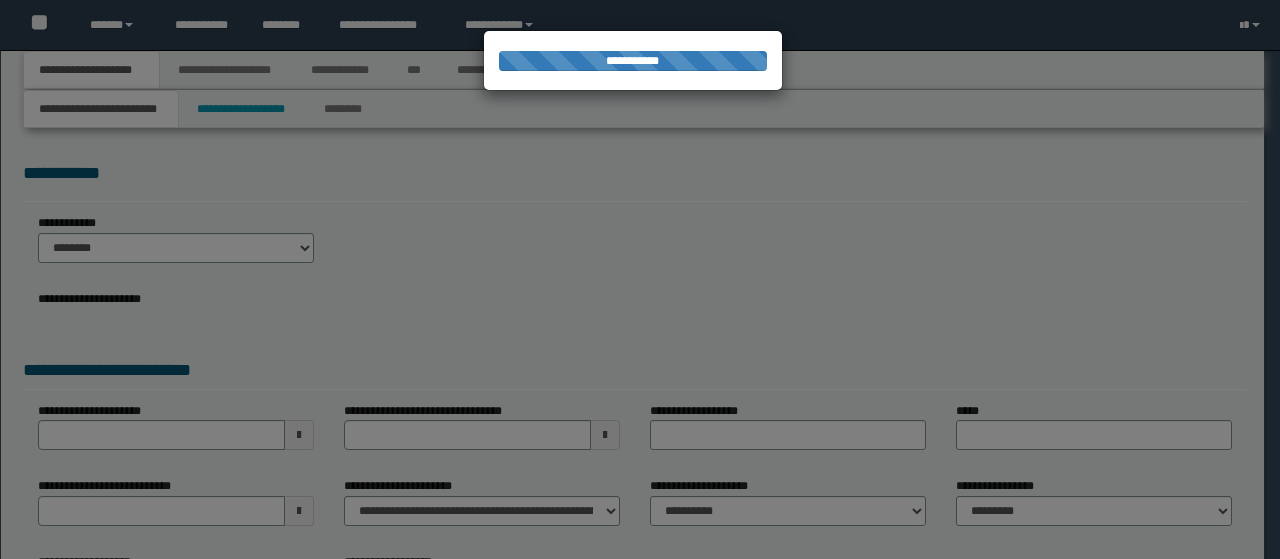 scroll, scrollTop: 0, scrollLeft: 0, axis: both 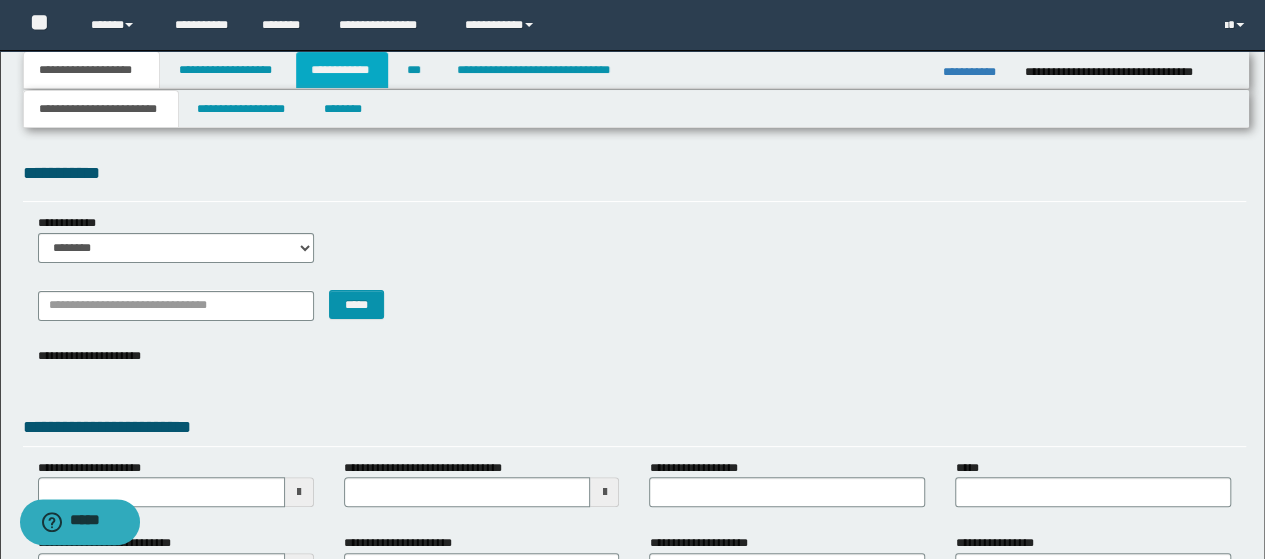 click on "**********" at bounding box center [342, 70] 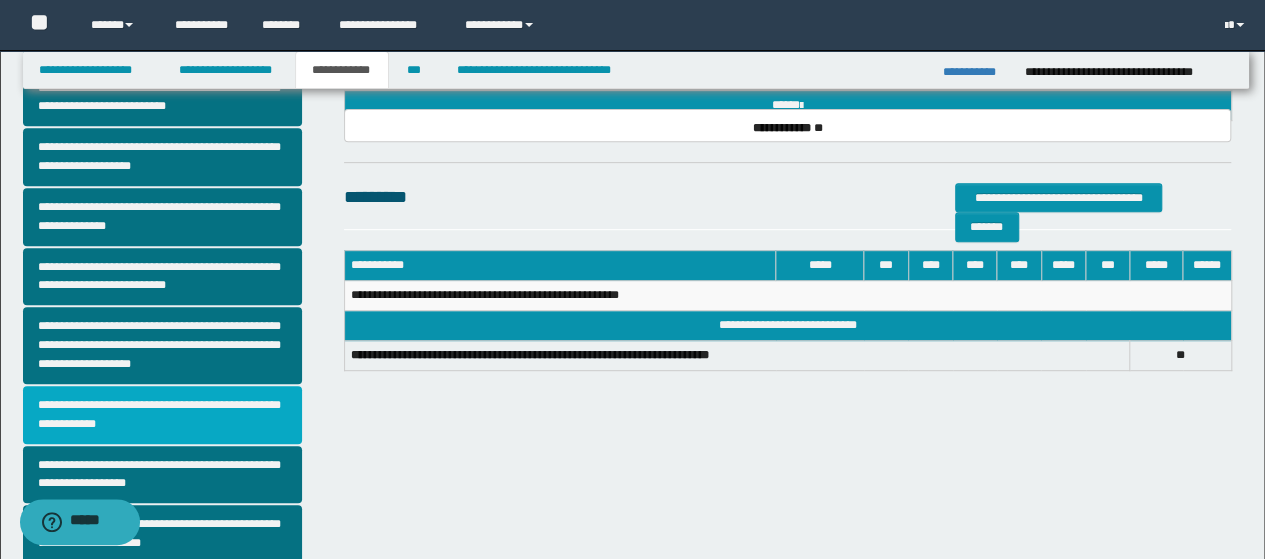 scroll, scrollTop: 400, scrollLeft: 0, axis: vertical 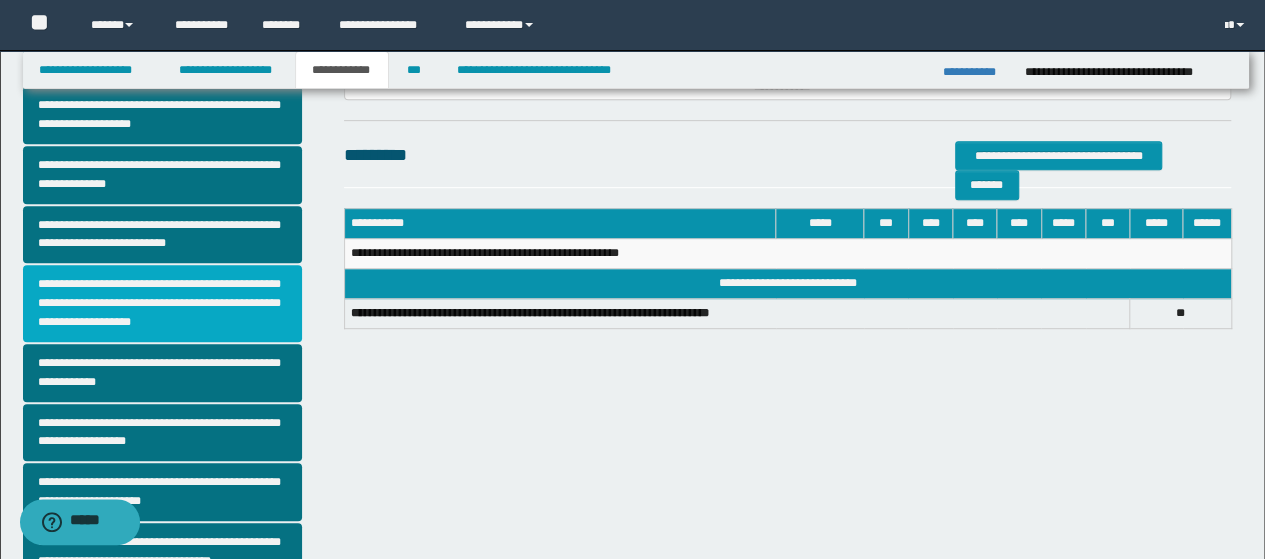 click on "**********" at bounding box center [162, 303] 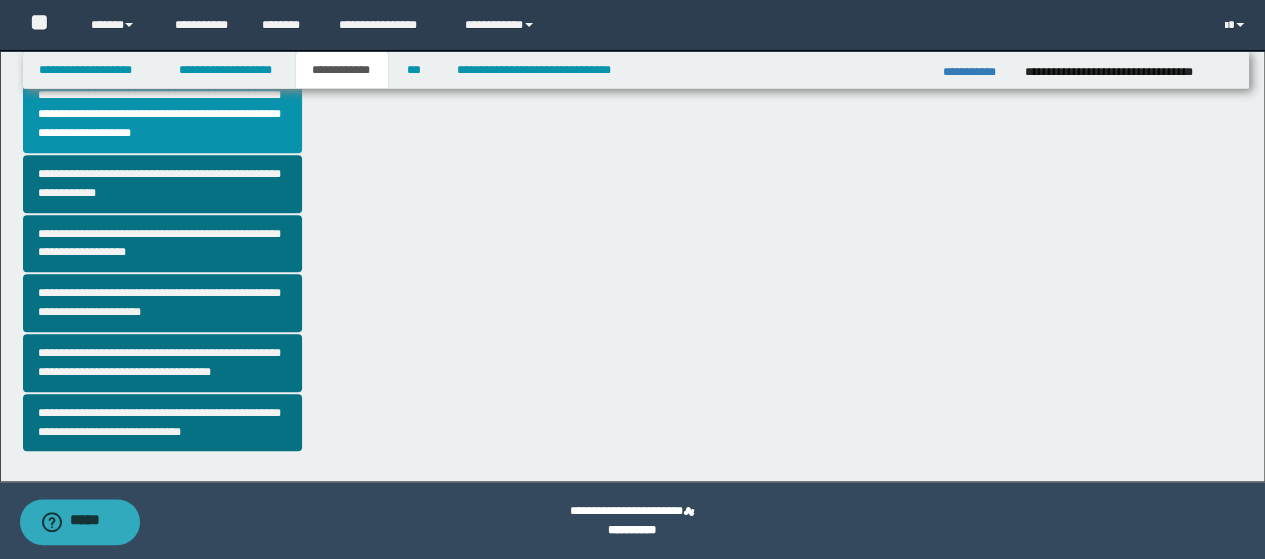 scroll, scrollTop: 489, scrollLeft: 0, axis: vertical 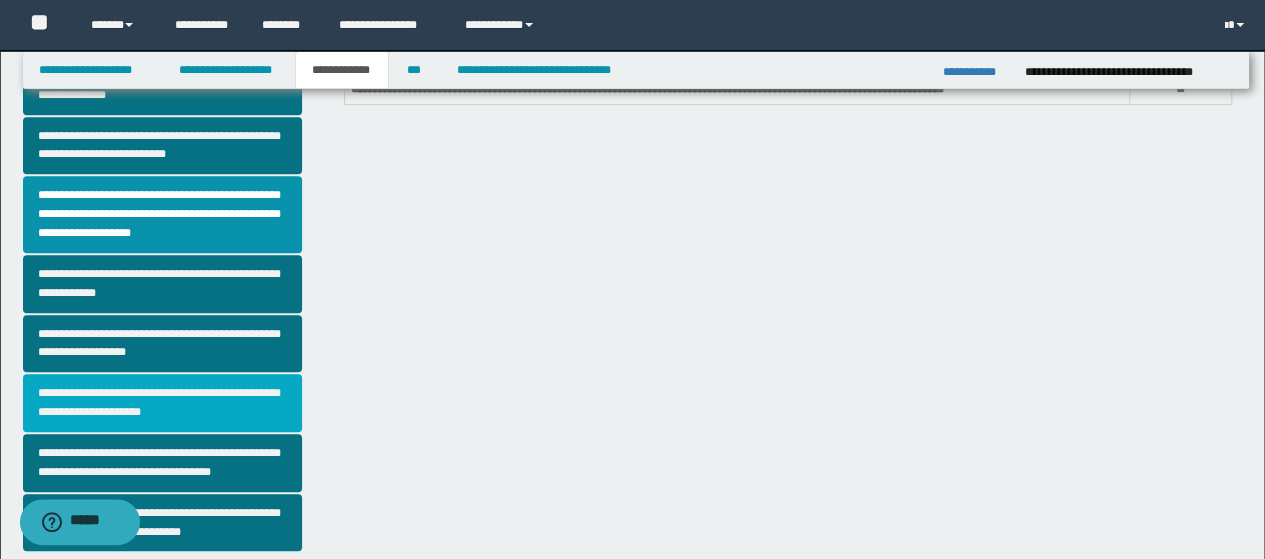 click on "**********" at bounding box center (162, 403) 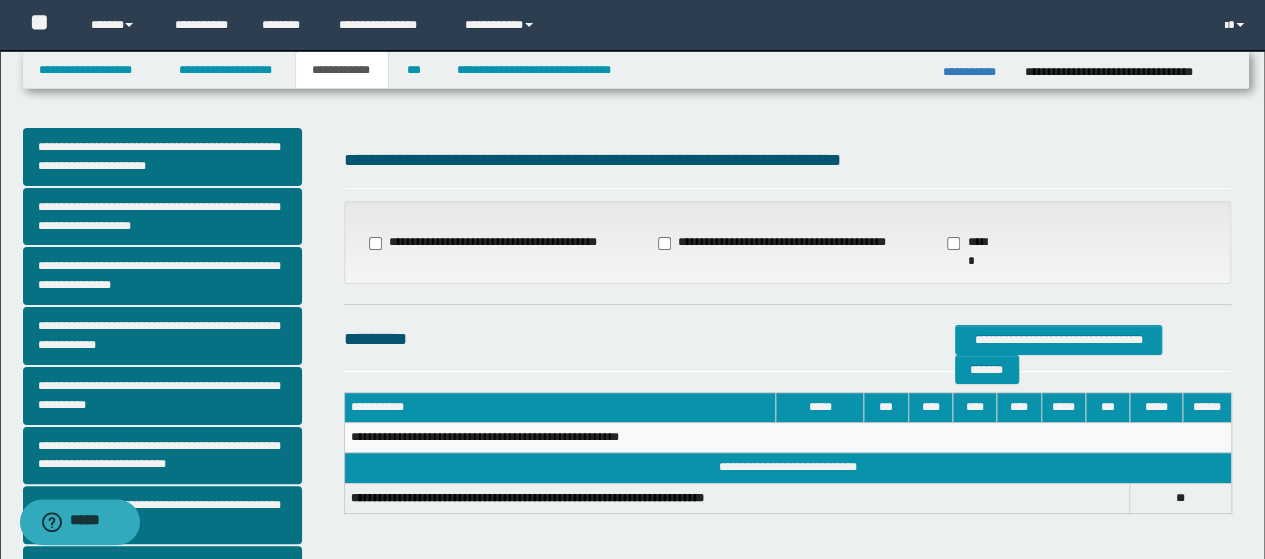 click on "**********" at bounding box center (774, 243) 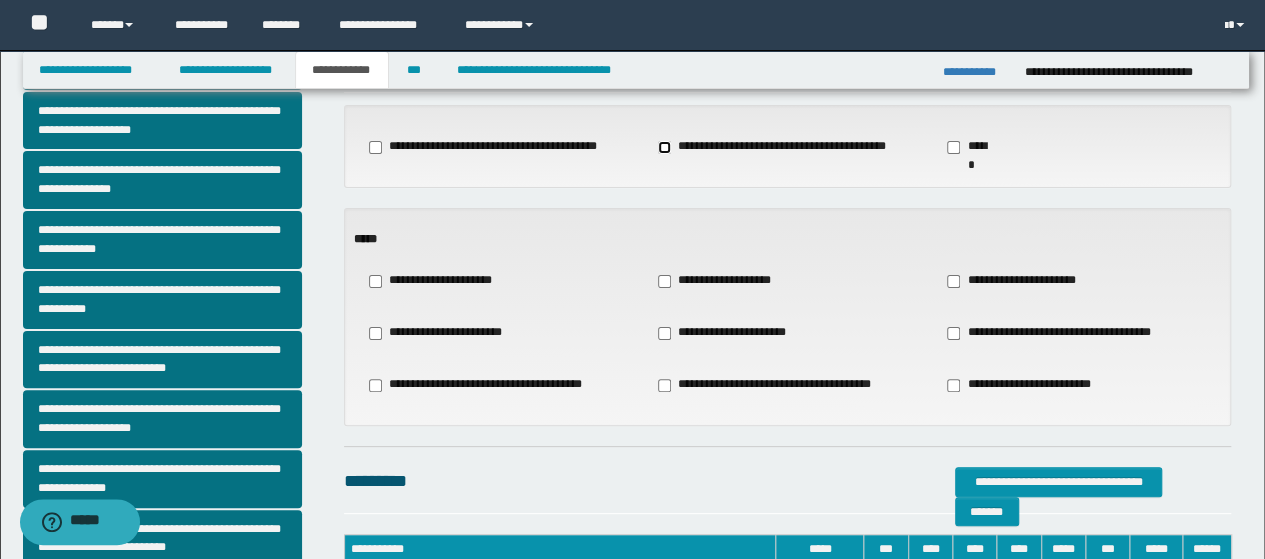 scroll, scrollTop: 100, scrollLeft: 0, axis: vertical 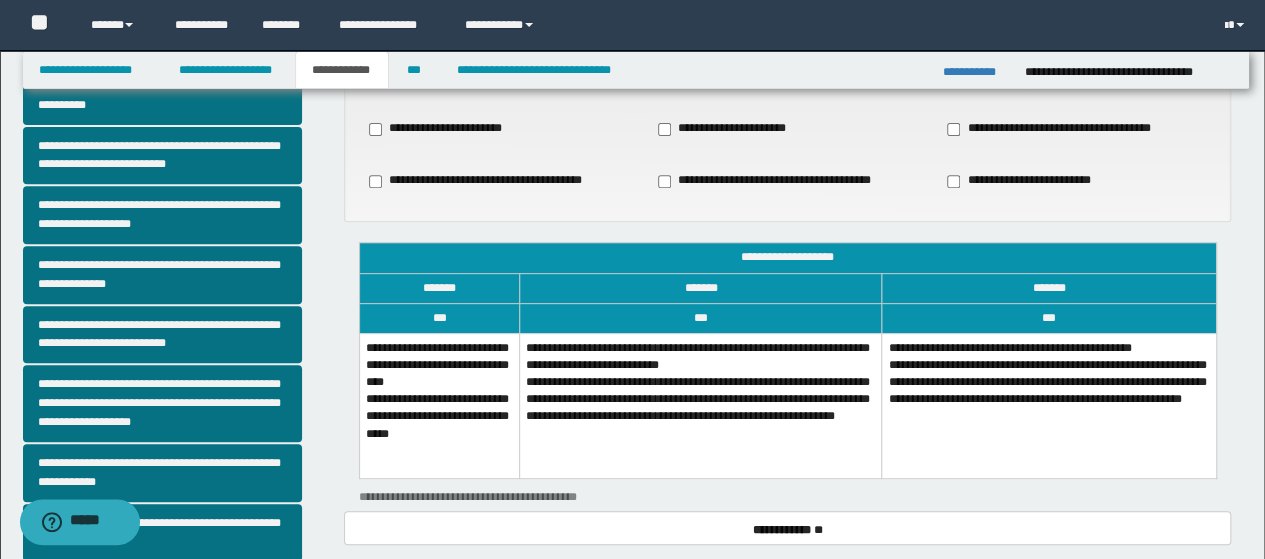click on "**********" at bounding box center [439, 406] 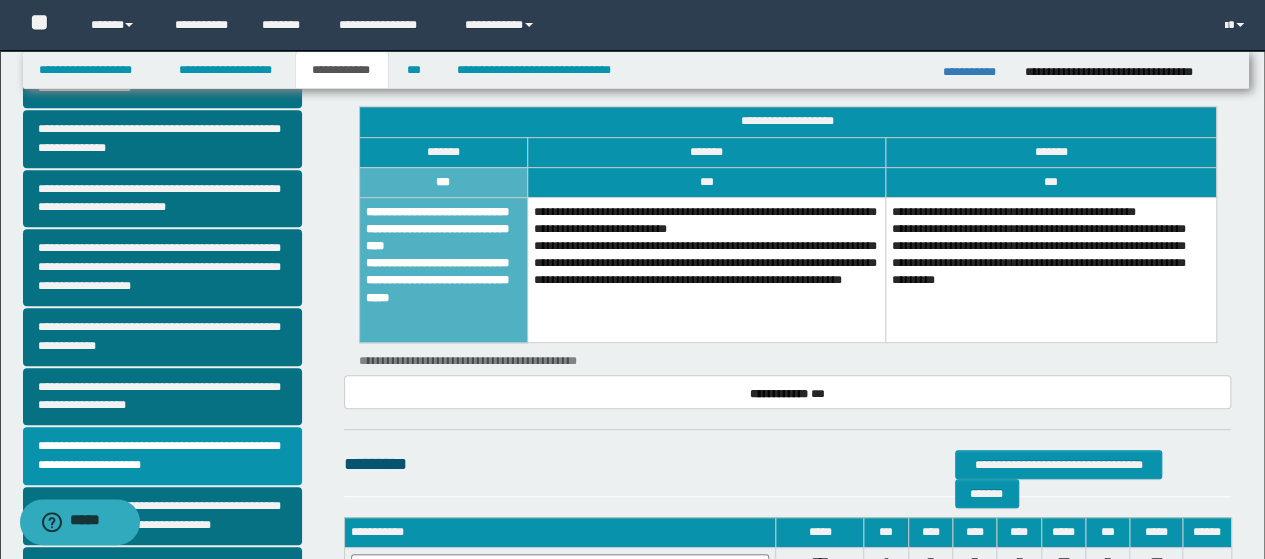 scroll, scrollTop: 454, scrollLeft: 0, axis: vertical 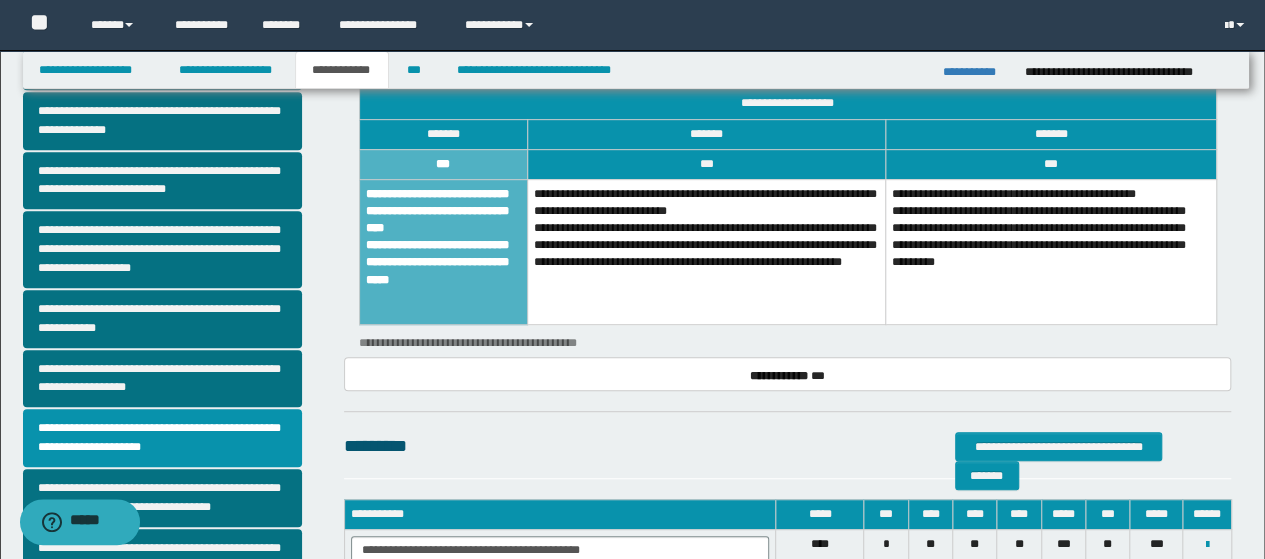 click on "**********" at bounding box center [707, 252] 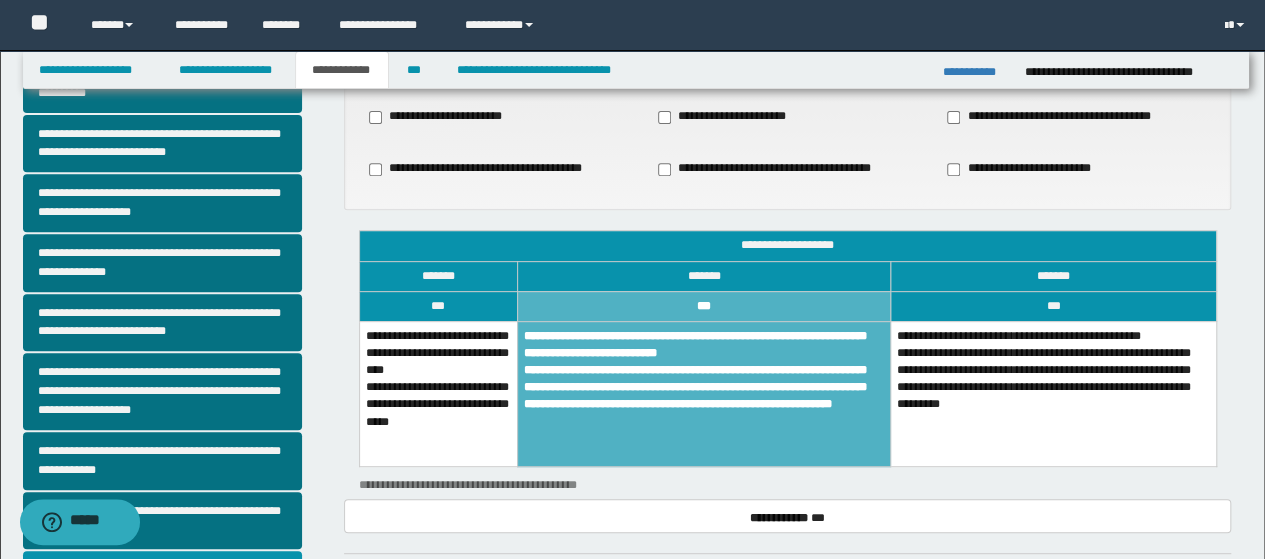 scroll, scrollTop: 354, scrollLeft: 0, axis: vertical 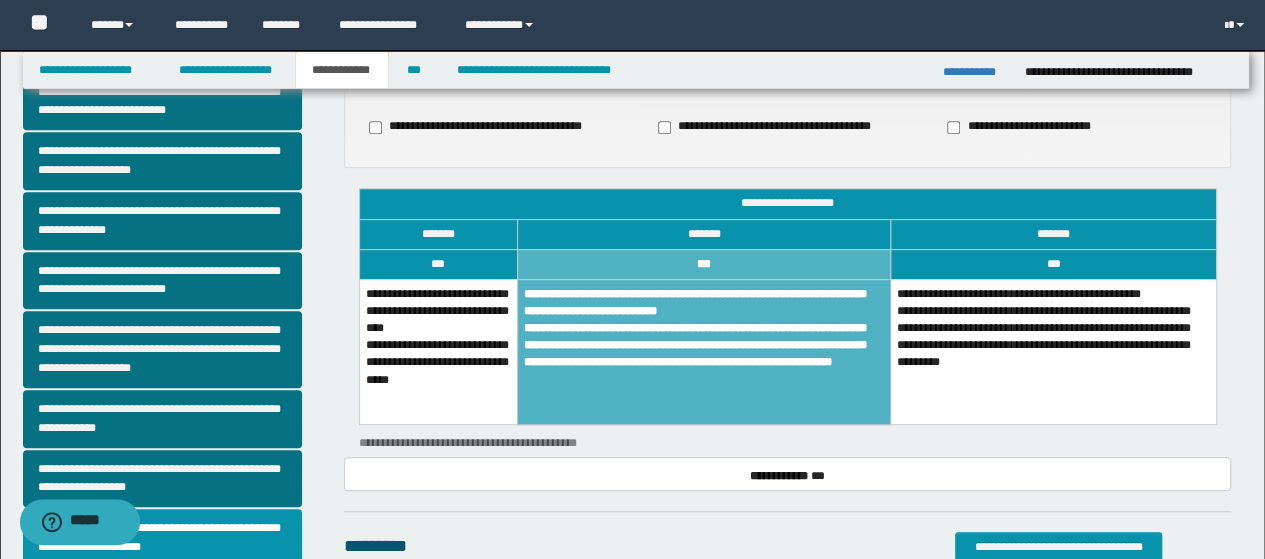 click on "**********" at bounding box center [704, 352] 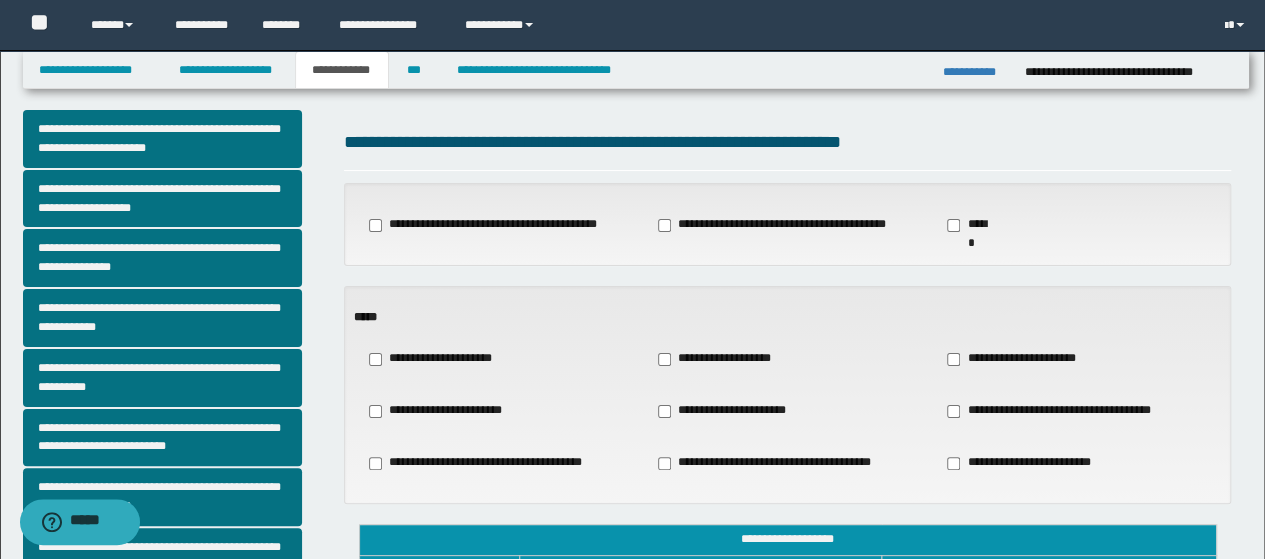scroll, scrollTop: 0, scrollLeft: 0, axis: both 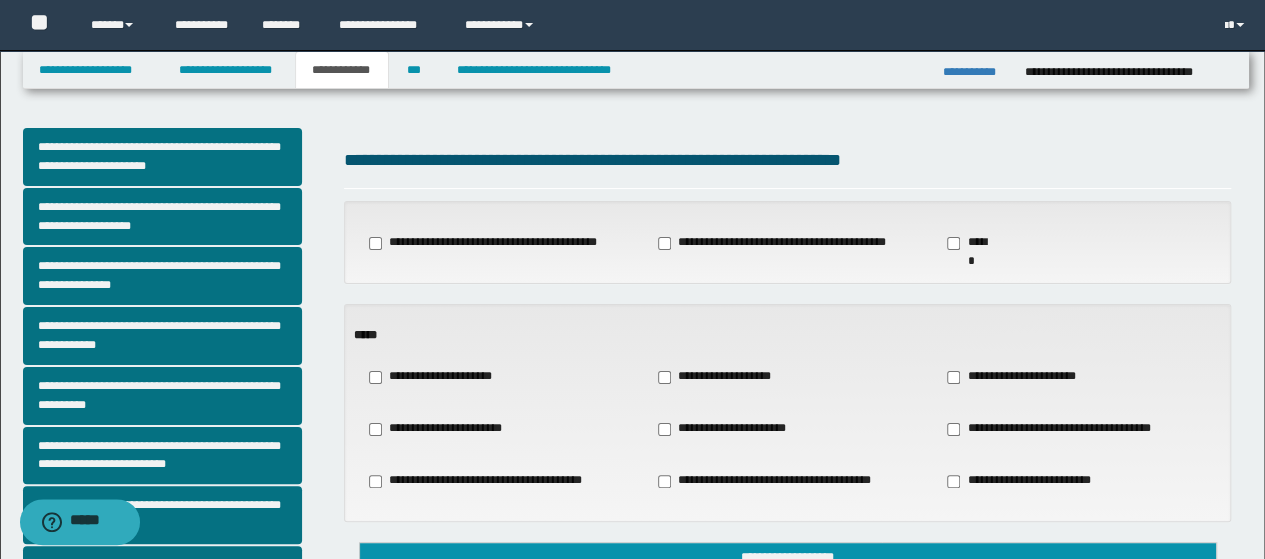 click on "**********" at bounding box center [498, 243] 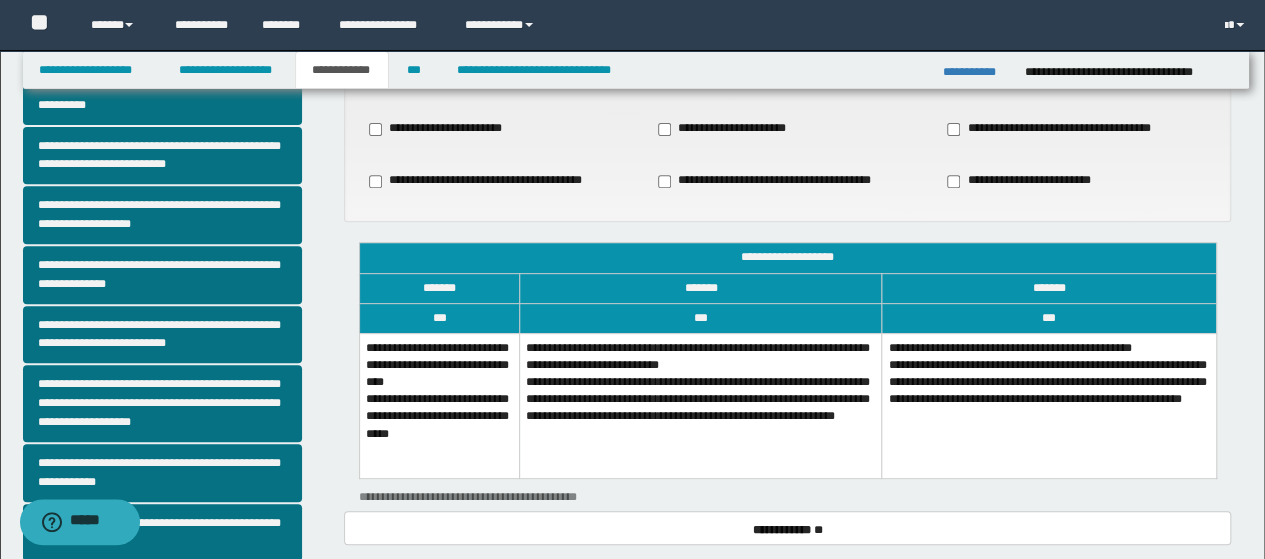 scroll, scrollTop: 400, scrollLeft: 0, axis: vertical 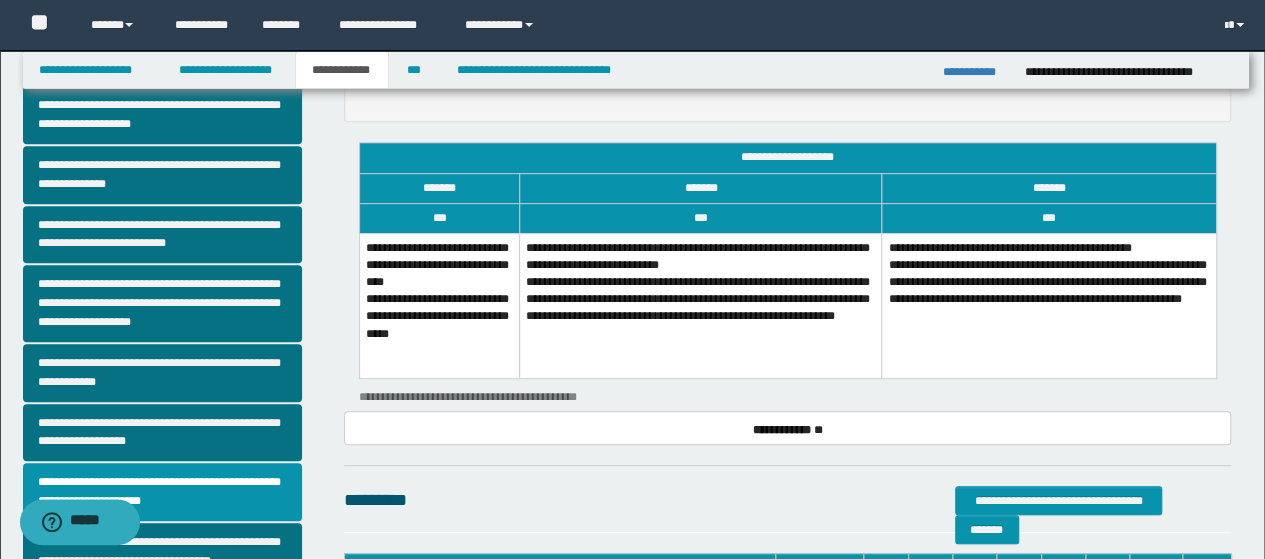 click on "**********" at bounding box center [701, 306] 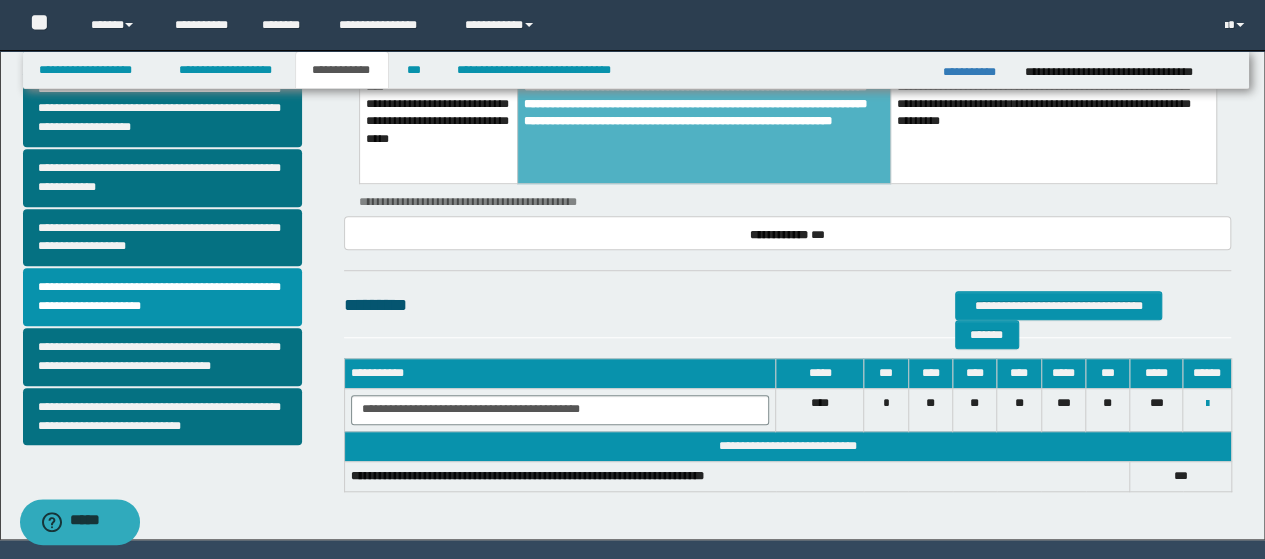 scroll, scrollTop: 554, scrollLeft: 0, axis: vertical 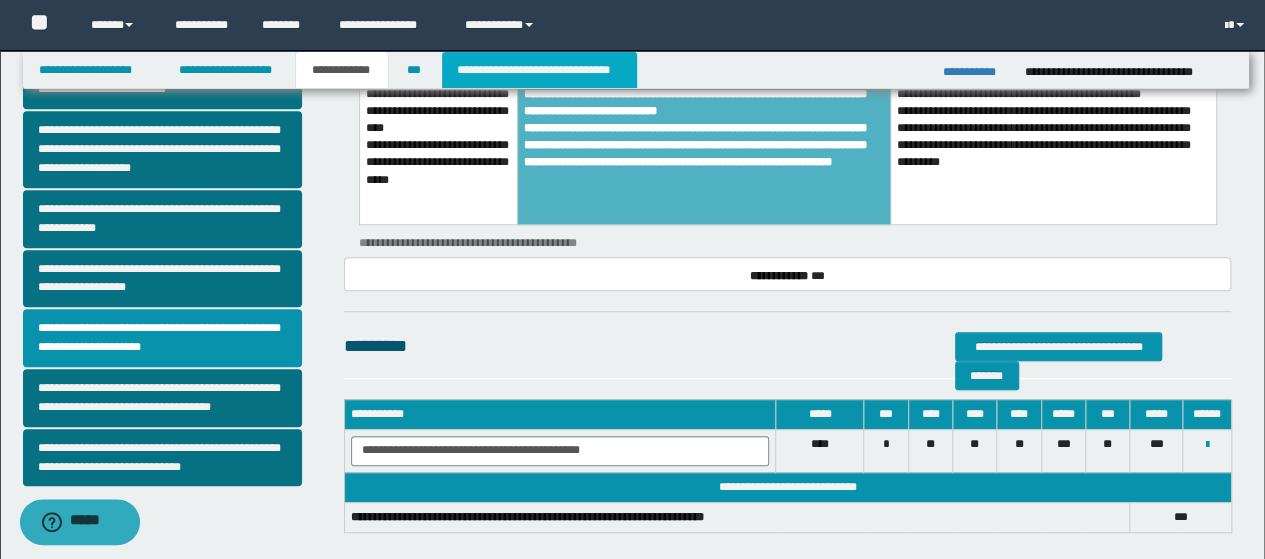 click on "**********" at bounding box center [539, 70] 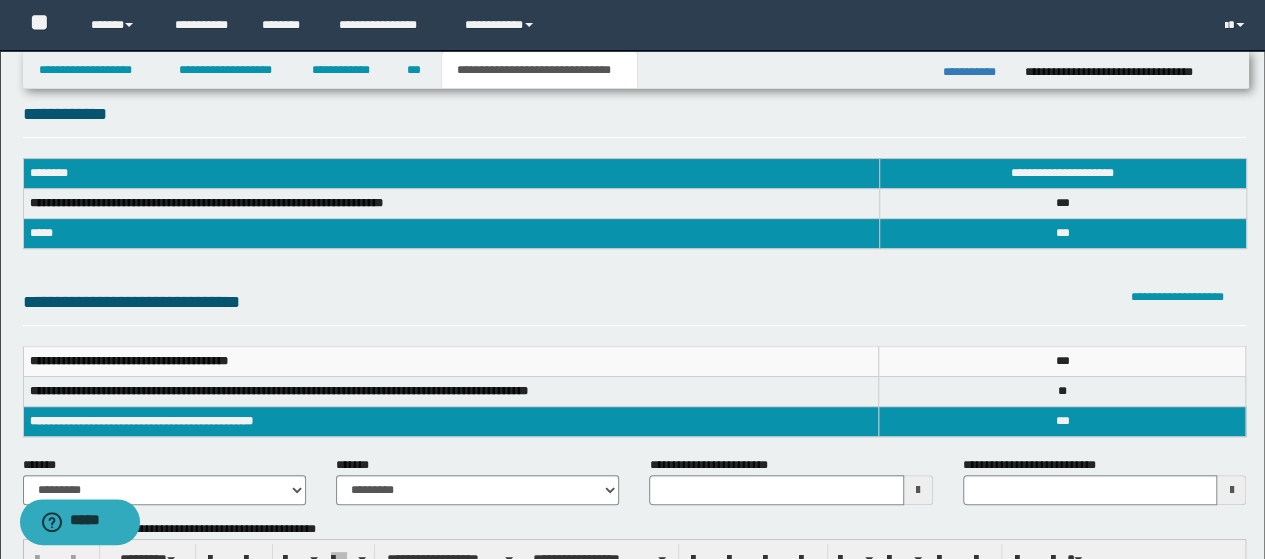 scroll, scrollTop: 0, scrollLeft: 0, axis: both 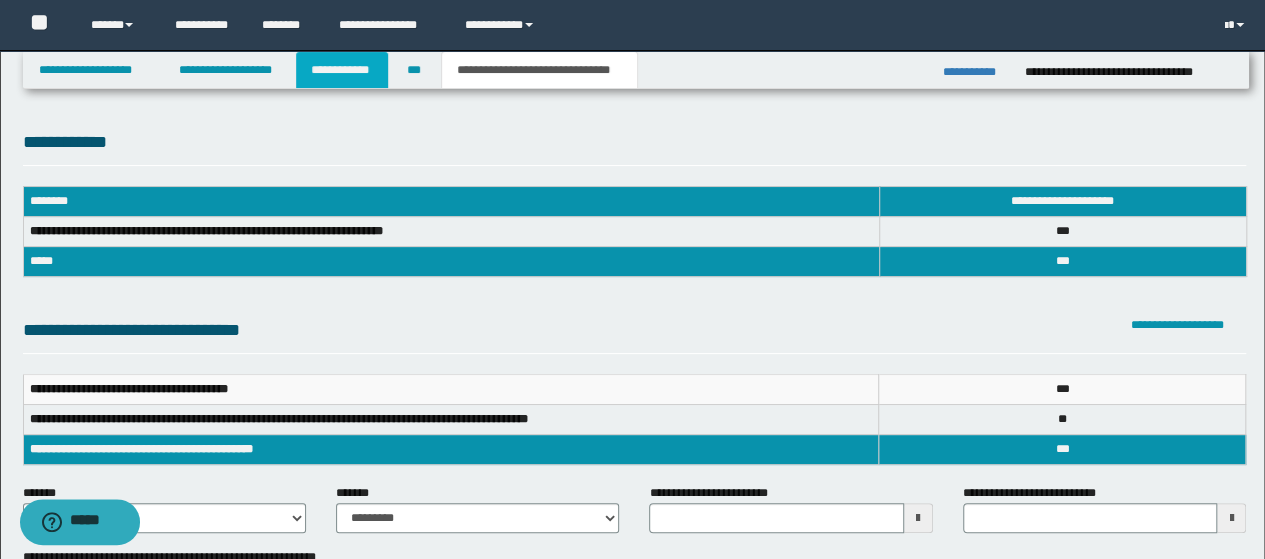 click on "**********" at bounding box center (342, 70) 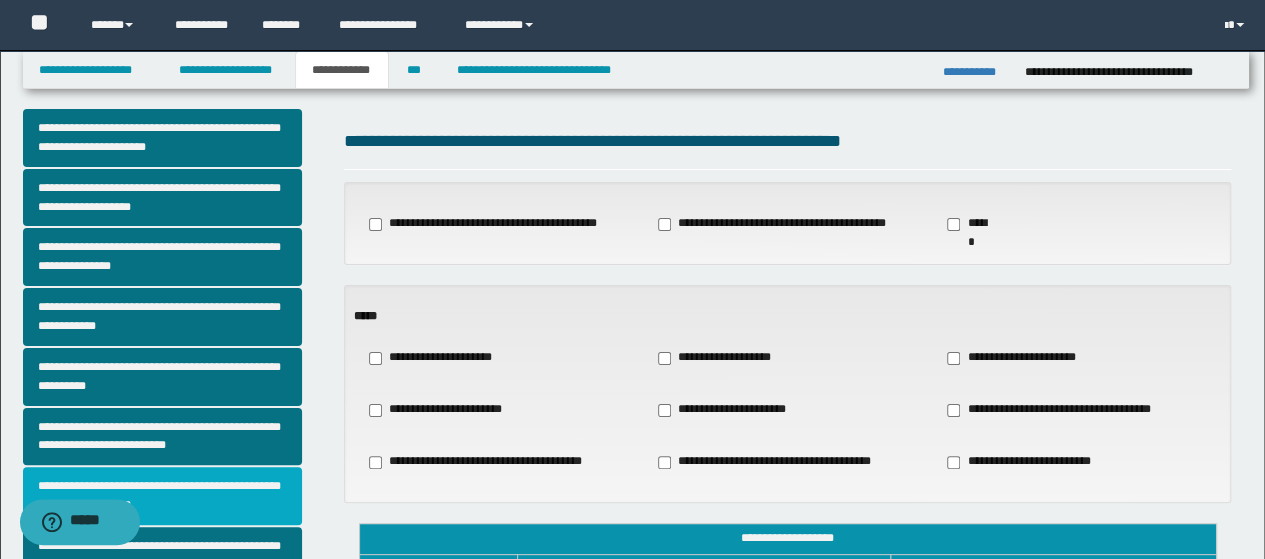 scroll, scrollTop: 0, scrollLeft: 0, axis: both 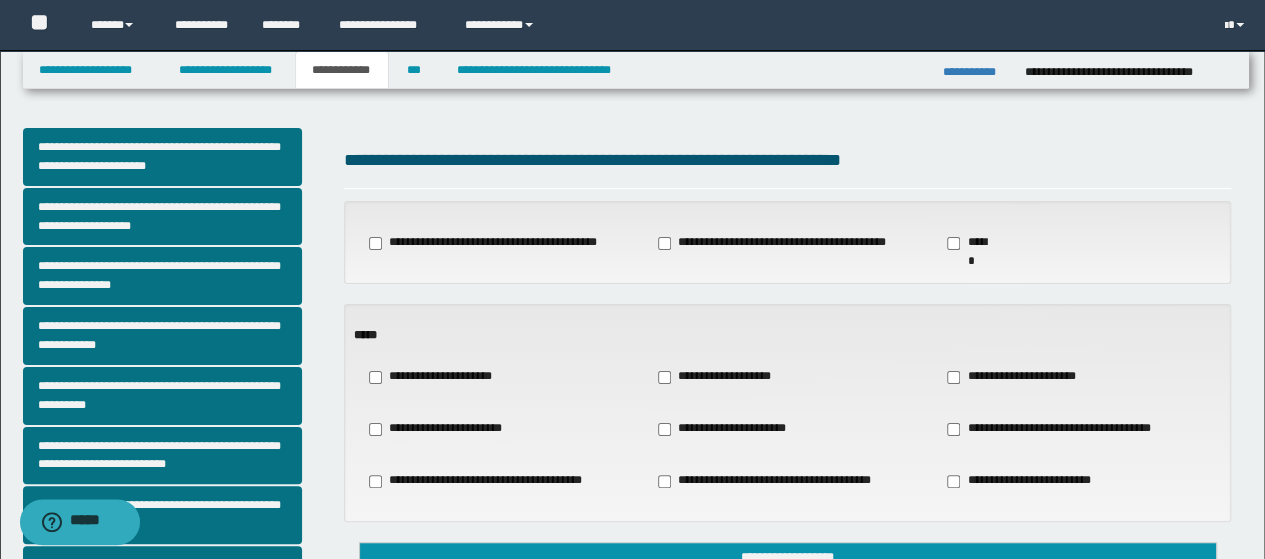 click on "**********" at bounding box center (787, 243) 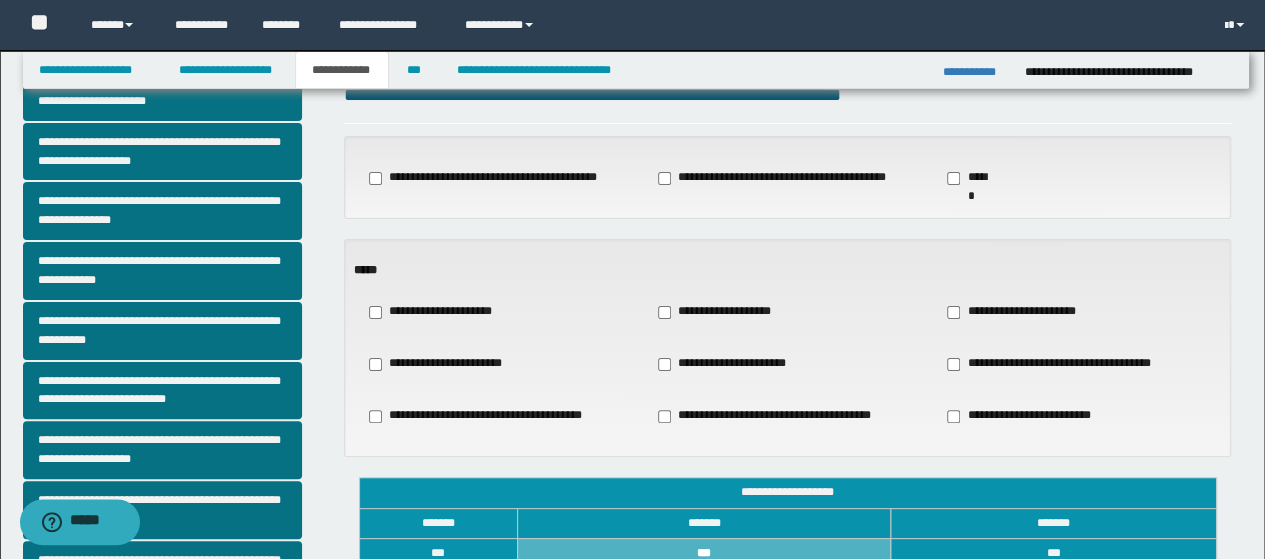 scroll, scrollTop: 0, scrollLeft: 0, axis: both 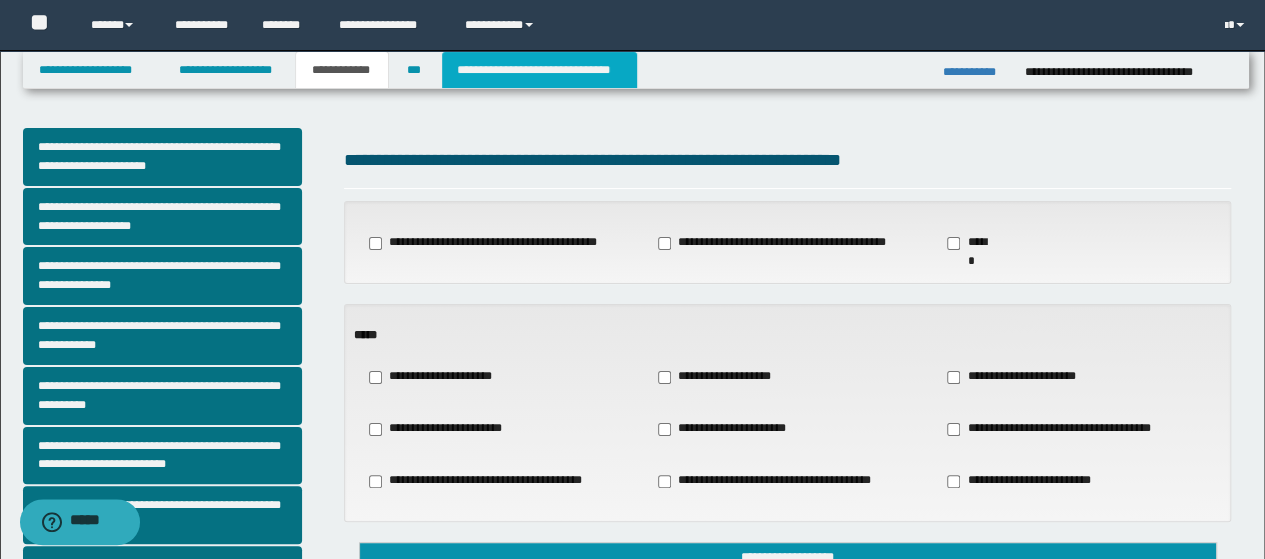 click on "**********" at bounding box center [539, 70] 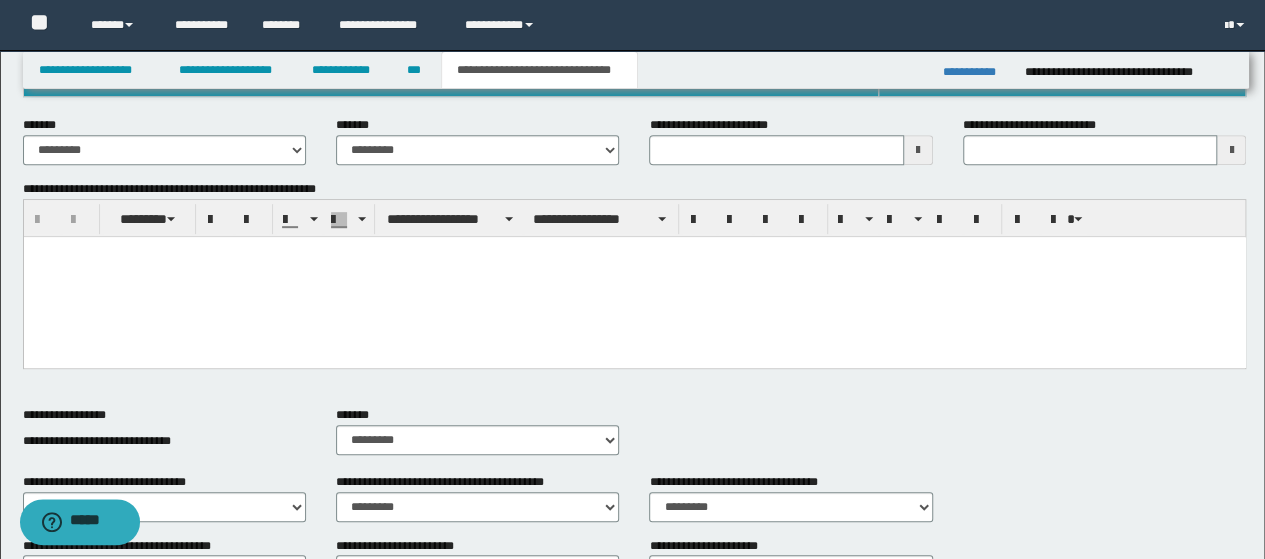 scroll, scrollTop: 400, scrollLeft: 0, axis: vertical 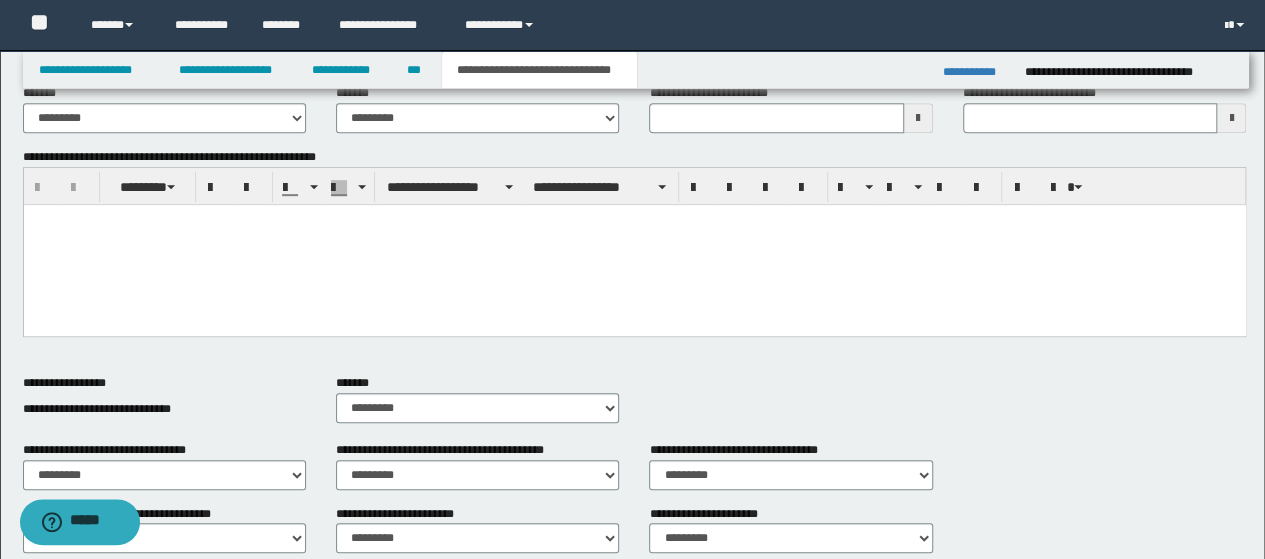 click on "**********" at bounding box center [164, 407] 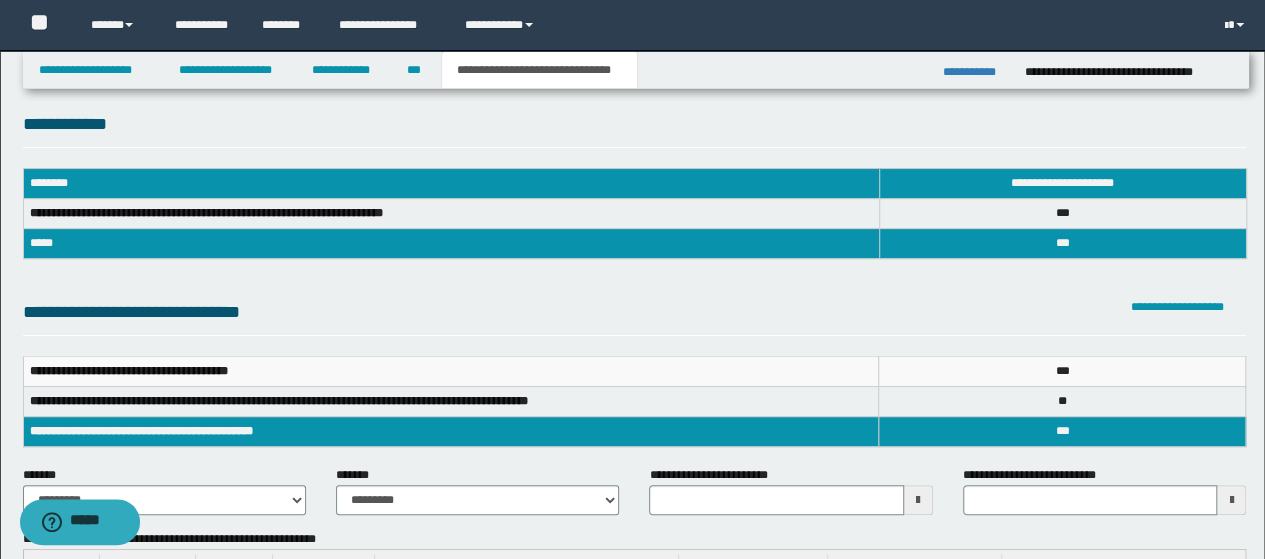 scroll, scrollTop: 0, scrollLeft: 0, axis: both 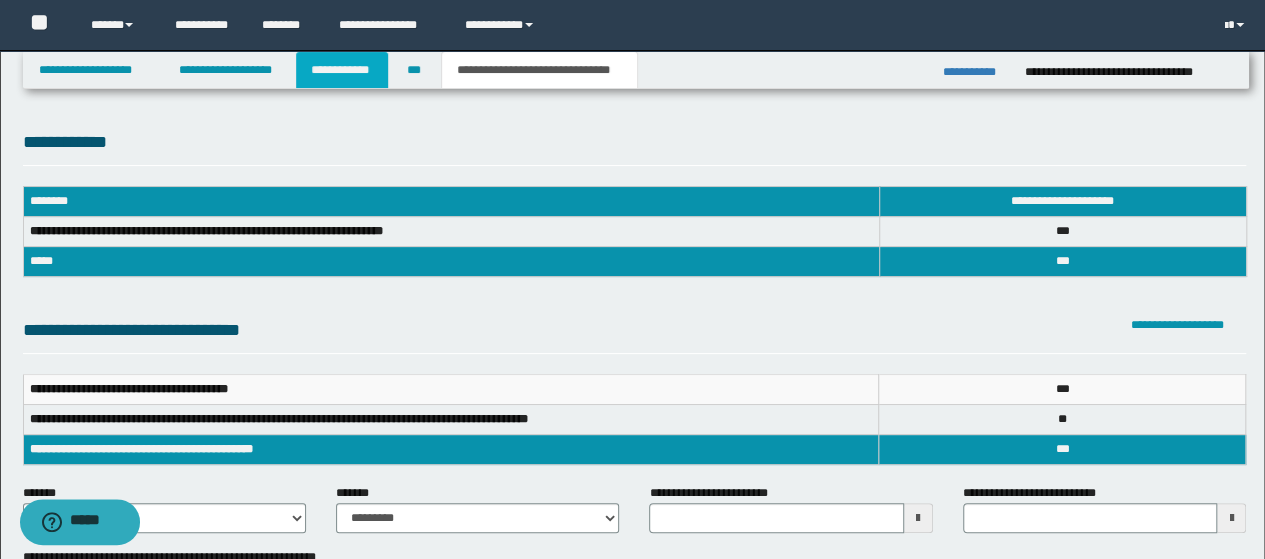 click on "**********" at bounding box center (342, 70) 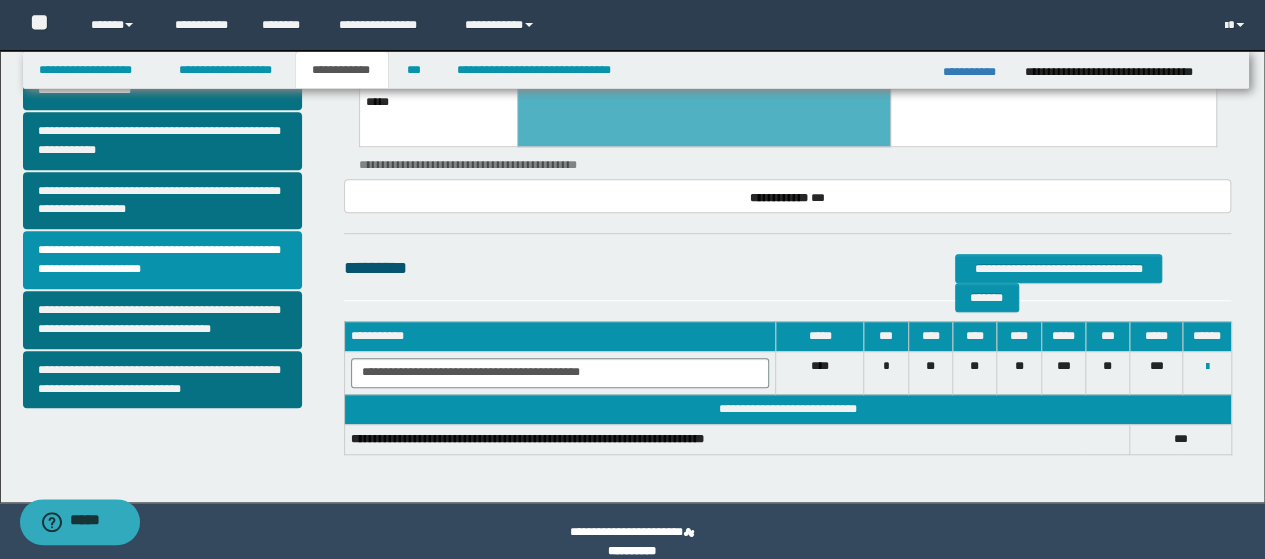 scroll, scrollTop: 654, scrollLeft: 0, axis: vertical 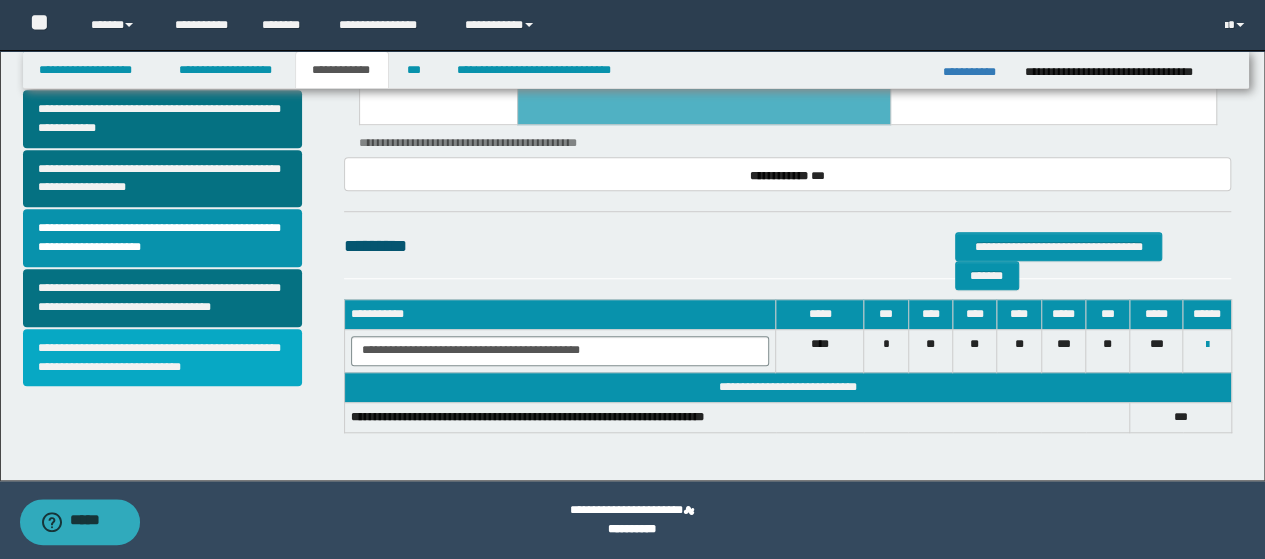 click on "**********" at bounding box center (162, 358) 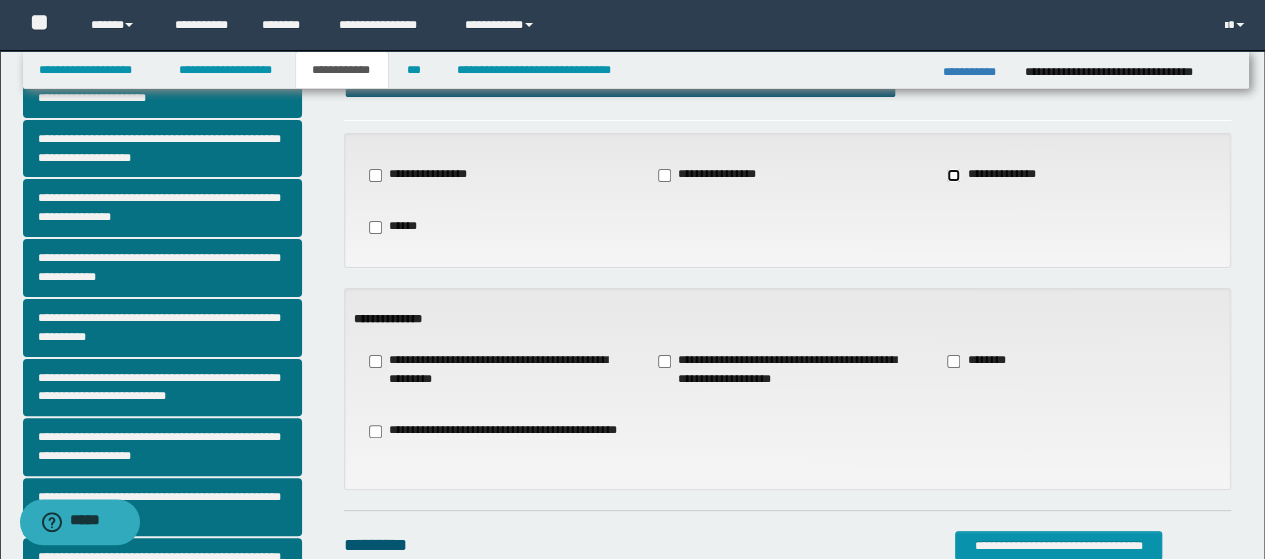 scroll, scrollTop: 100, scrollLeft: 0, axis: vertical 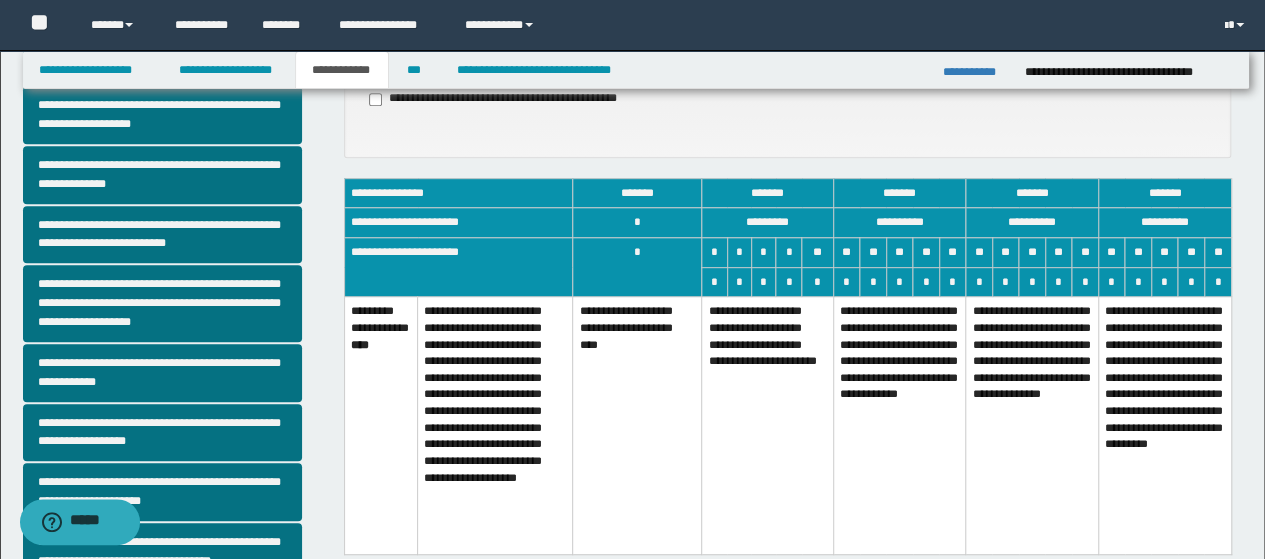 click on "**********" at bounding box center (767, 425) 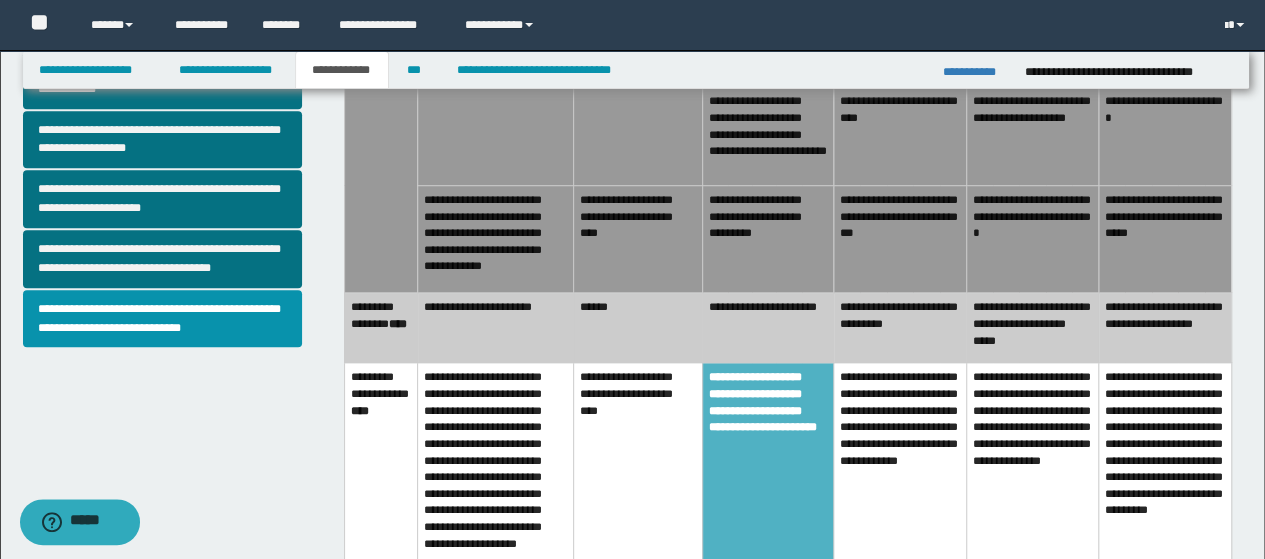 scroll, scrollTop: 700, scrollLeft: 0, axis: vertical 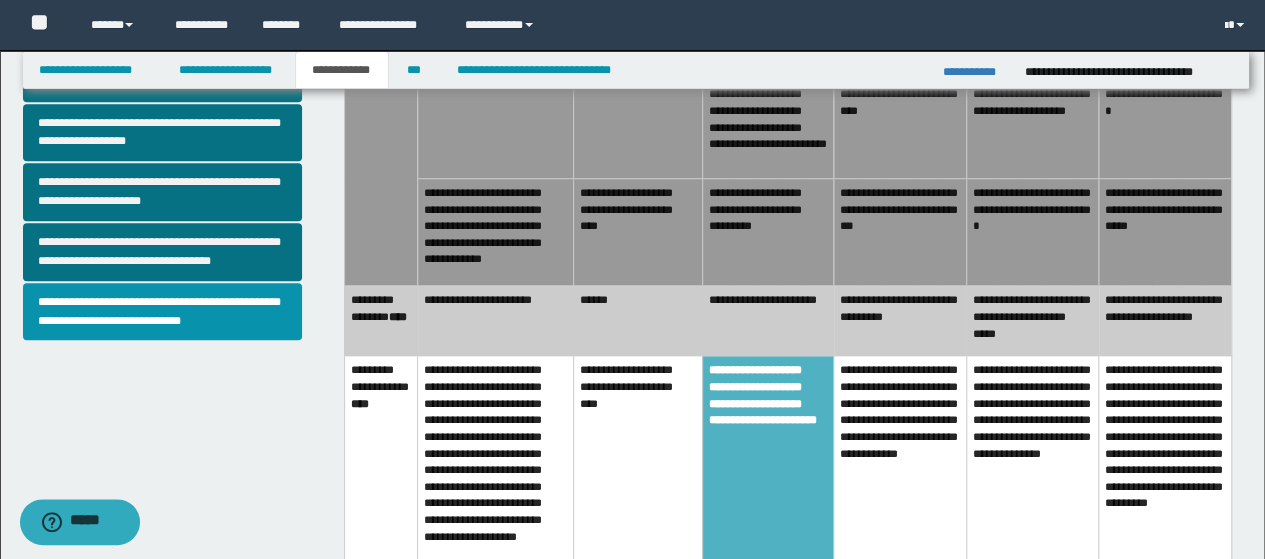 click on "******" at bounding box center (637, 321) 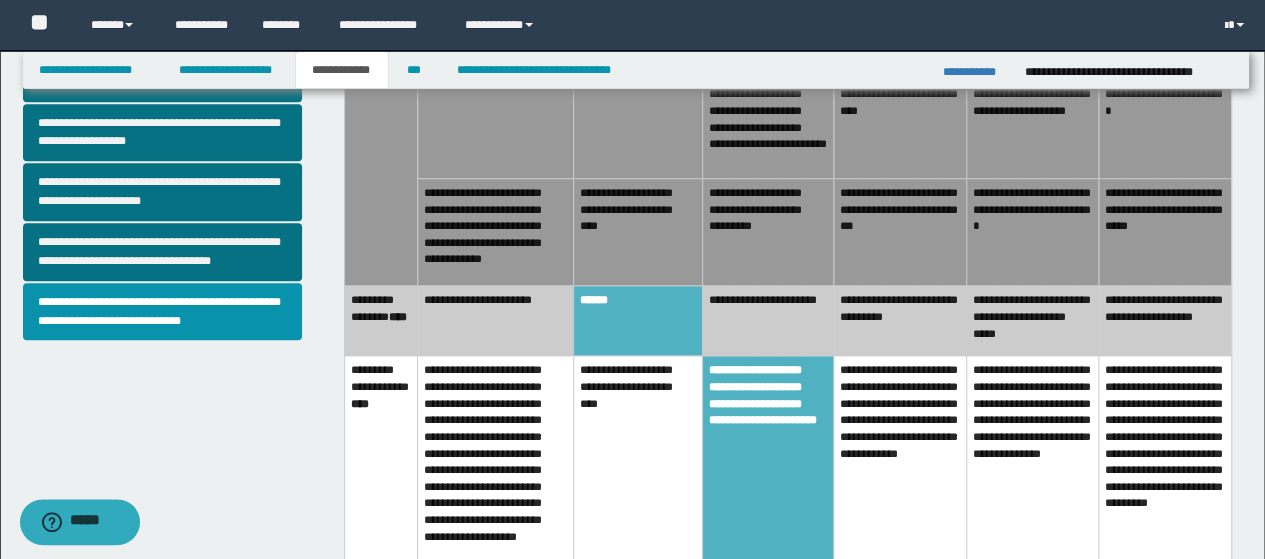 drag, startPoint x: 787, startPoint y: 199, endPoint x: 747, endPoint y: 200, distance: 40.012497 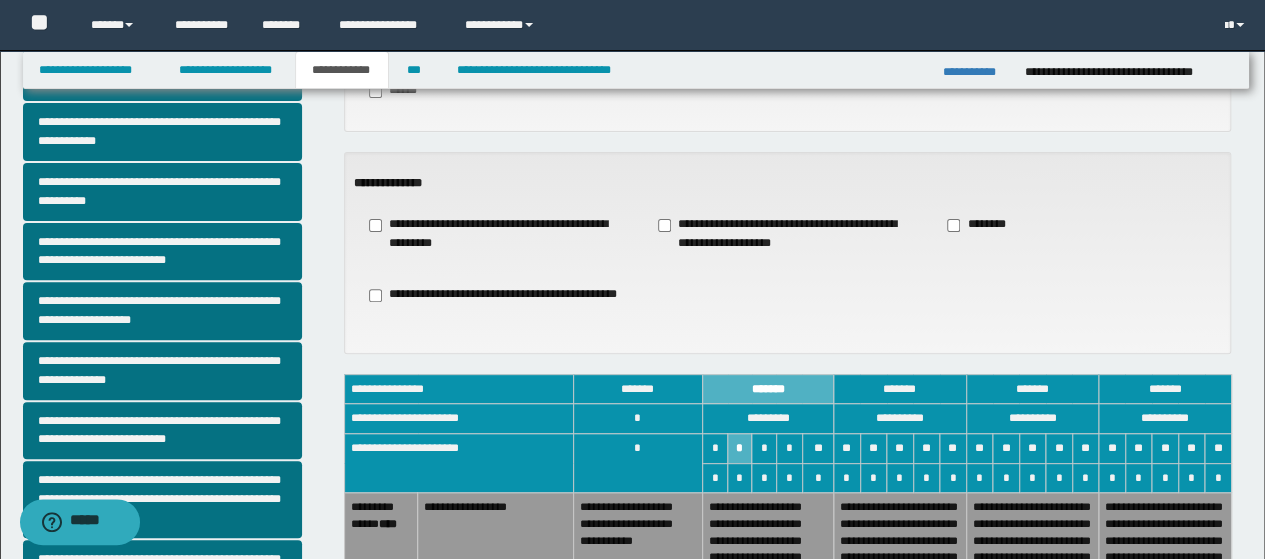 scroll, scrollTop: 500, scrollLeft: 0, axis: vertical 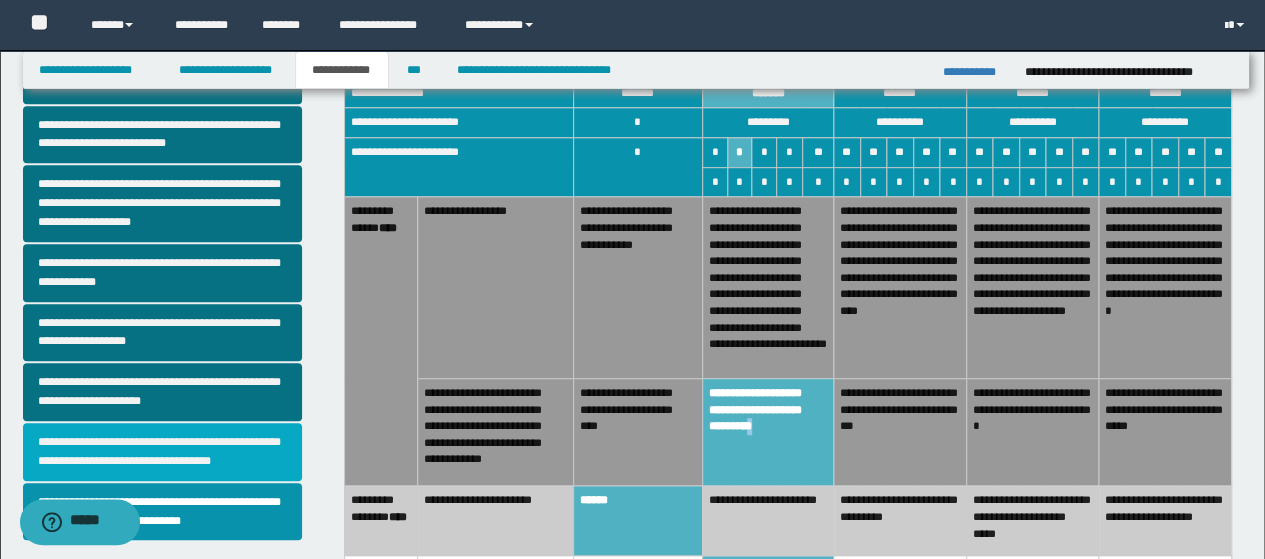 click on "**********" at bounding box center (162, 452) 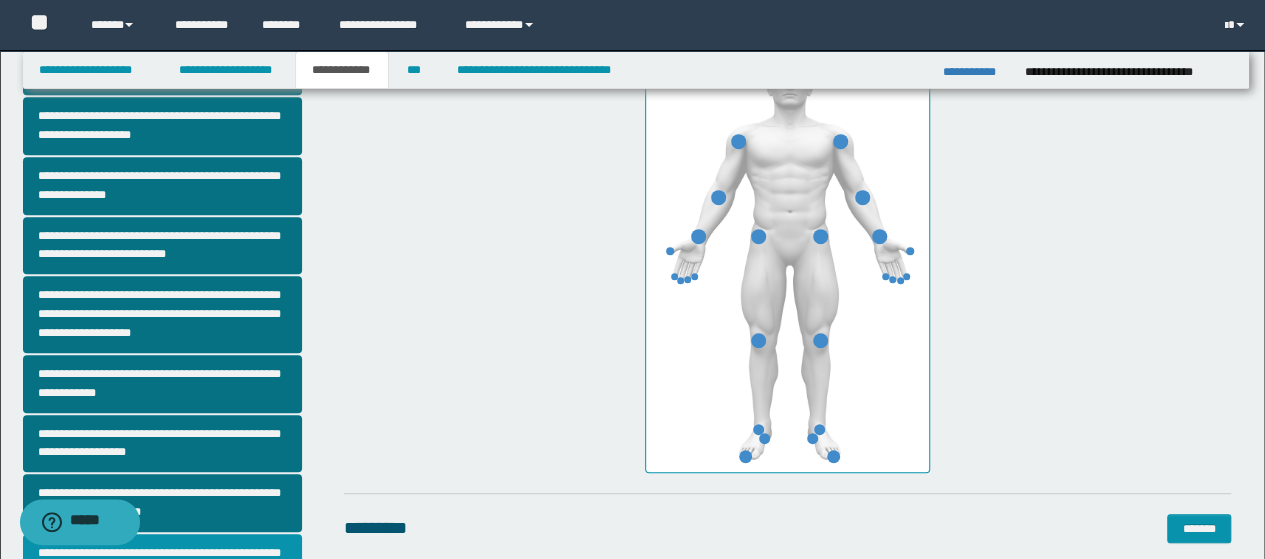 scroll, scrollTop: 400, scrollLeft: 0, axis: vertical 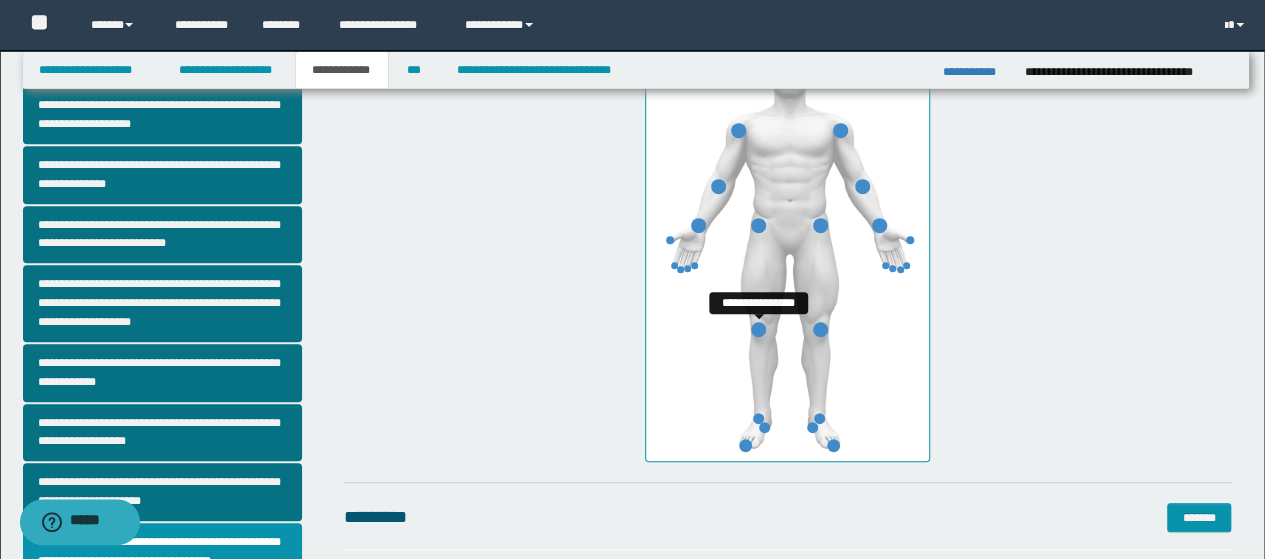click at bounding box center [758, 329] 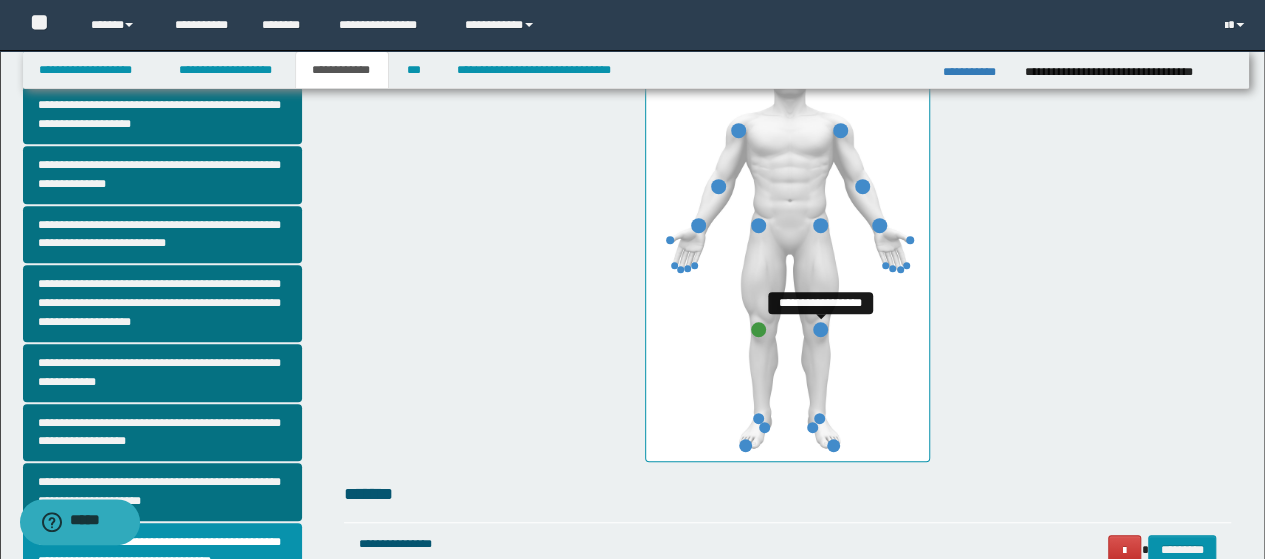 click at bounding box center [820, 329] 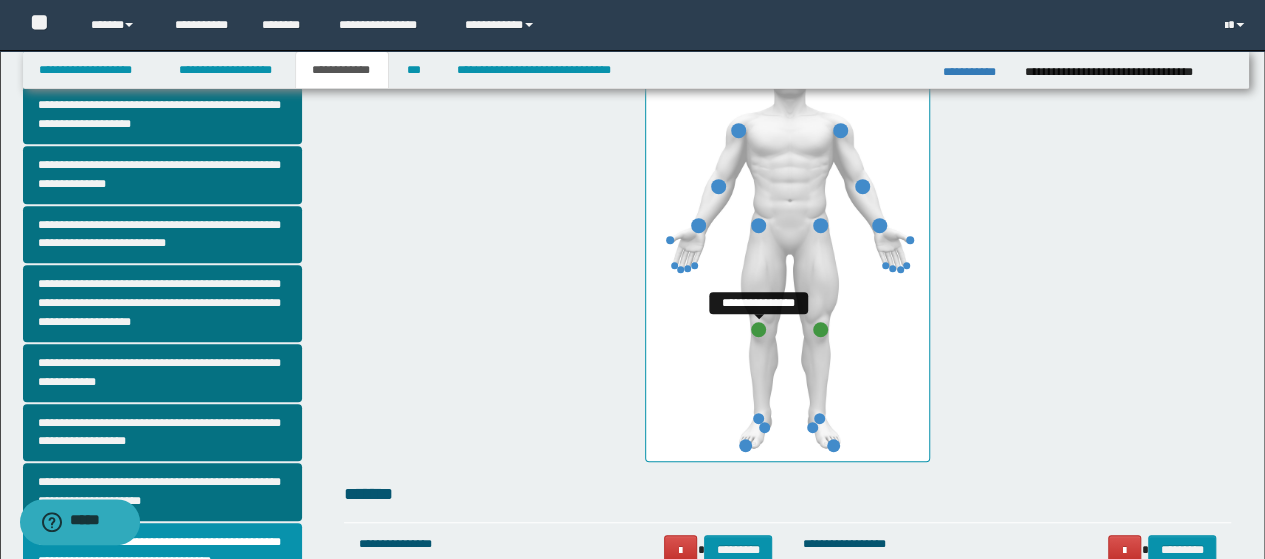 click at bounding box center [758, 329] 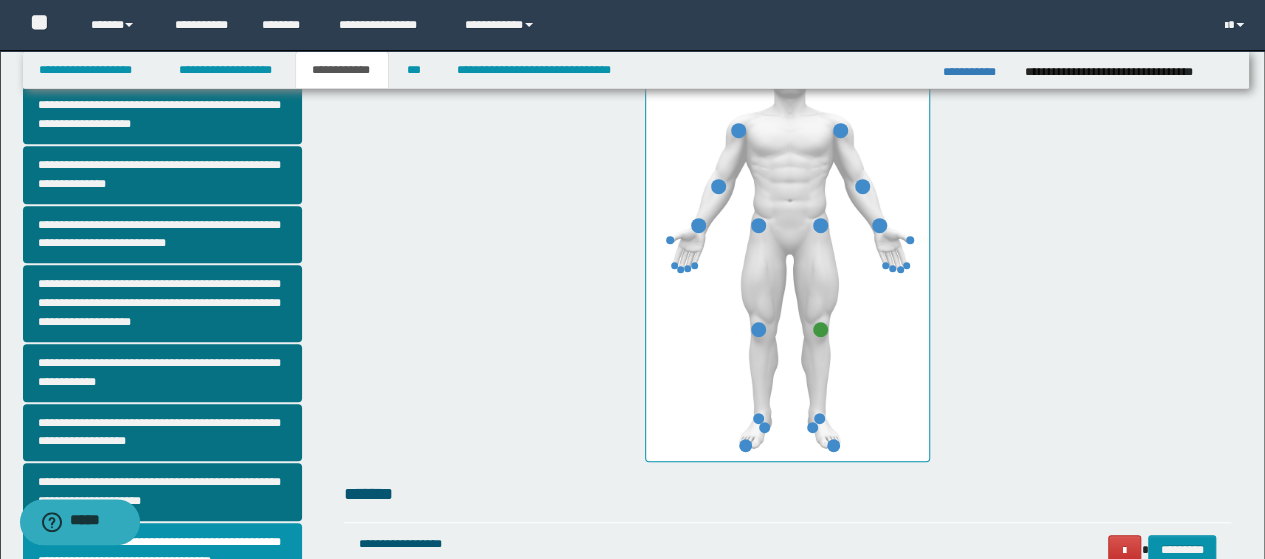 click at bounding box center [787, 244] 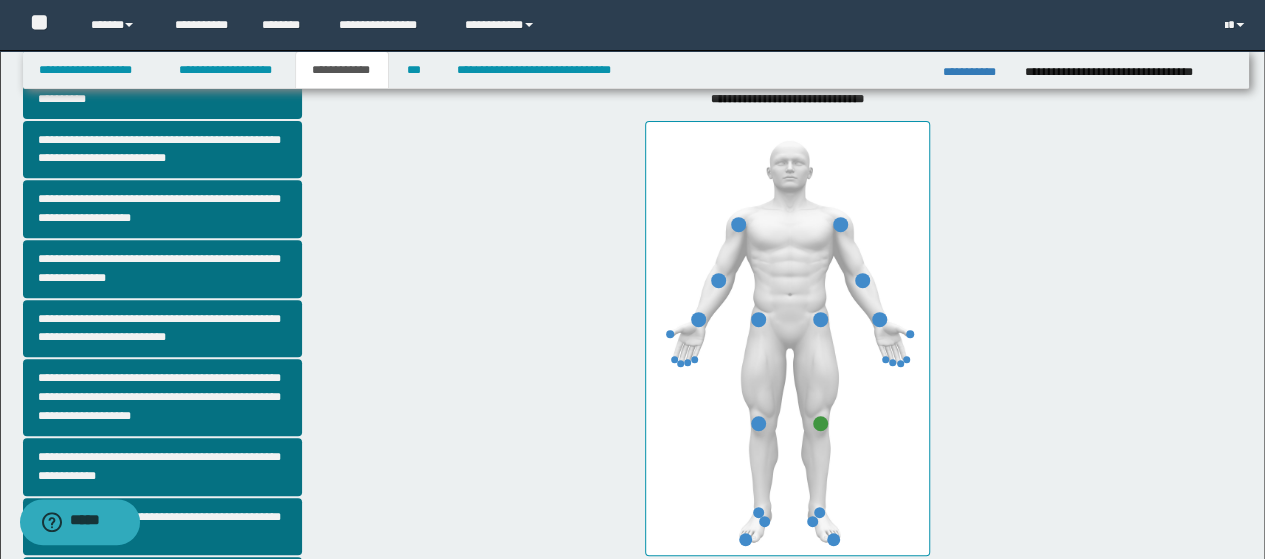 scroll, scrollTop: 0, scrollLeft: 0, axis: both 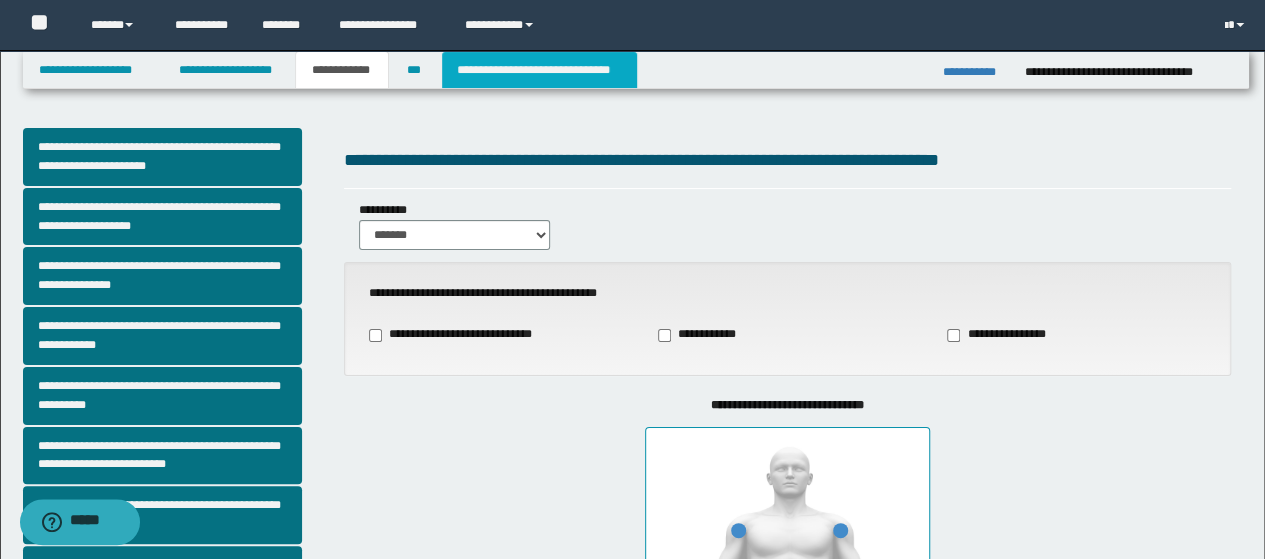 click on "**********" at bounding box center [539, 70] 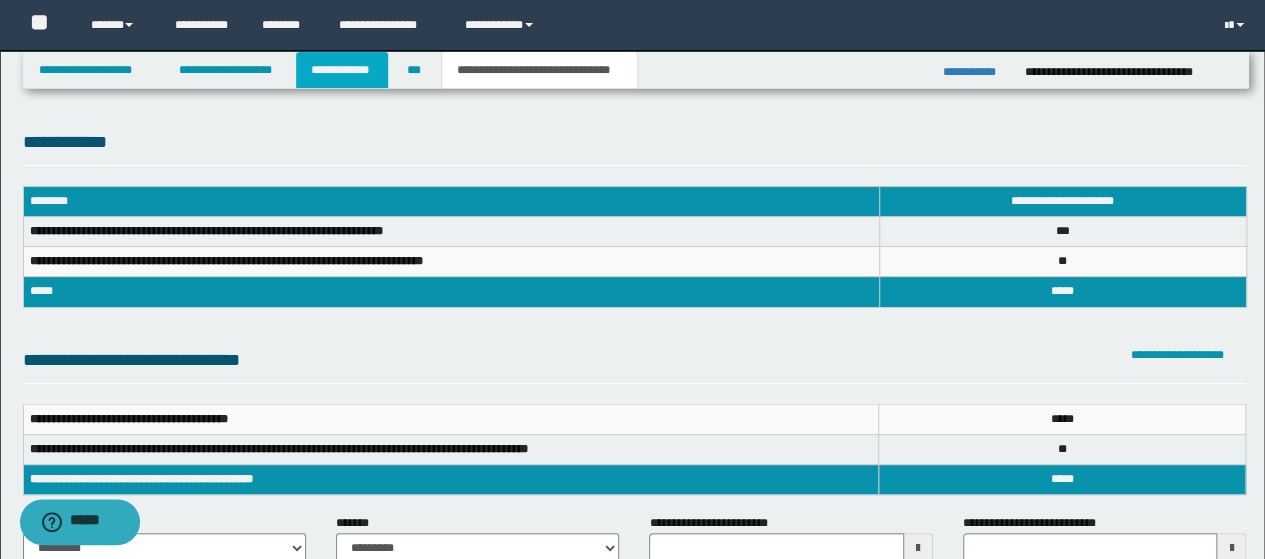 click on "**********" at bounding box center [342, 70] 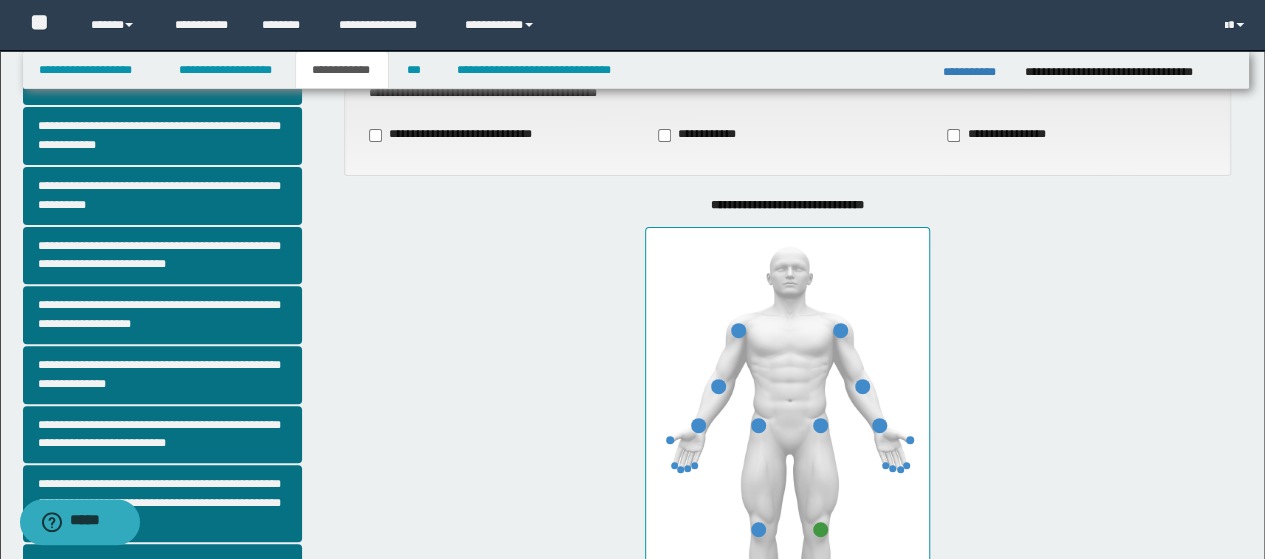 scroll, scrollTop: 300, scrollLeft: 0, axis: vertical 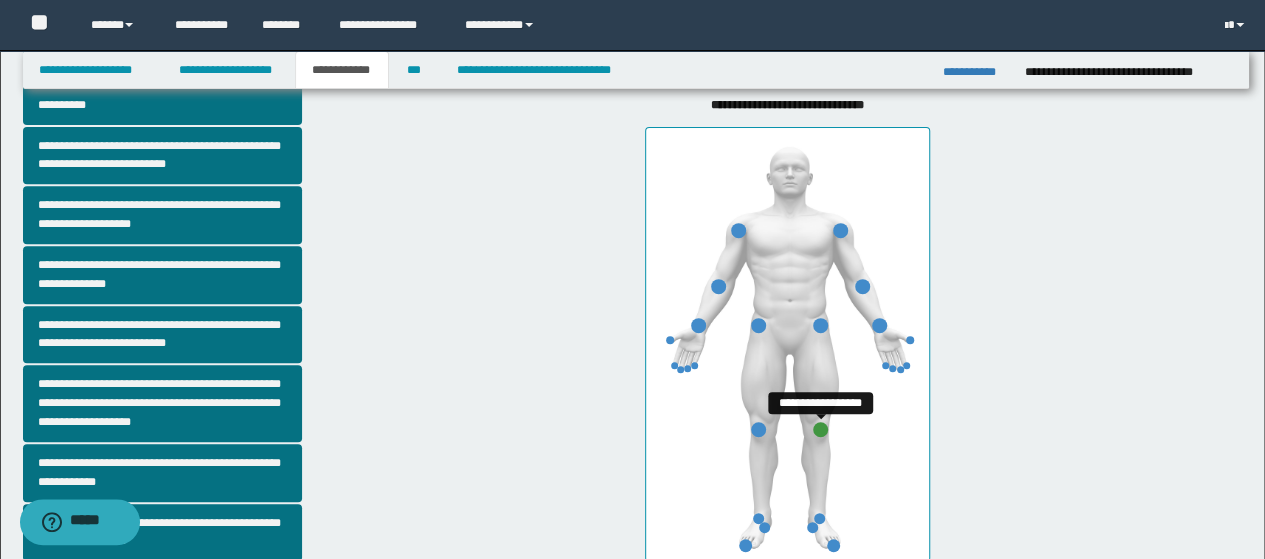 click at bounding box center (820, 429) 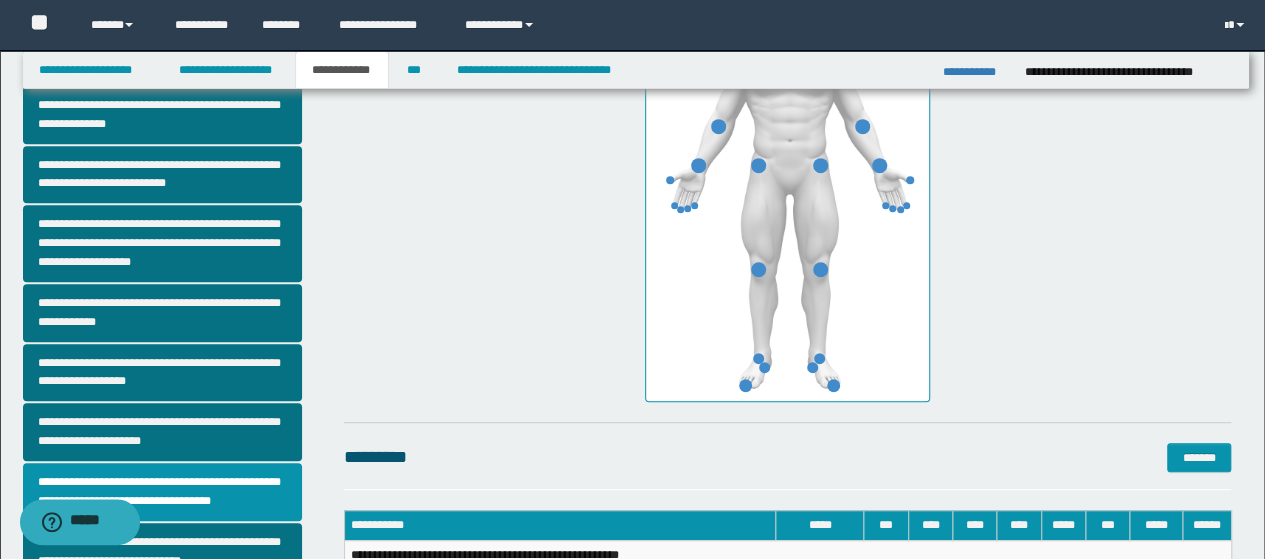 scroll, scrollTop: 458, scrollLeft: 0, axis: vertical 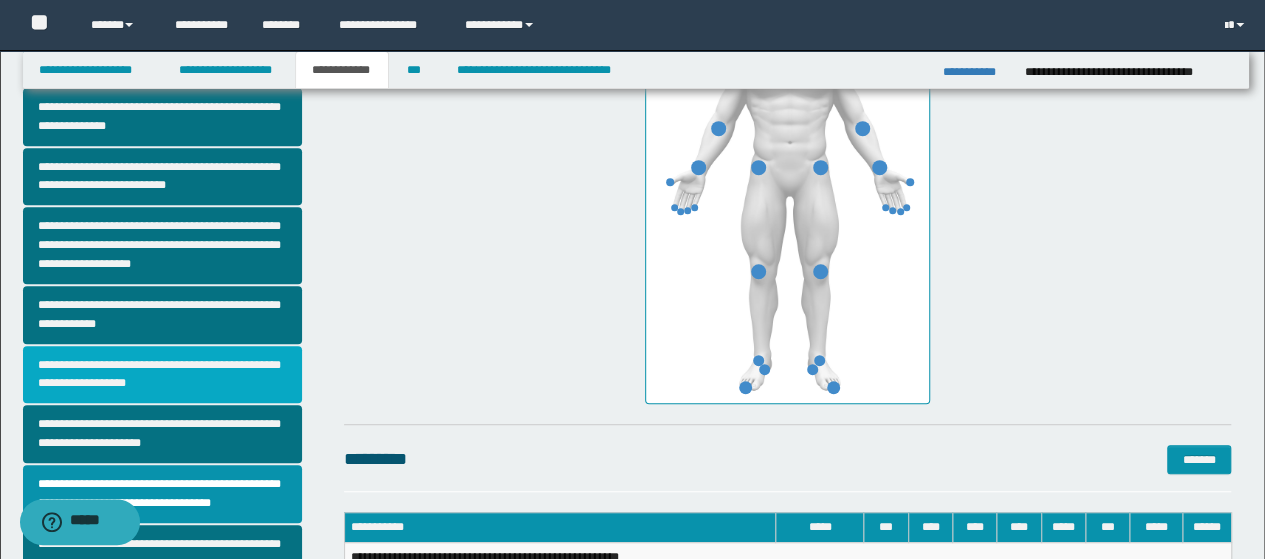 click on "**********" at bounding box center (162, 375) 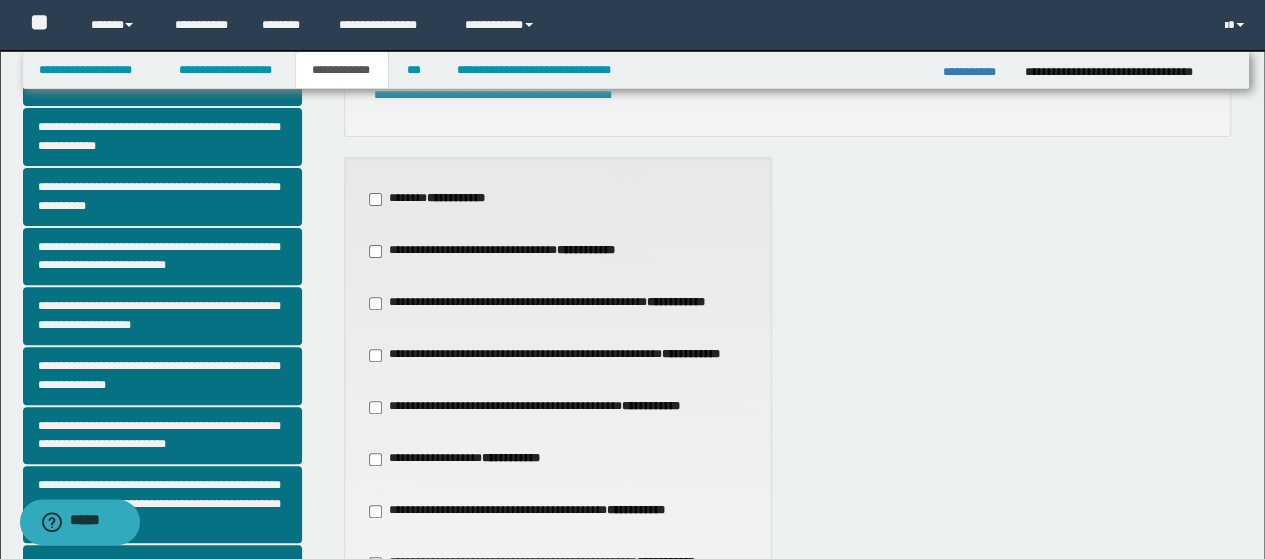 scroll, scrollTop: 200, scrollLeft: 0, axis: vertical 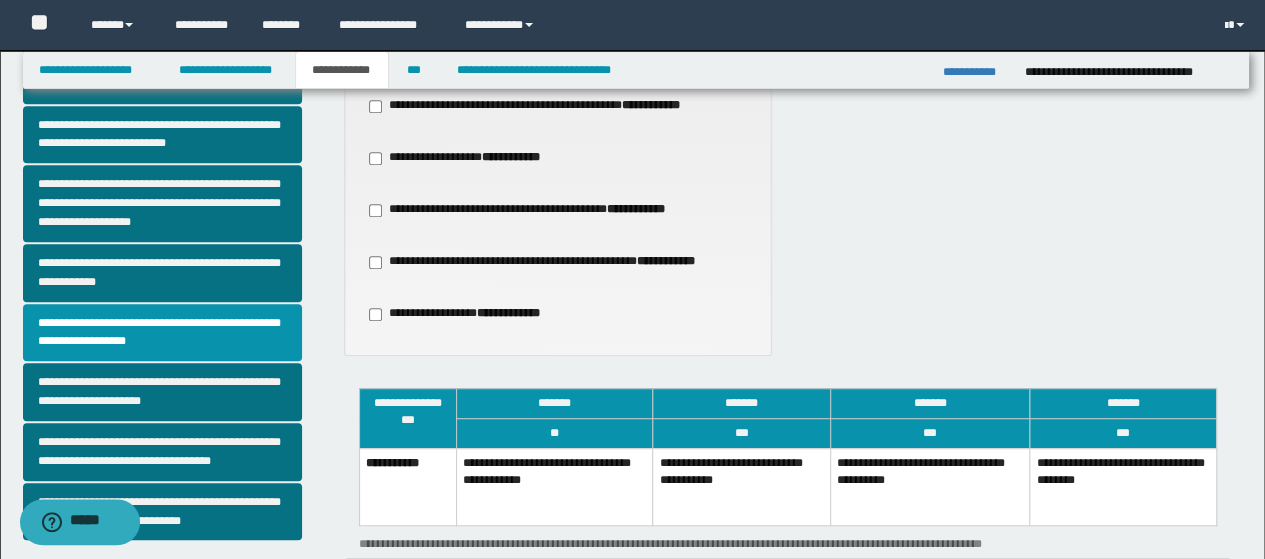 click on "**********" at bounding box center [741, 486] 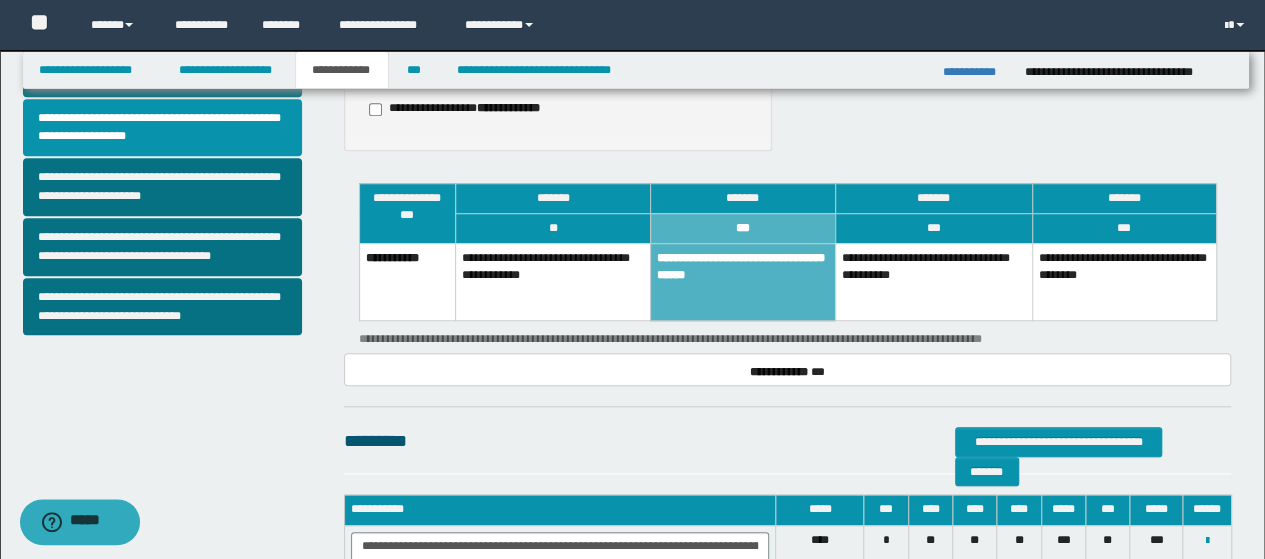 scroll, scrollTop: 700, scrollLeft: 0, axis: vertical 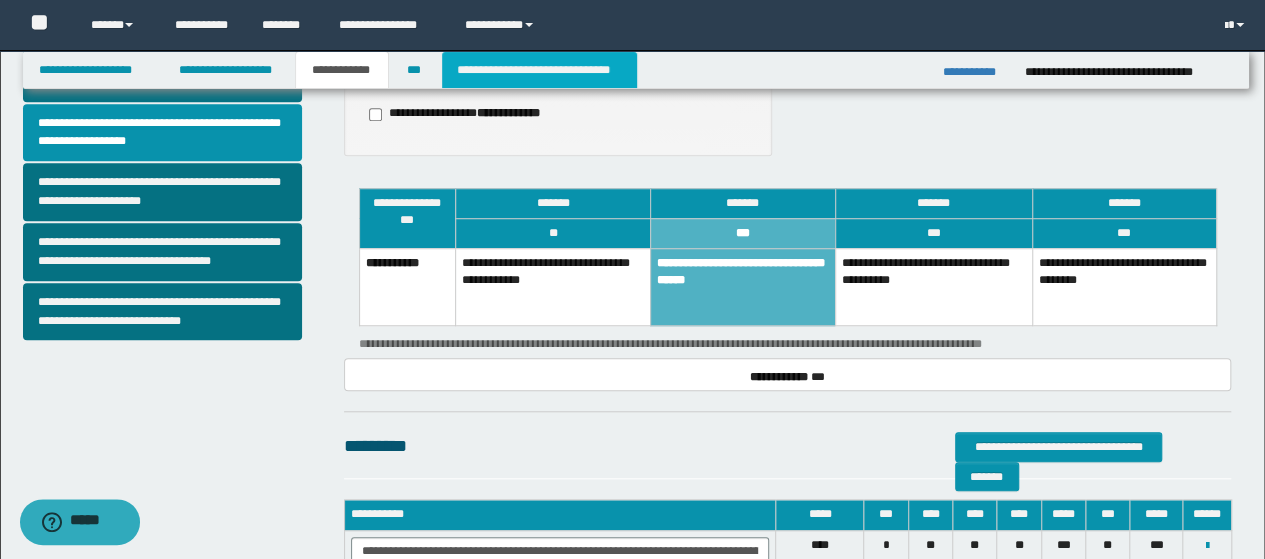 click on "**********" at bounding box center (539, 70) 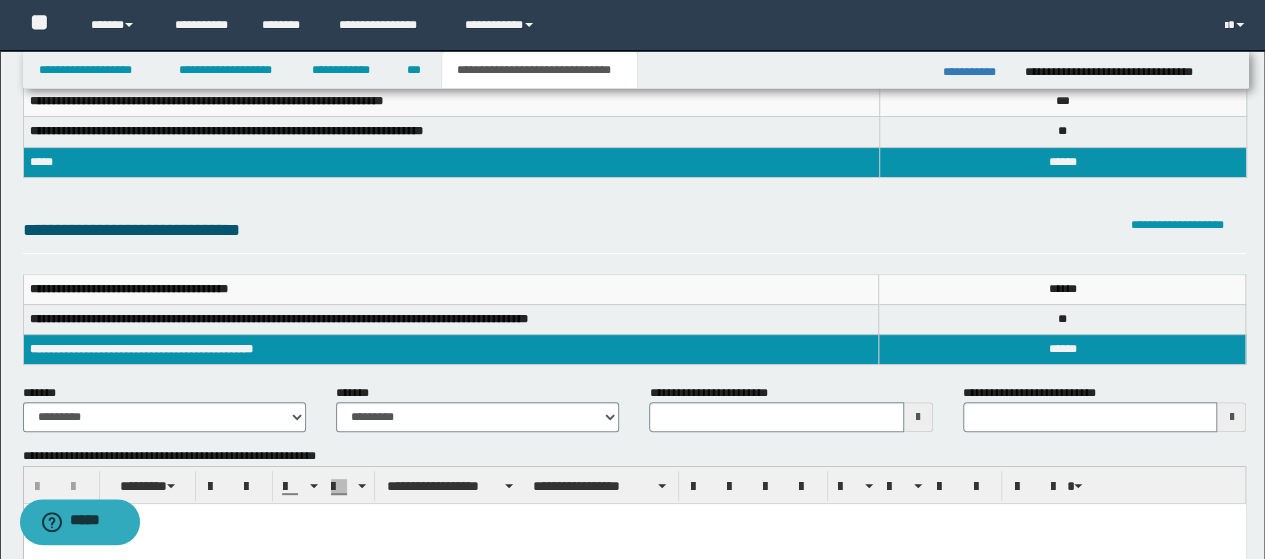 scroll, scrollTop: 200, scrollLeft: 0, axis: vertical 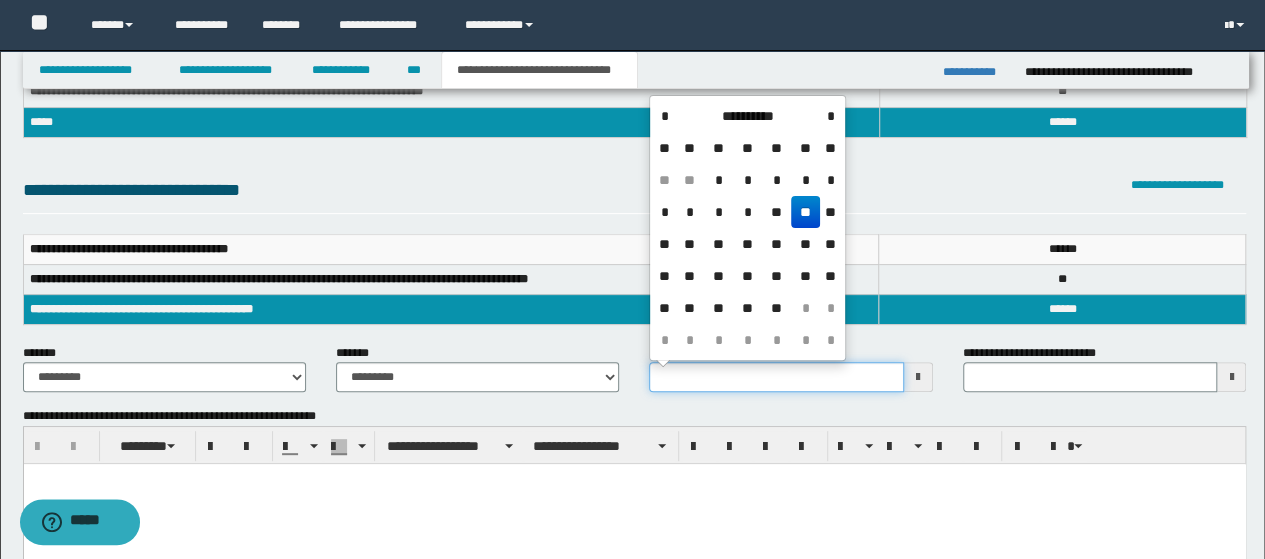 click on "**********" at bounding box center [776, 377] 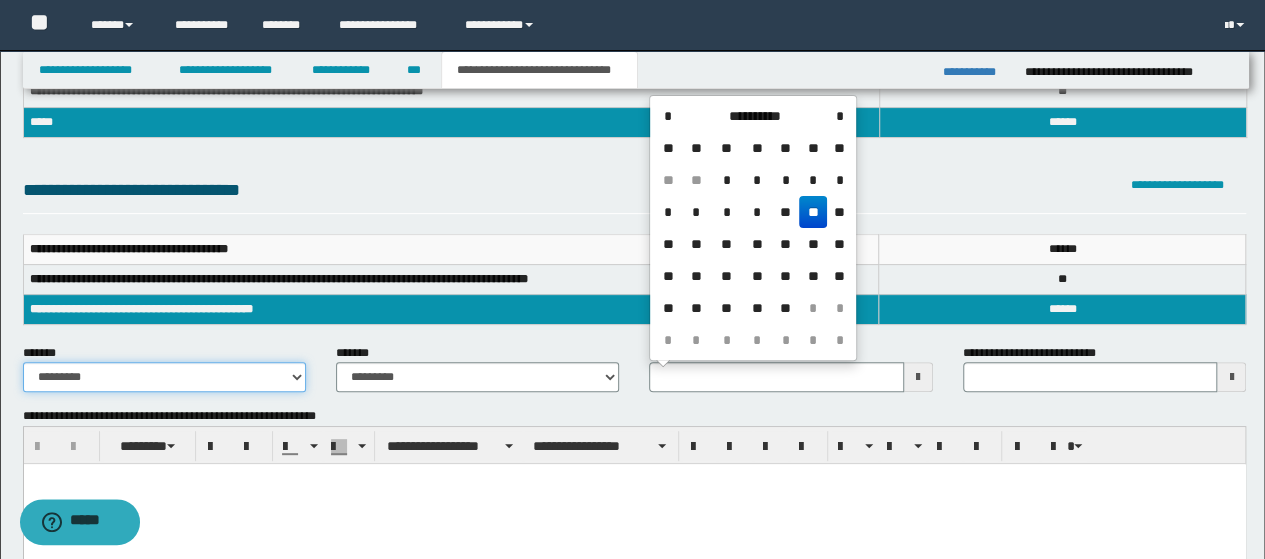 type 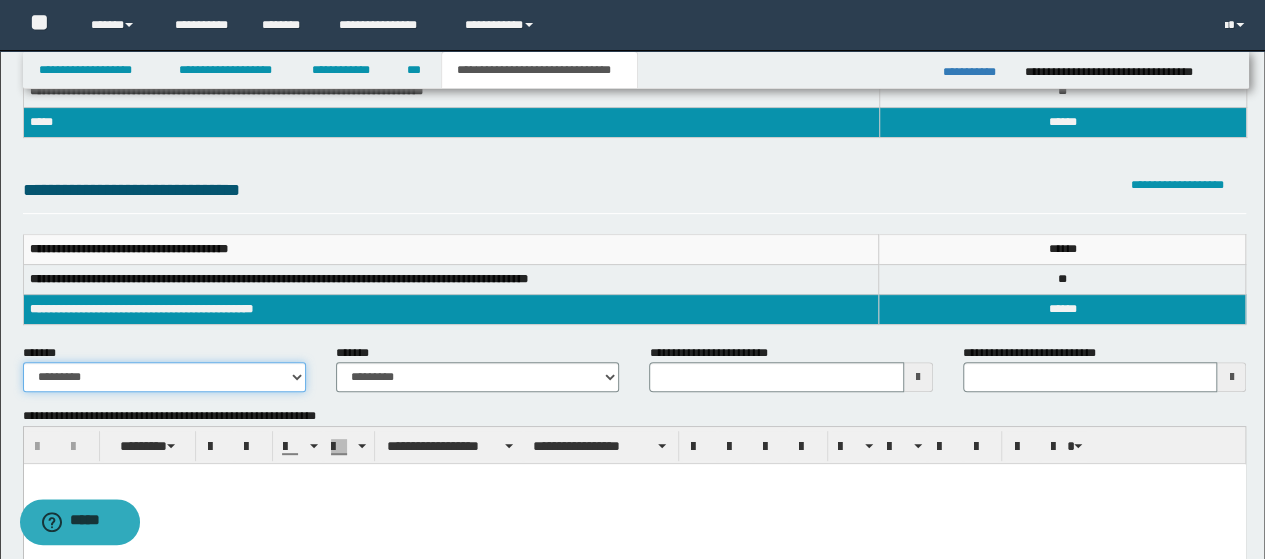 select on "*" 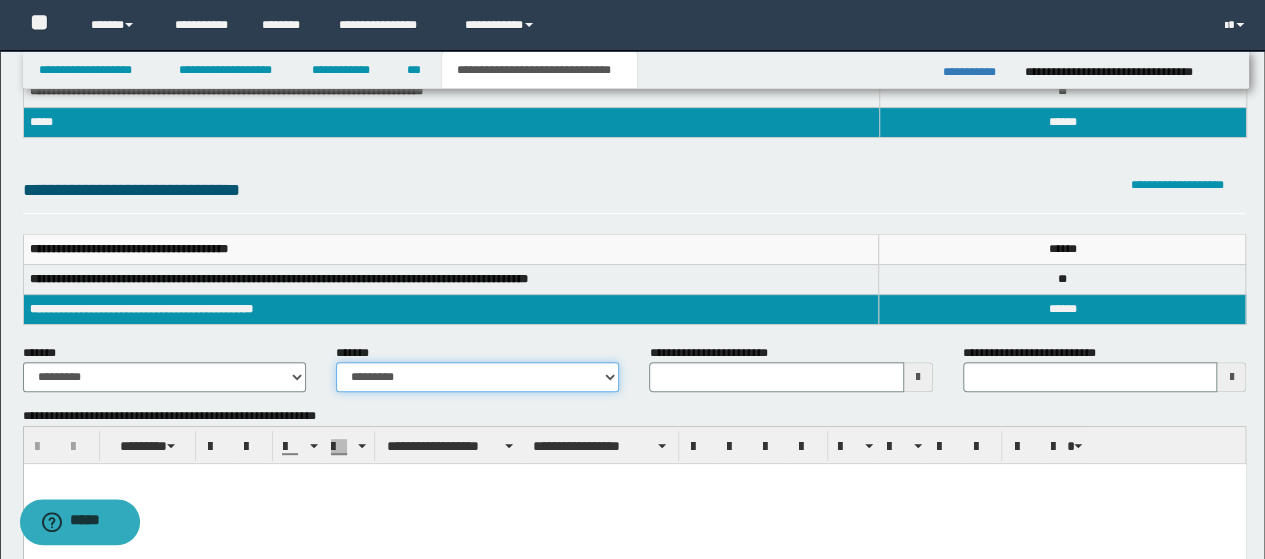 click on "**********" at bounding box center (477, 377) 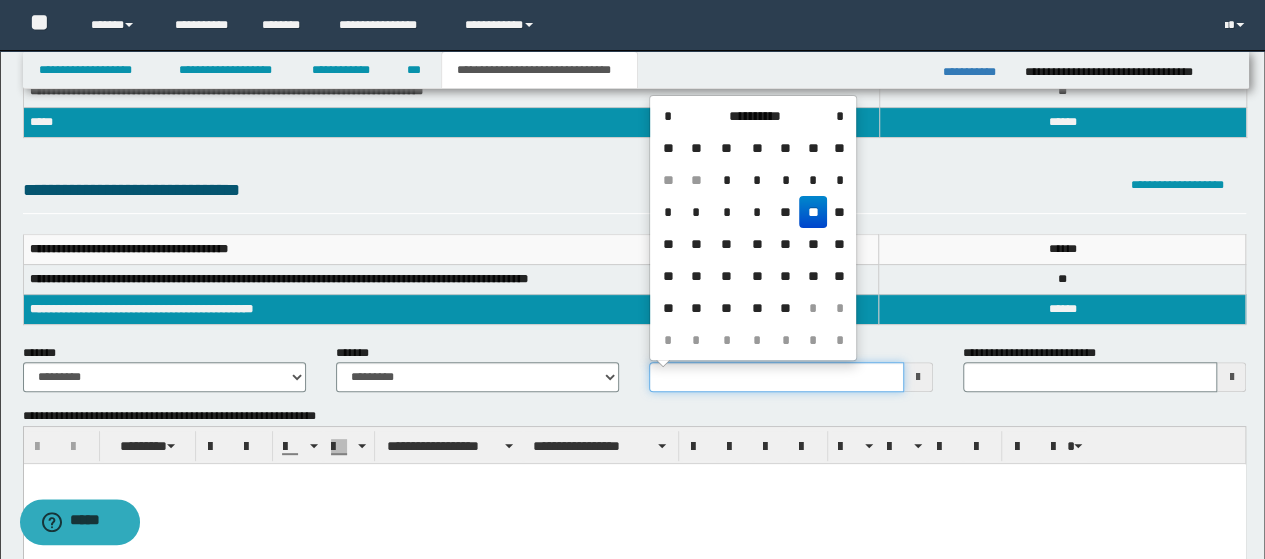click on "**********" at bounding box center (776, 377) 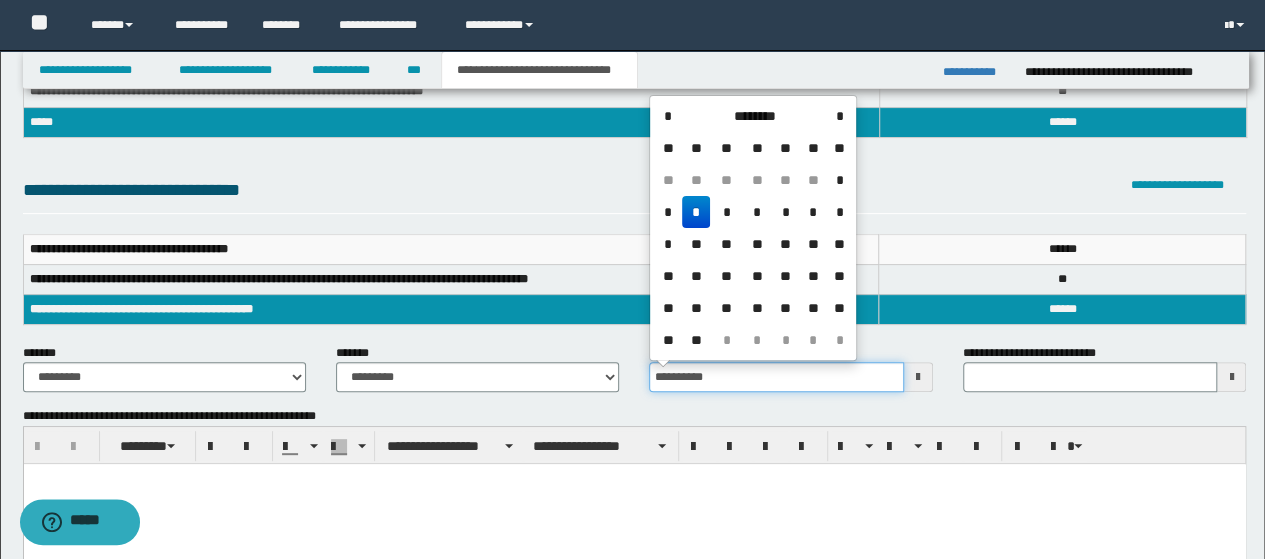 type on "**********" 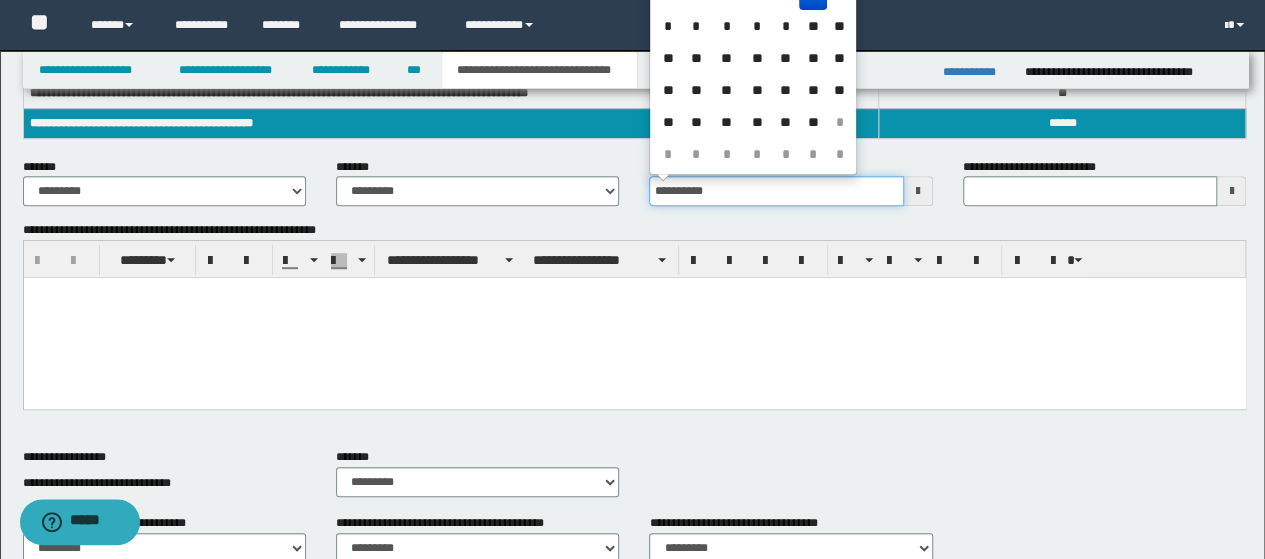 scroll, scrollTop: 400, scrollLeft: 0, axis: vertical 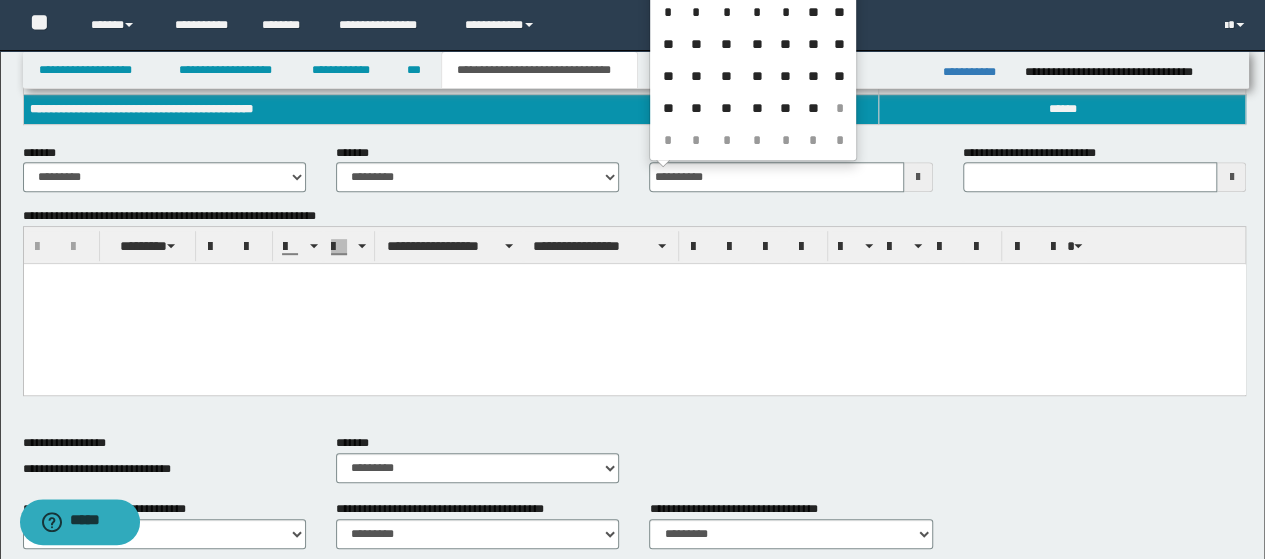 click at bounding box center (634, 304) 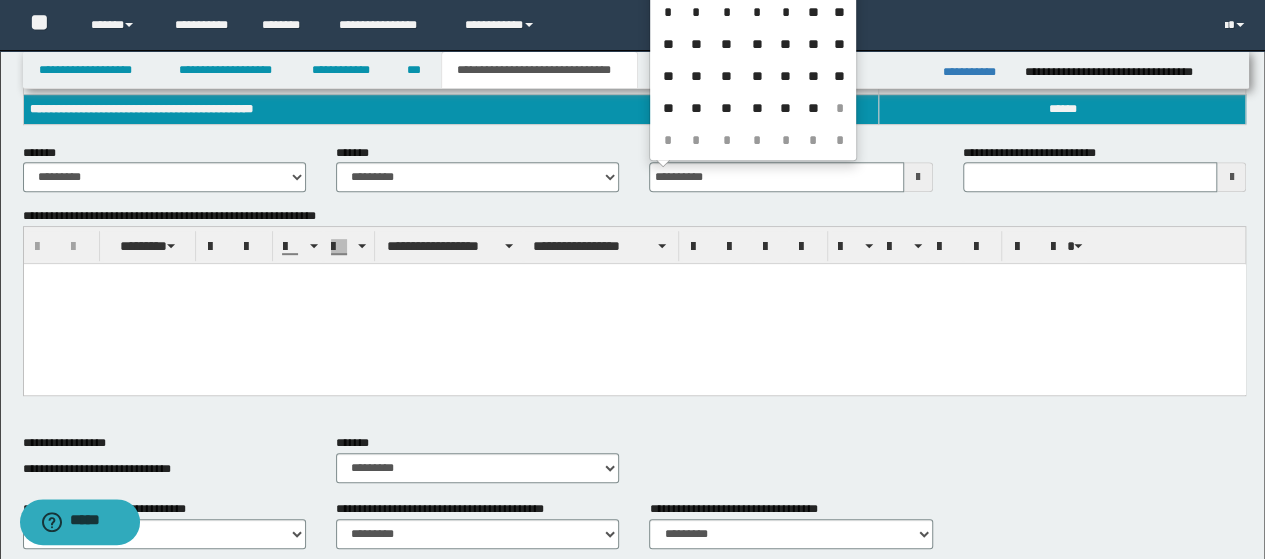 type 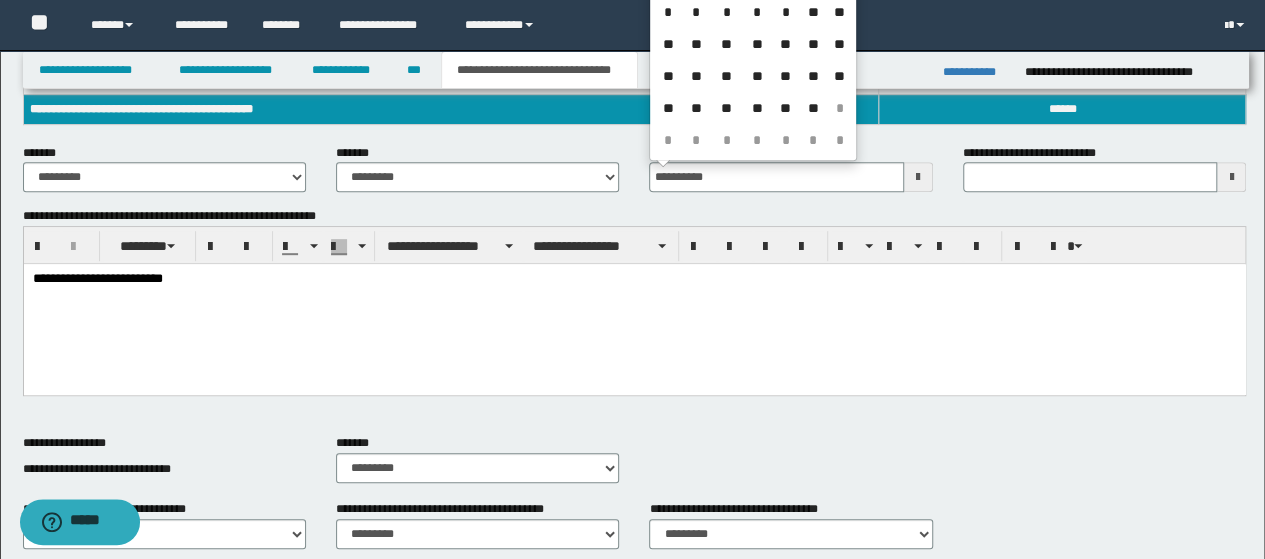 type on "**********" 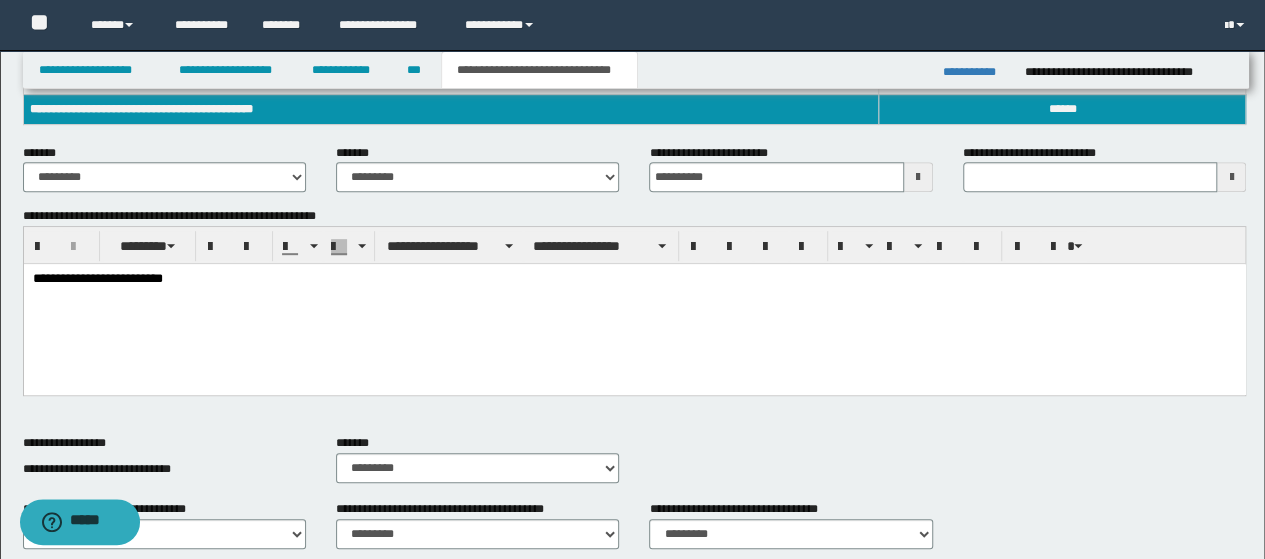 click on "**********" at bounding box center (635, 467) 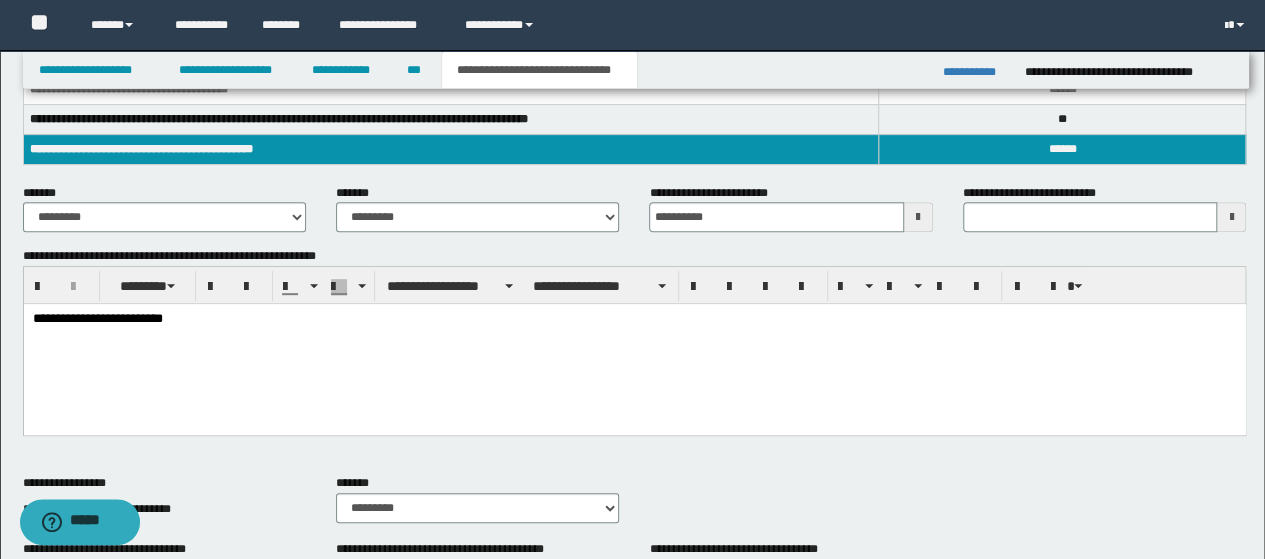 type 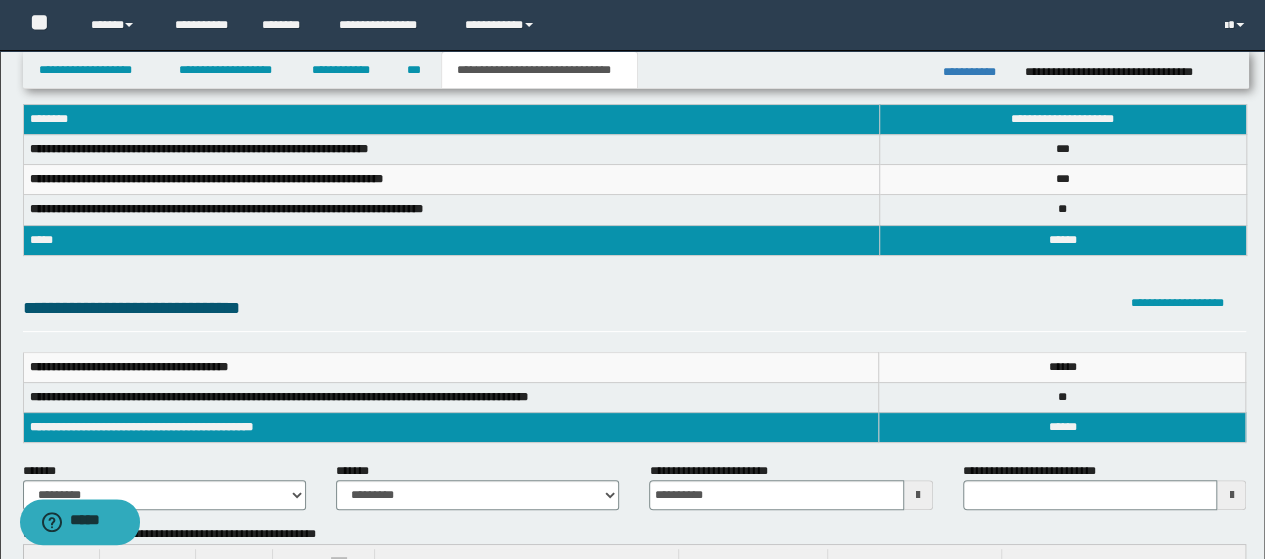 scroll, scrollTop: 0, scrollLeft: 0, axis: both 